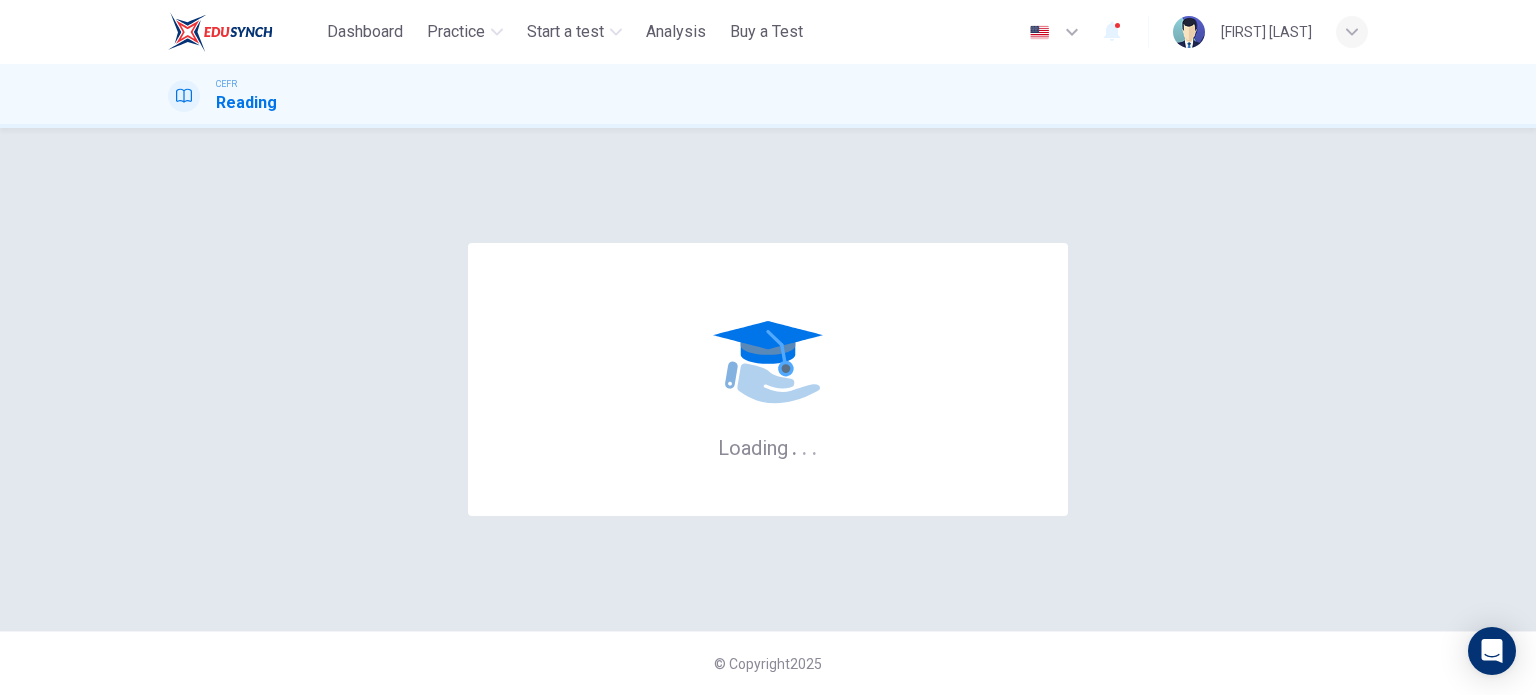 scroll, scrollTop: 0, scrollLeft: 0, axis: both 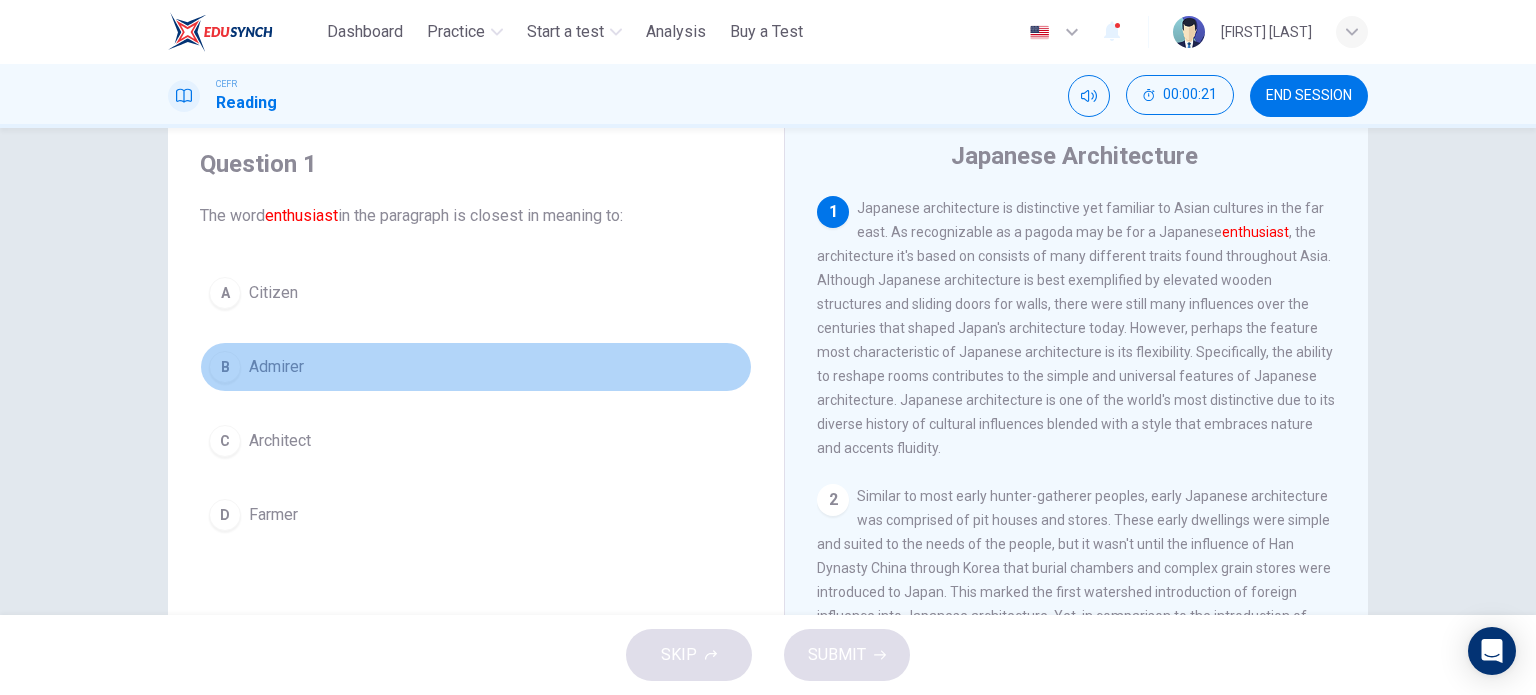 click on "B Admirer" at bounding box center (476, 367) 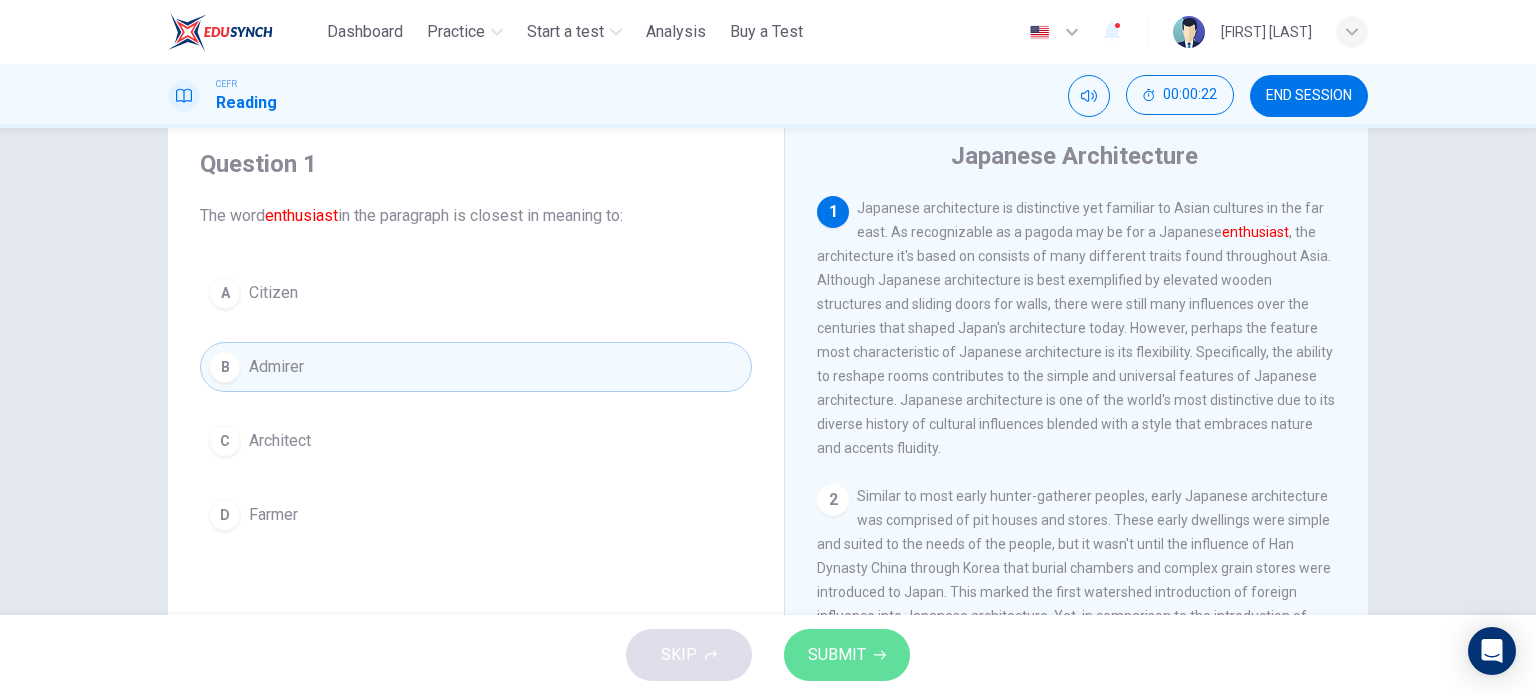 click on "SUBMIT" at bounding box center (837, 655) 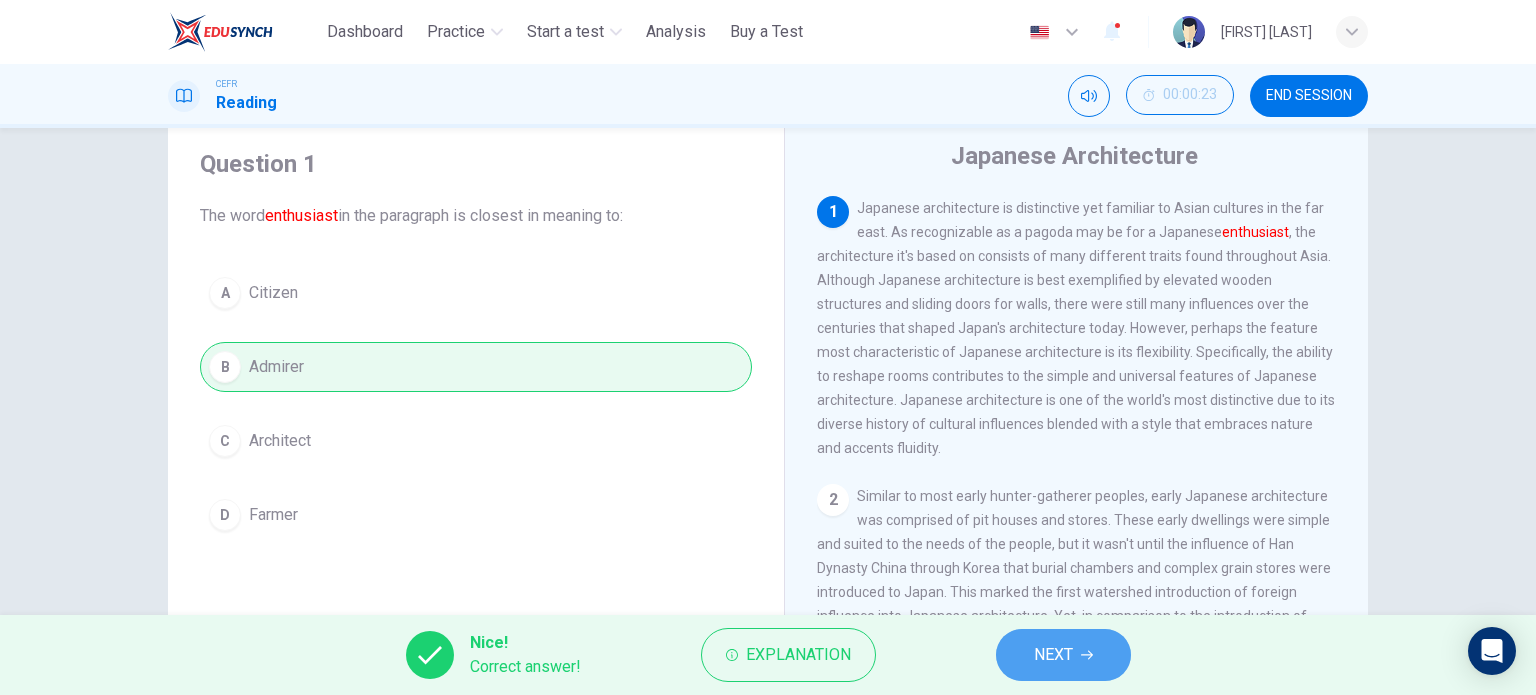 click on "NEXT" at bounding box center [1053, 655] 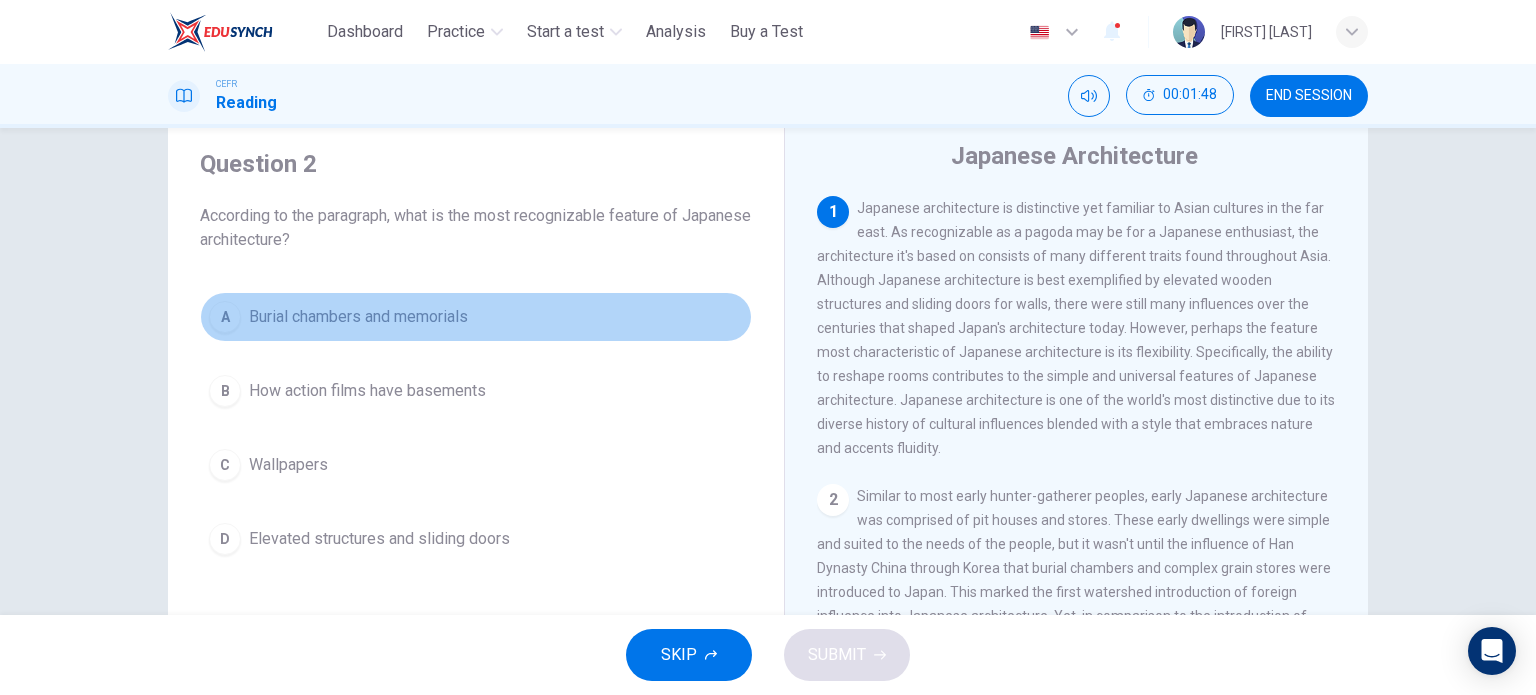 click on "A Burial chambers and memorials" at bounding box center (476, 317) 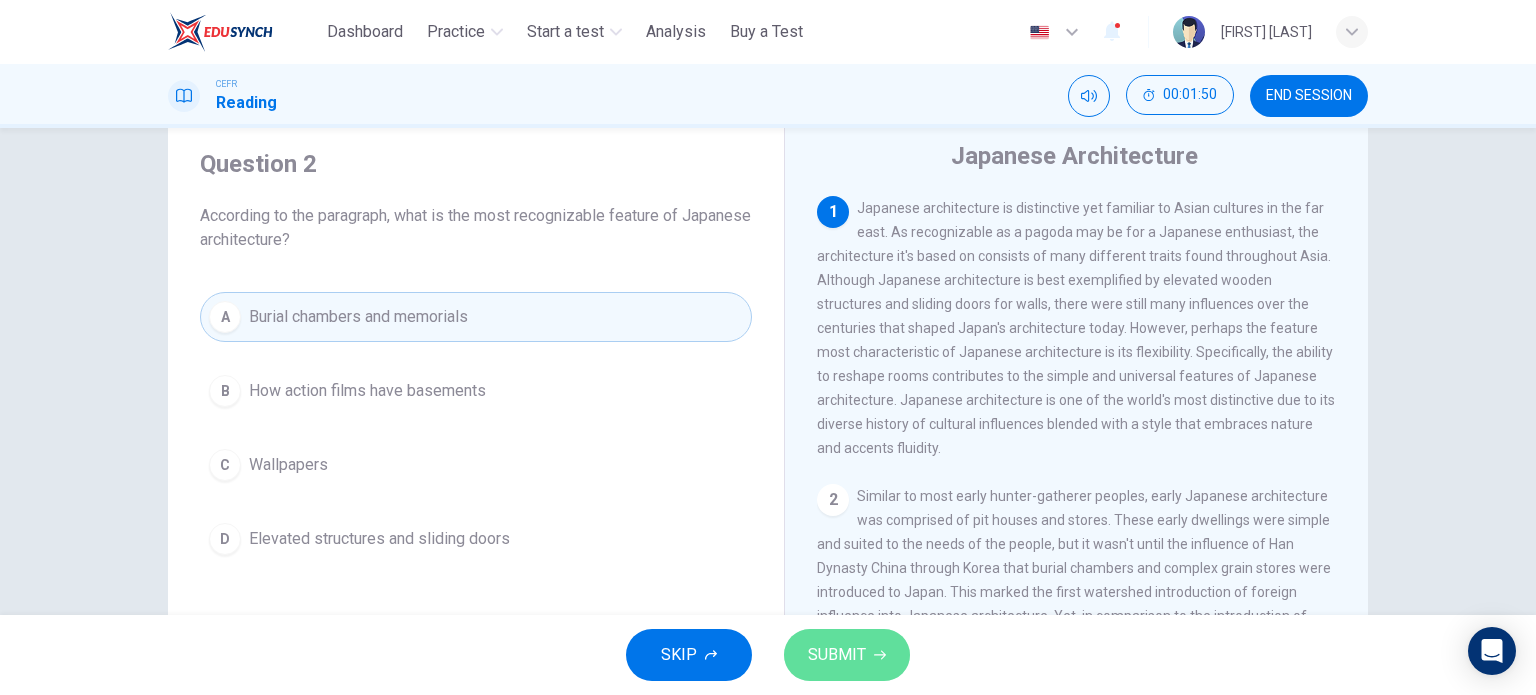 click on "SUBMIT" at bounding box center [837, 655] 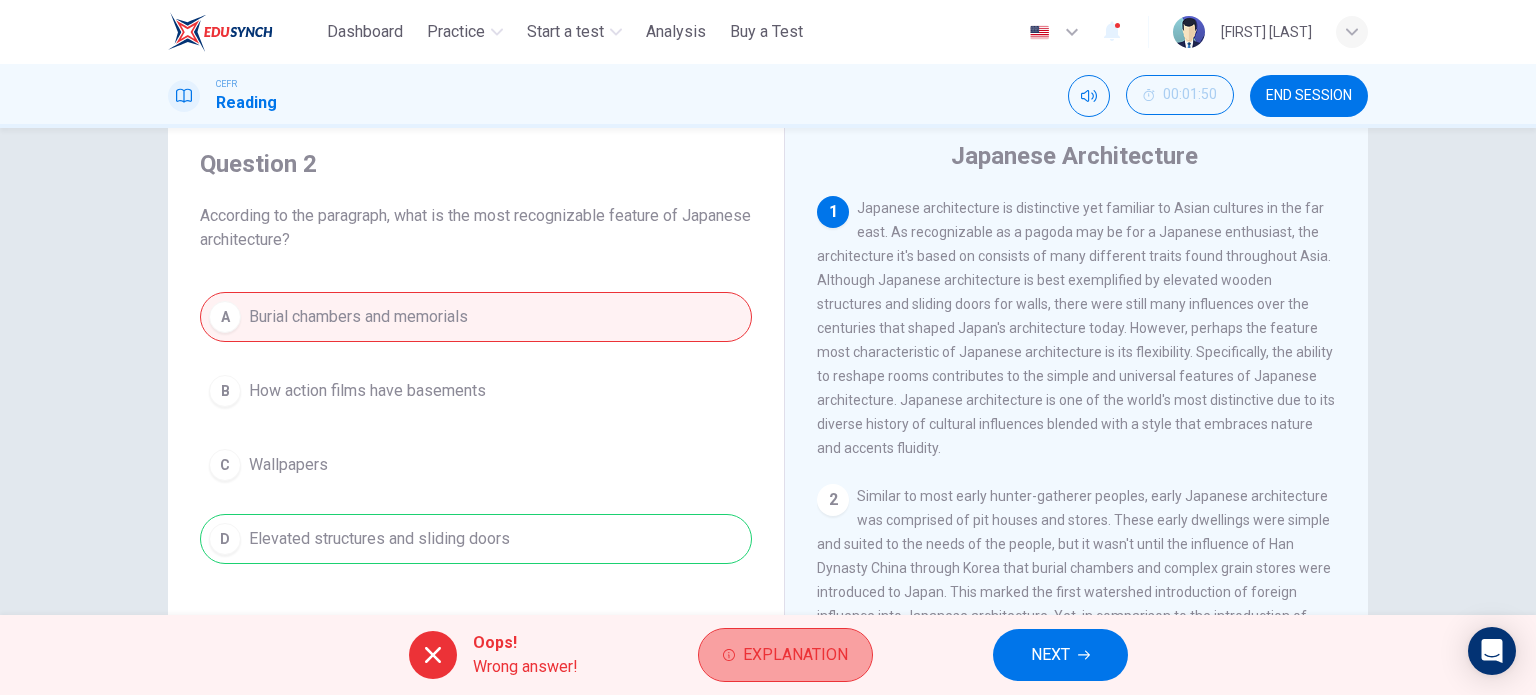 click on "Explanation" at bounding box center [795, 655] 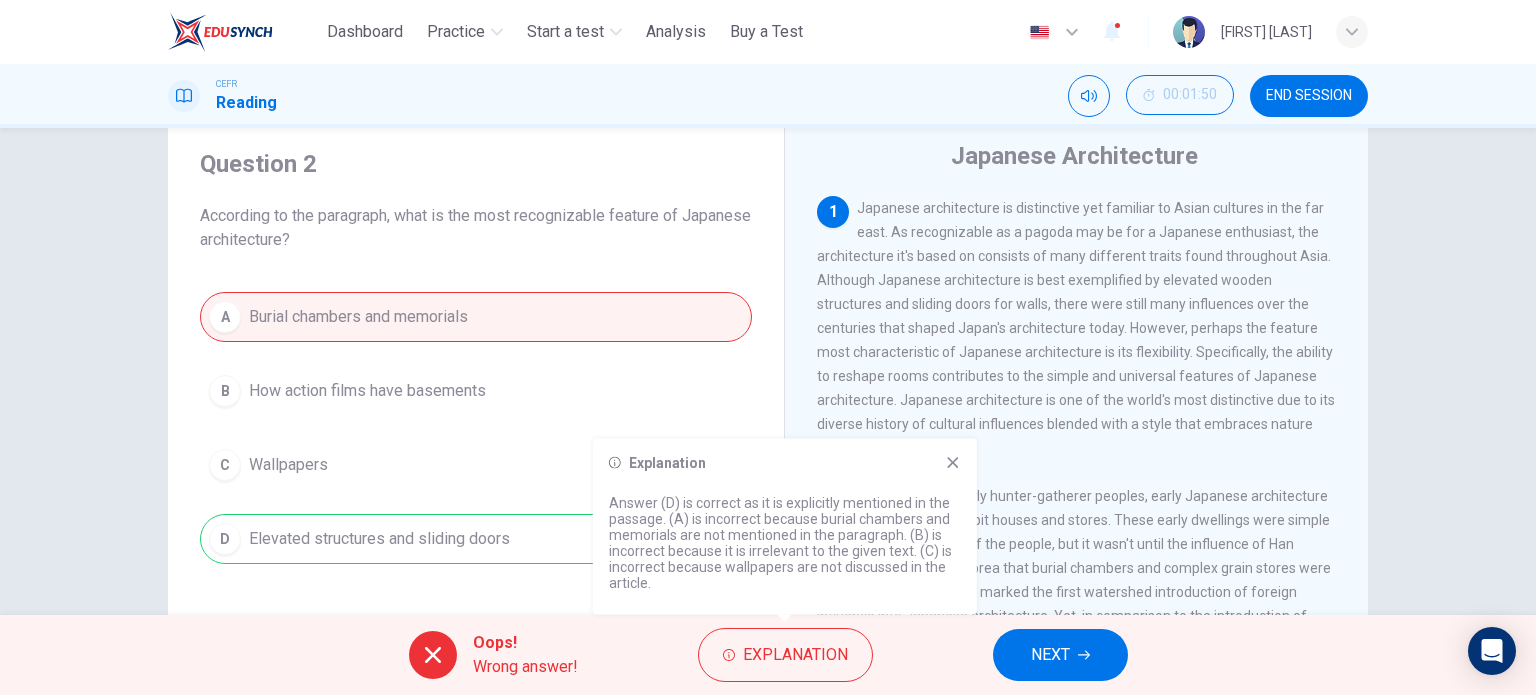 click on "Japanese architecture is distinctive yet familiar to Asian cultures in the far east. As recognizable as a pagoda may be for a Japanese enthusiast, the architecture it's based on consists of many different traits found throughout Asia. Although Japanese architecture is best exemplified by elevated wooden structures and sliding doors for walls, there were still many influences over the centuries that shaped Japan's architecture today. However, perhaps the feature most characteristic of Japanese architecture is its flexibility. Specifically, the ability to reshape rooms contributes to the simple and universal features of Japanese architecture. Japanese architecture is one of the world's most distinctive due to its diverse history of cultural influences blended with a style that embraces nature and accents fluidity." at bounding box center [1076, 328] 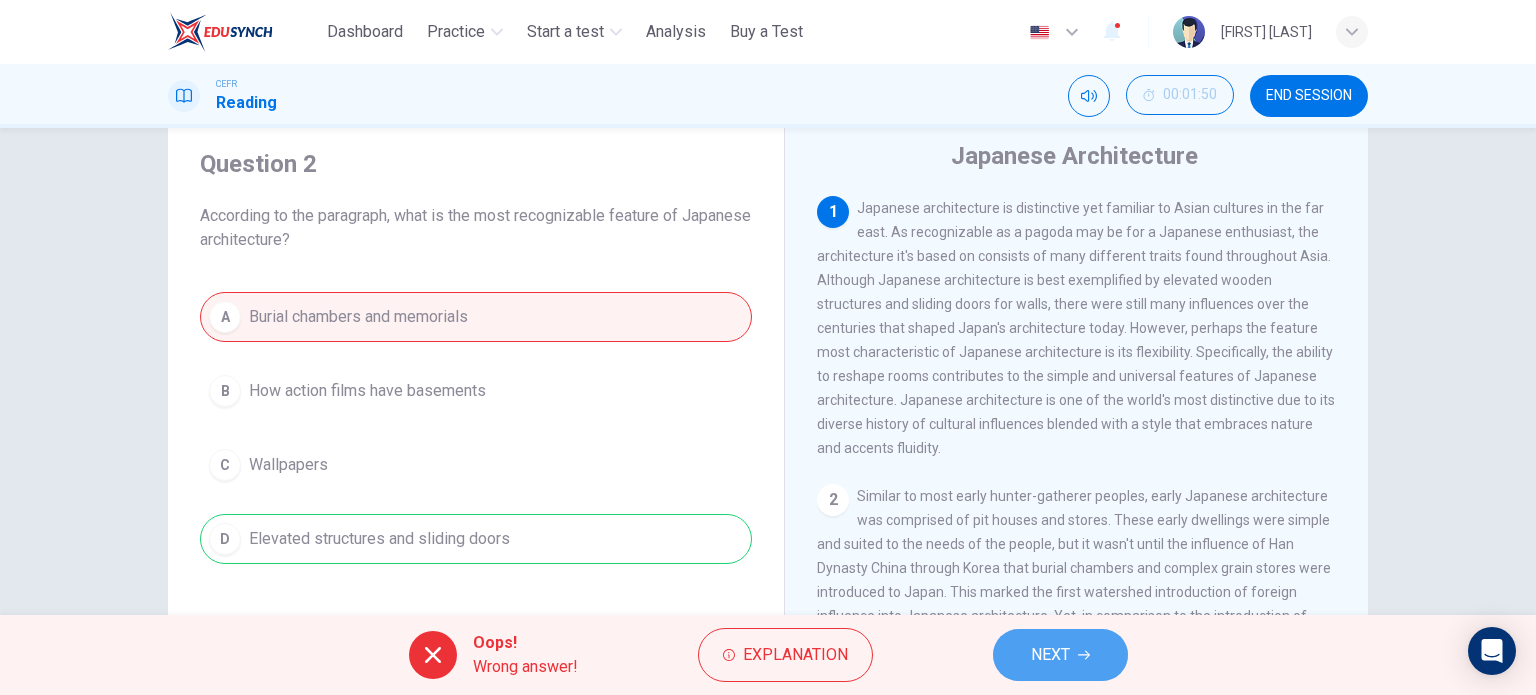click on "NEXT" at bounding box center [1060, 655] 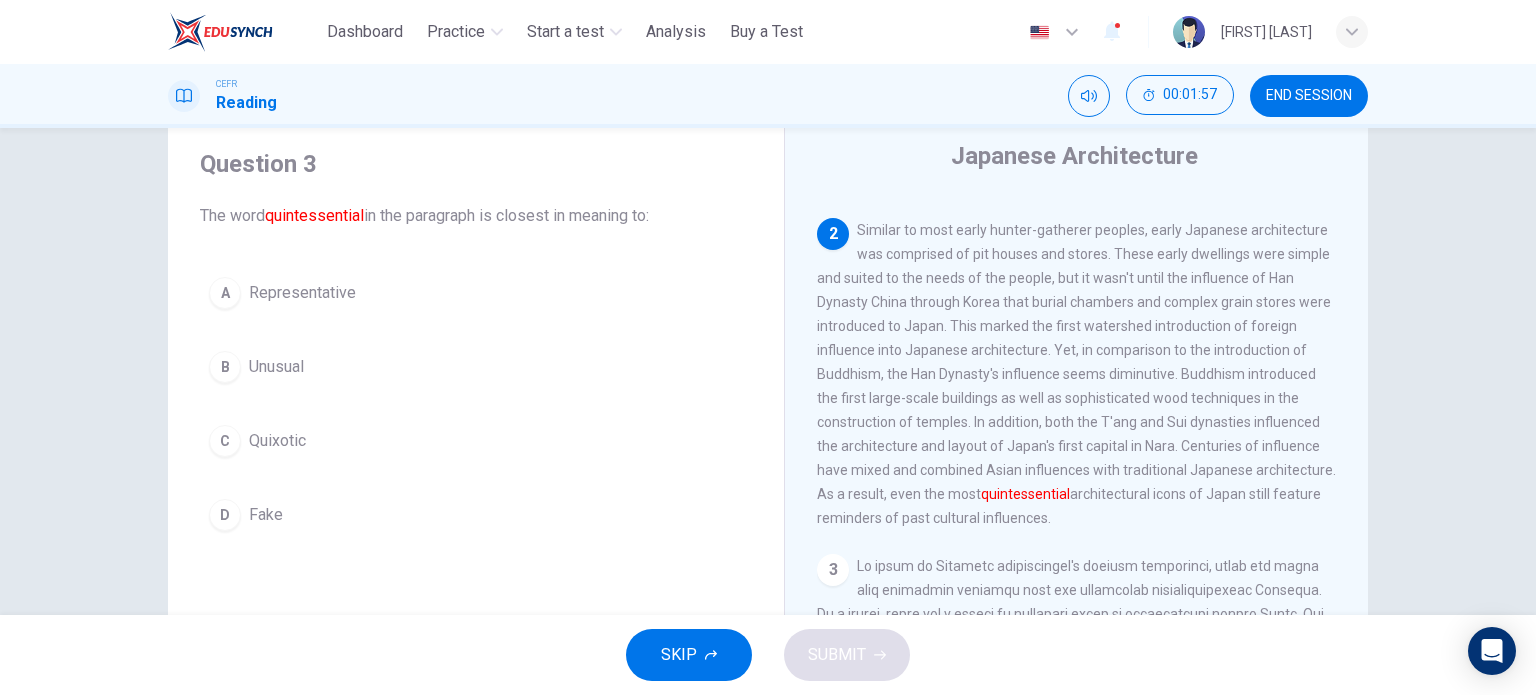 scroll, scrollTop: 268, scrollLeft: 0, axis: vertical 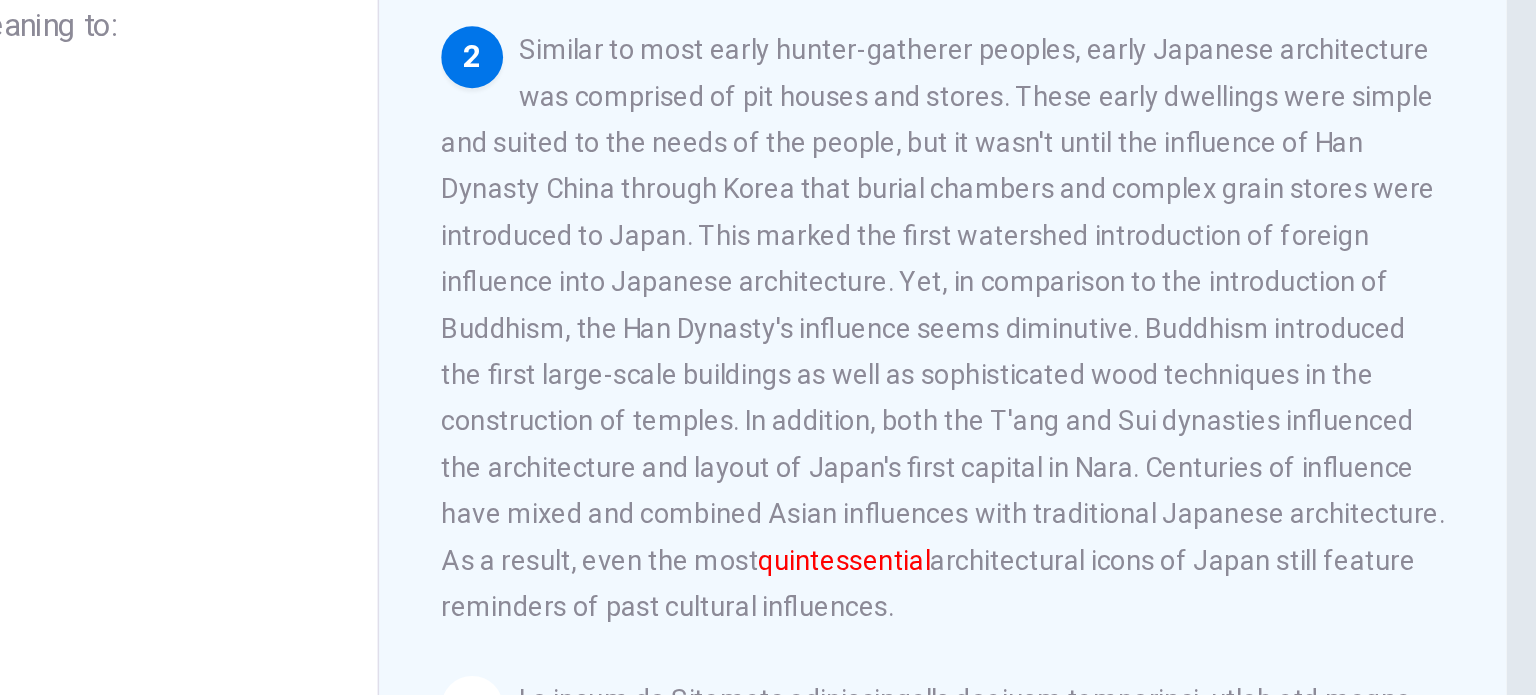 click on "2 Similar to most early hunter-gatherer peoples, early Japanese architecture was comprised of pit houses and stores. These early dwellings were simple and suited to the needs of the people, but it wasn't until the influence of Han Dynasty China through Korea that burial chambers and complex grain stores were introduced to Japan. This marked the first watershed introduction of foreign influence into Japanese architecture. Yet, in comparison to the introduction of Buddhism, the Han Dynasty's influence seems diminutive. Buddhism introduced the first large-scale buildings as well as sophisticated wood techniques in the construction of temples. In addition, both the T'ang and Sui dynasties influenced the architecture and layout of Japan's first capital in Nara. Centuries of influence have mixed and combined Asian influences with traditional Japanese architecture. As a result, even the most  quintessential  architectural icons of Japan still feature reminders of past cultural influences." at bounding box center (1077, 372) 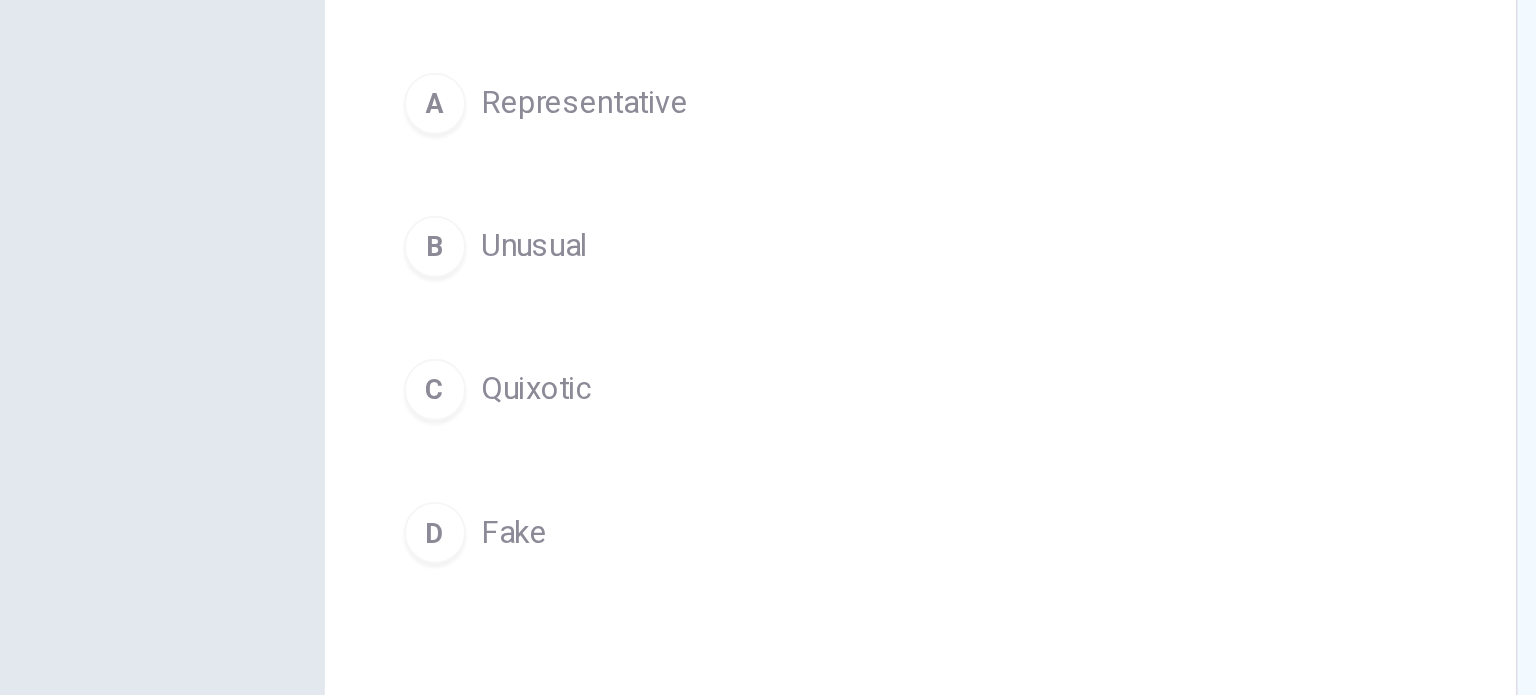 scroll, scrollTop: 98, scrollLeft: 0, axis: vertical 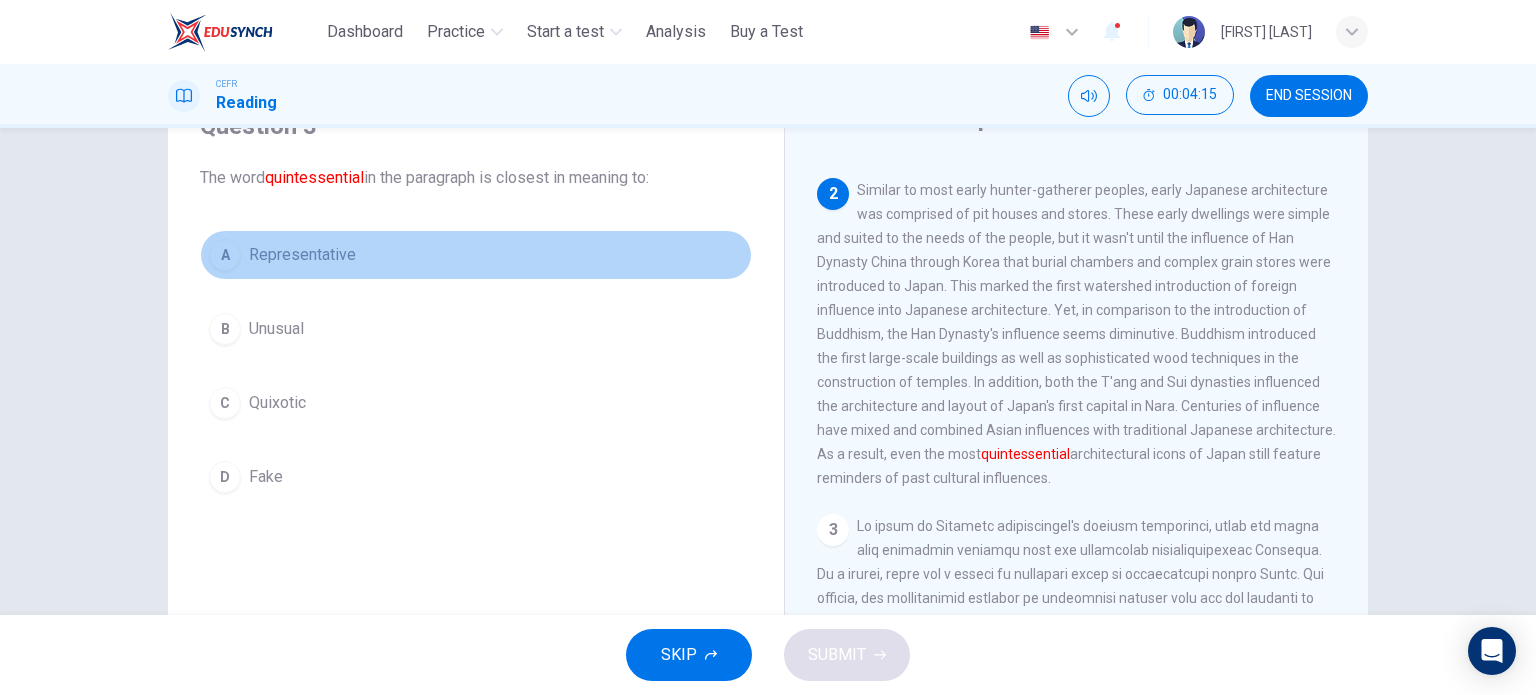 click on "A Representative" at bounding box center [476, 255] 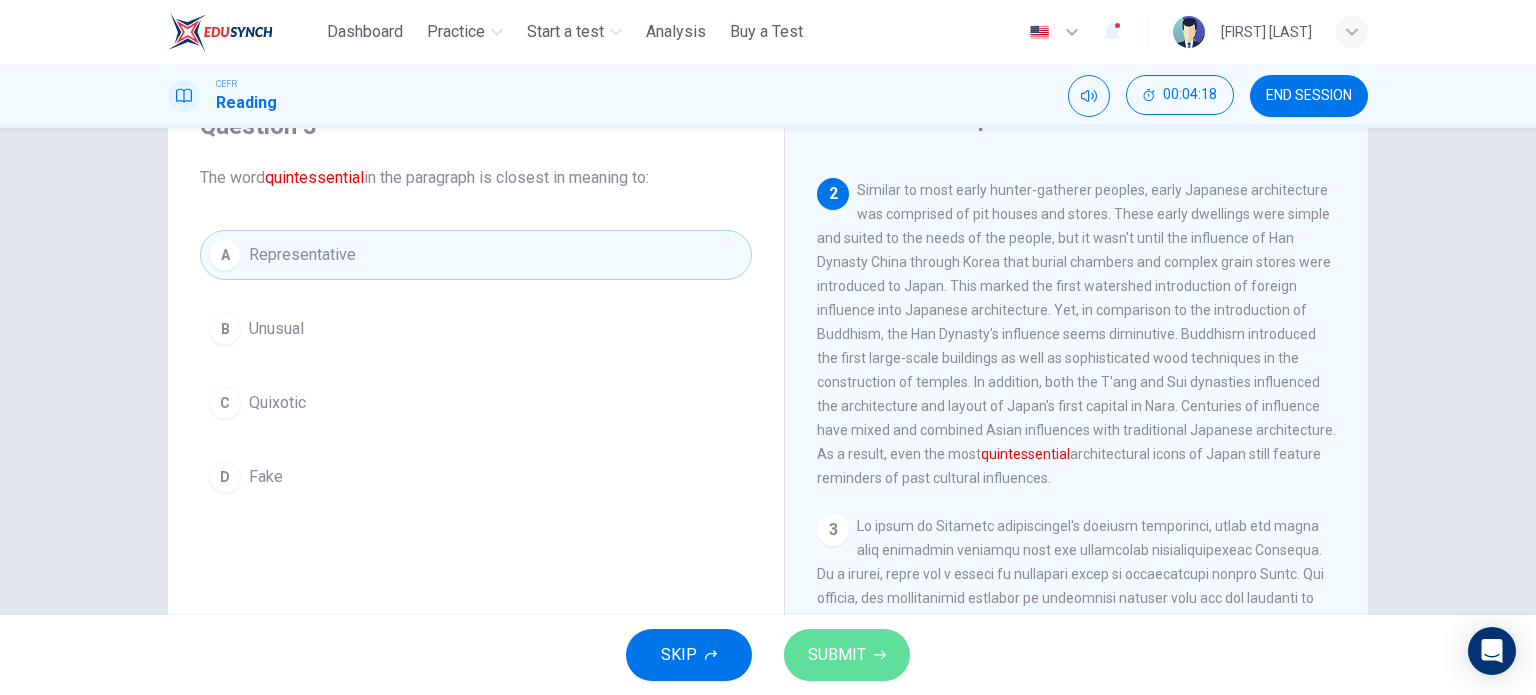 click on "SUBMIT" at bounding box center (837, 655) 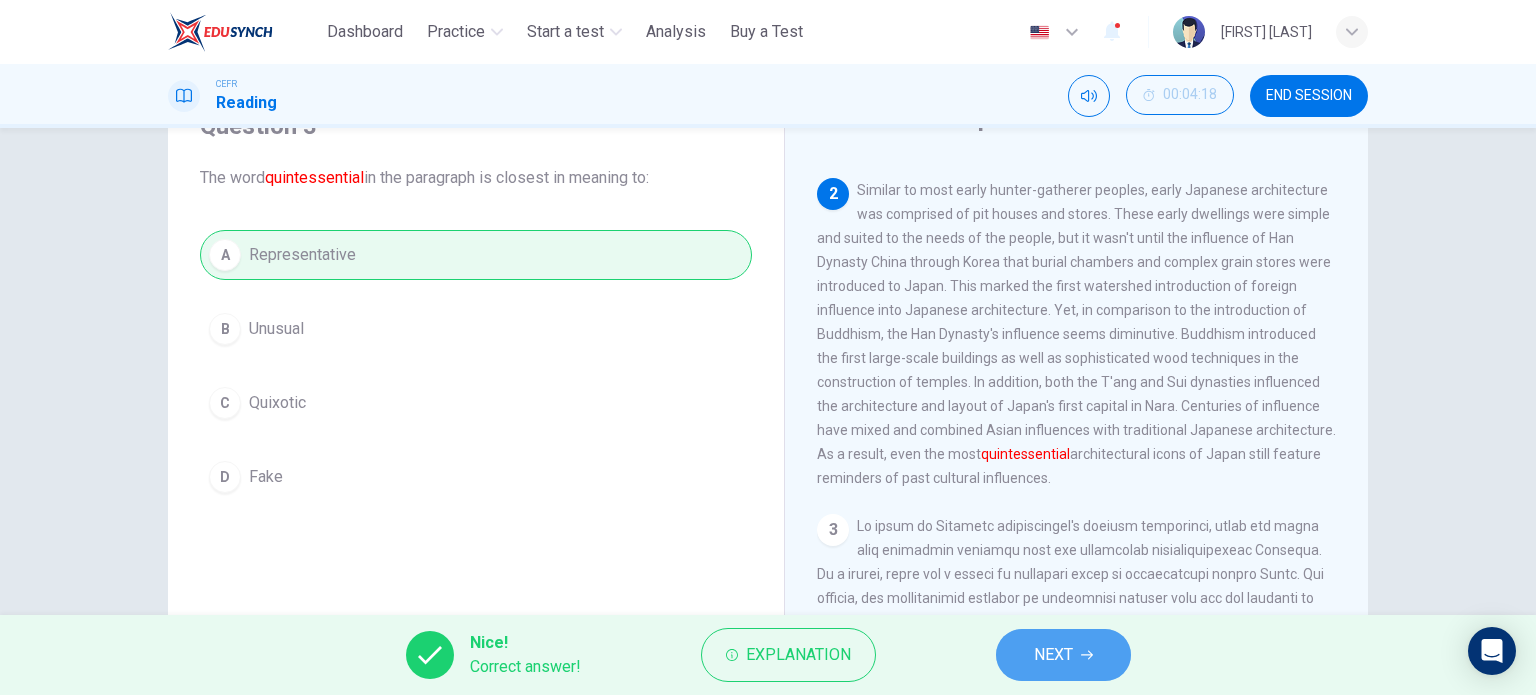 click on "NEXT" at bounding box center [1063, 655] 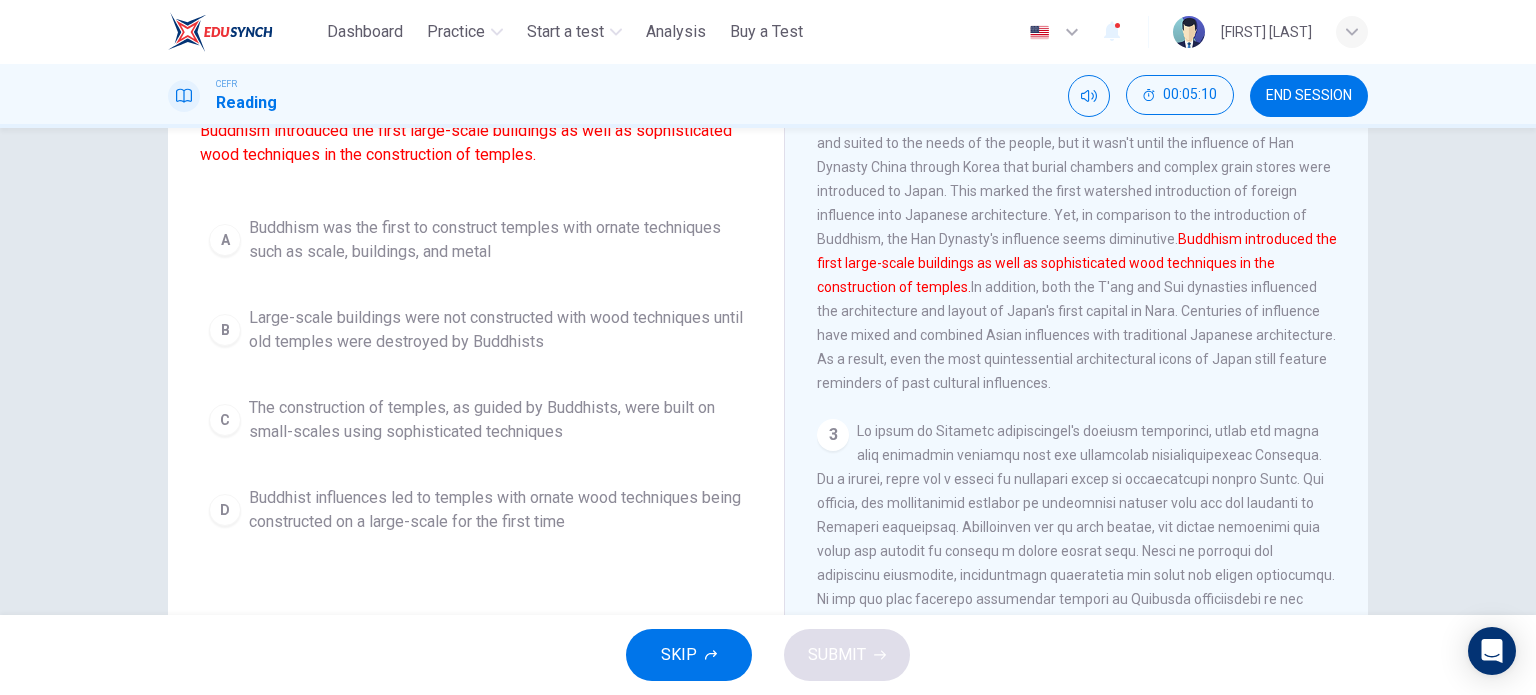scroll, scrollTop: 199, scrollLeft: 0, axis: vertical 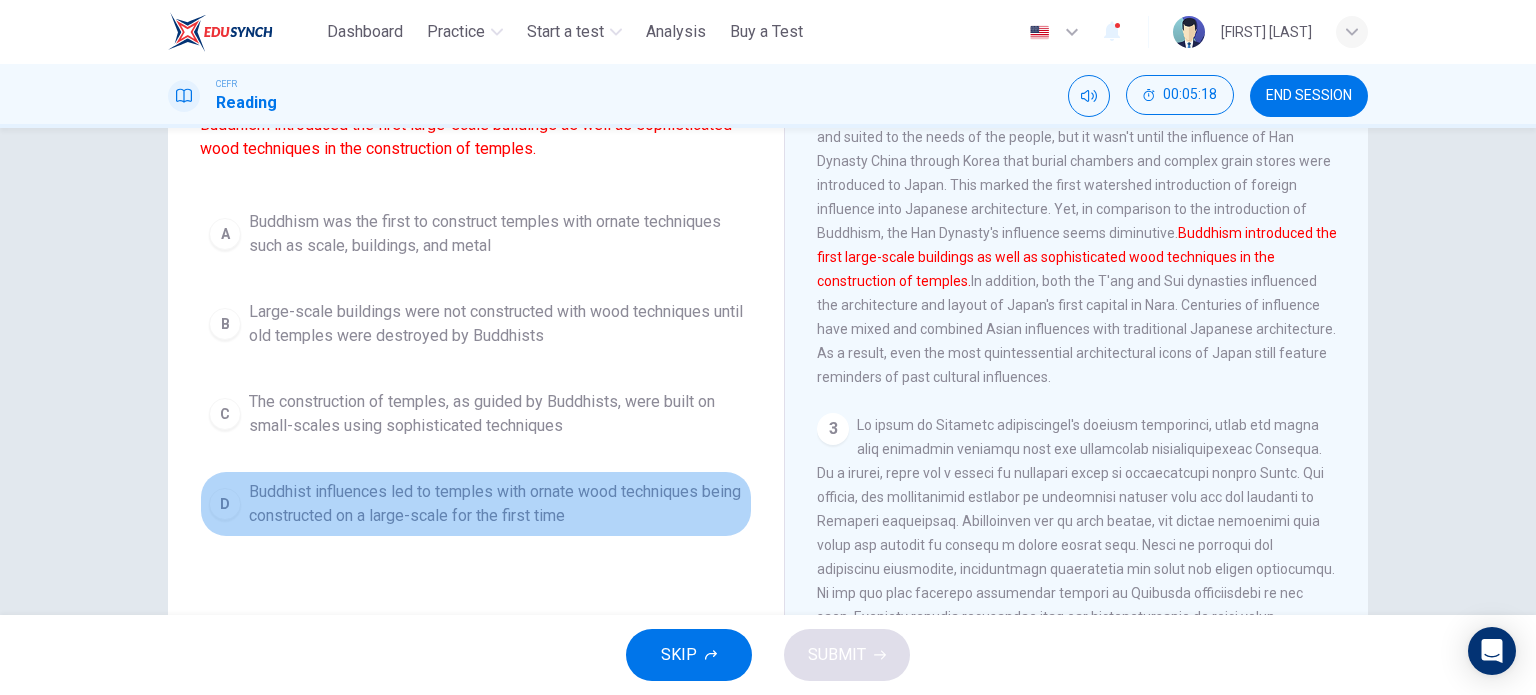 click on "Buddhist influences led to temples with ornate wood techniques being constructed on a large-scale for the first time" at bounding box center (496, 504) 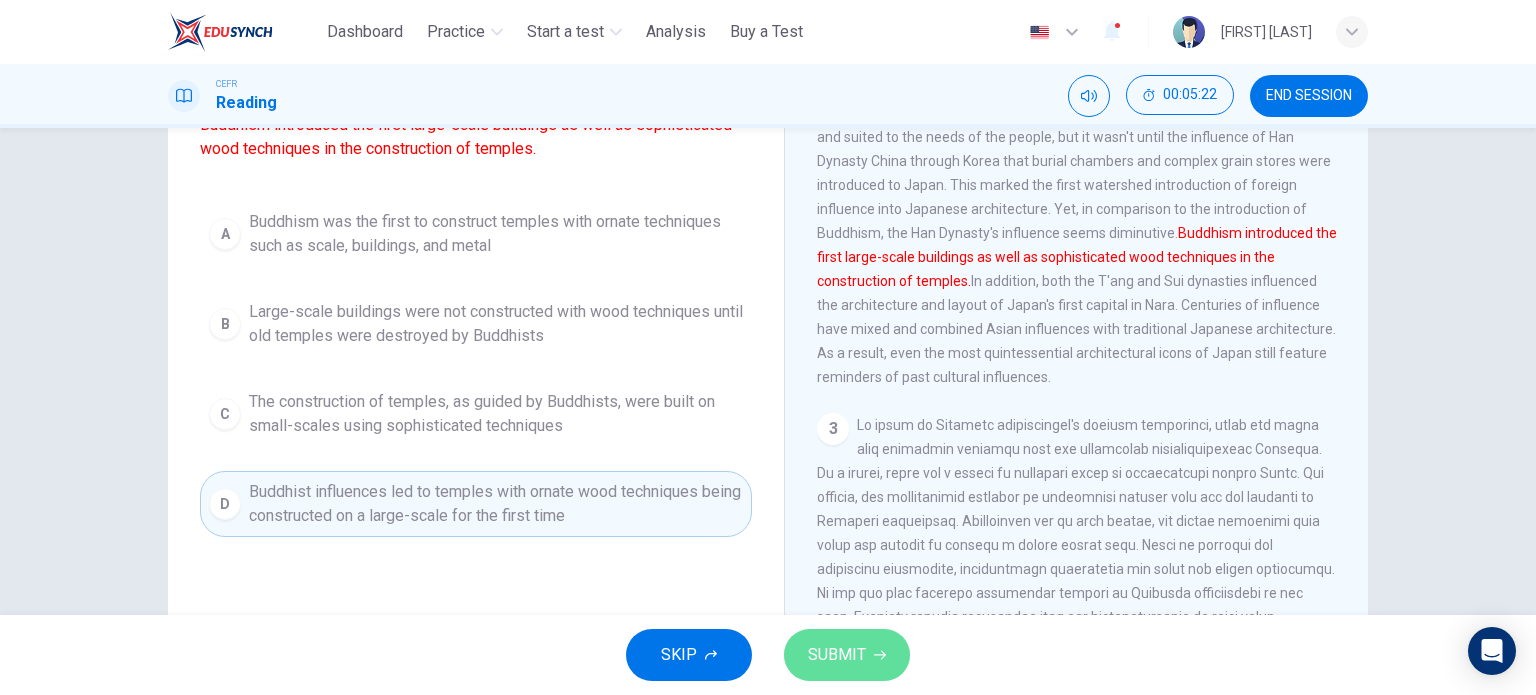 click on "SUBMIT" at bounding box center (847, 655) 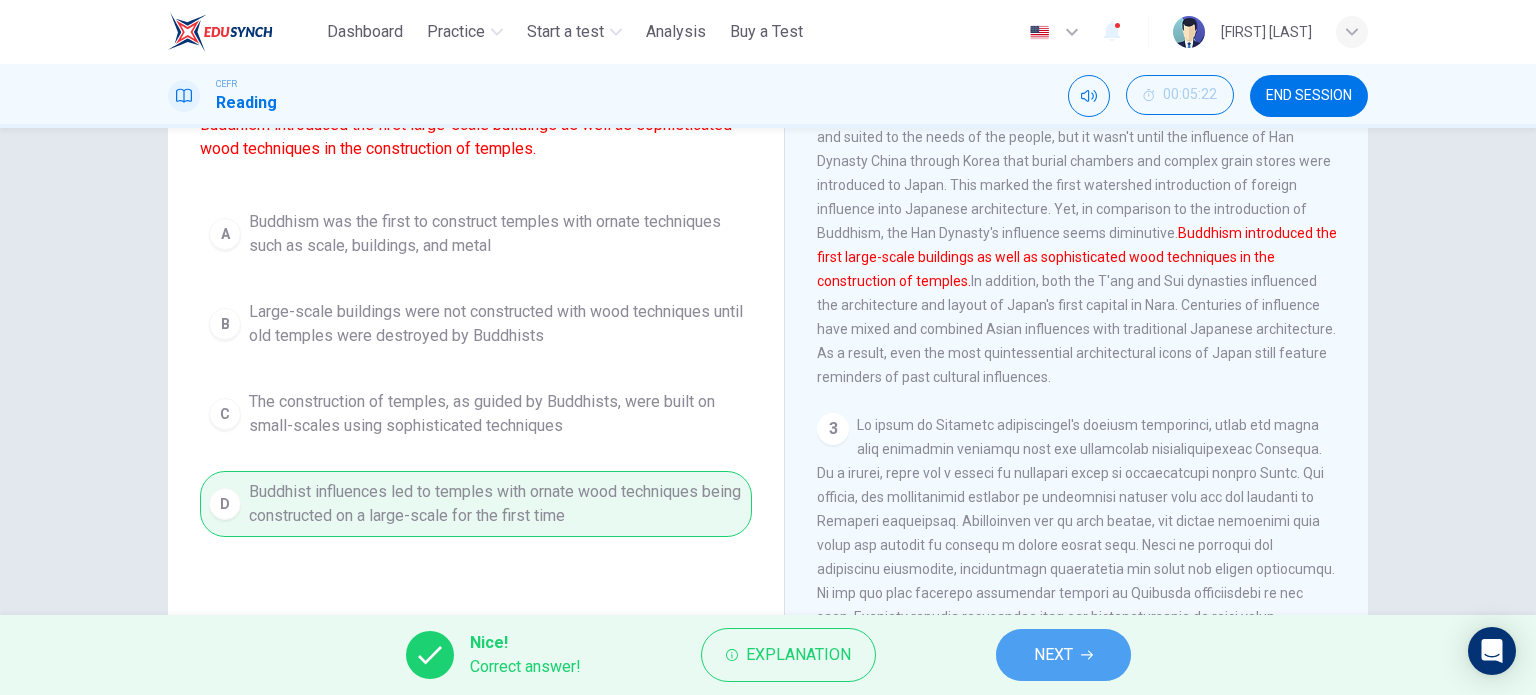 click on "NEXT" at bounding box center [1053, 655] 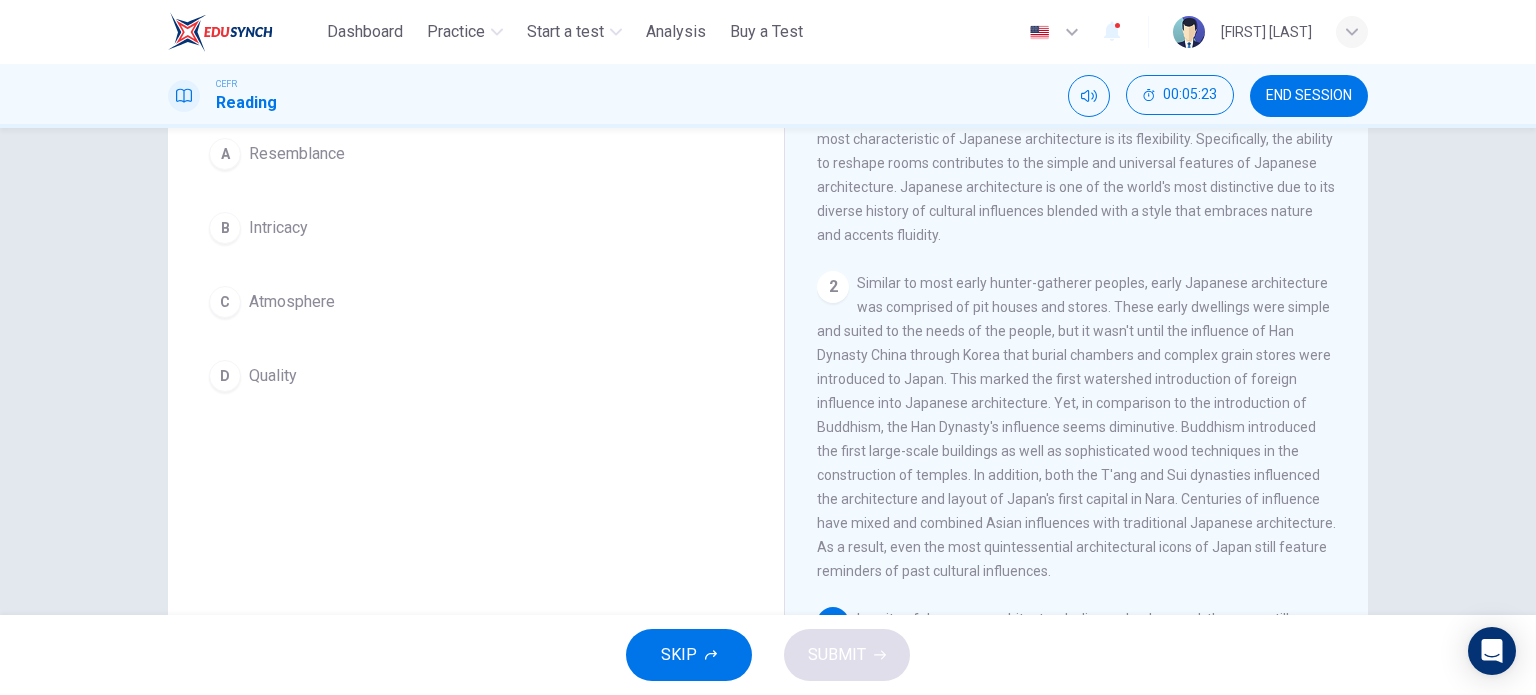 scroll, scrollTop: 52, scrollLeft: 0, axis: vertical 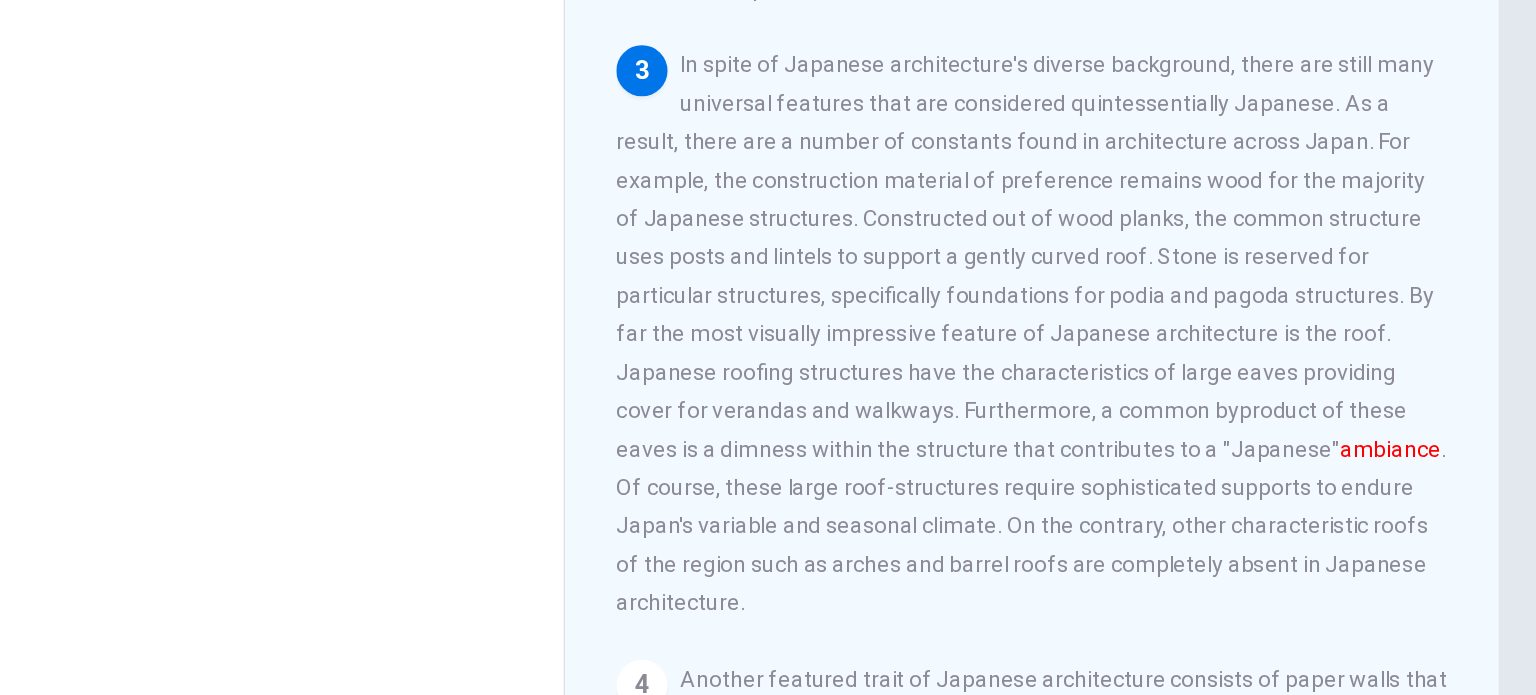 click on "In spite of Japanese architecture's diverse background, there are still many universal features that are considered quintessentially Japanese. As a result, there are a number of constants found in architecture across Japan. For example, the construction material of preference remains wood for the majority of Japanese structures. Constructed out of wood planks, the common structure uses posts and lintels to support a gently curved roof. Stone is reserved for particular structures, specifically foundations for podia and pagoda structures. By far the most visually impressive feature of Japanese architecture is the roof. Japanese roofing structures have the characteristics of large eaves providing cover for verandas and walkways. Furthermore, a common byproduct of these eaves is a dimness within the structure that contributes to a "Japanese"  ambiance" at bounding box center [1076, 345] 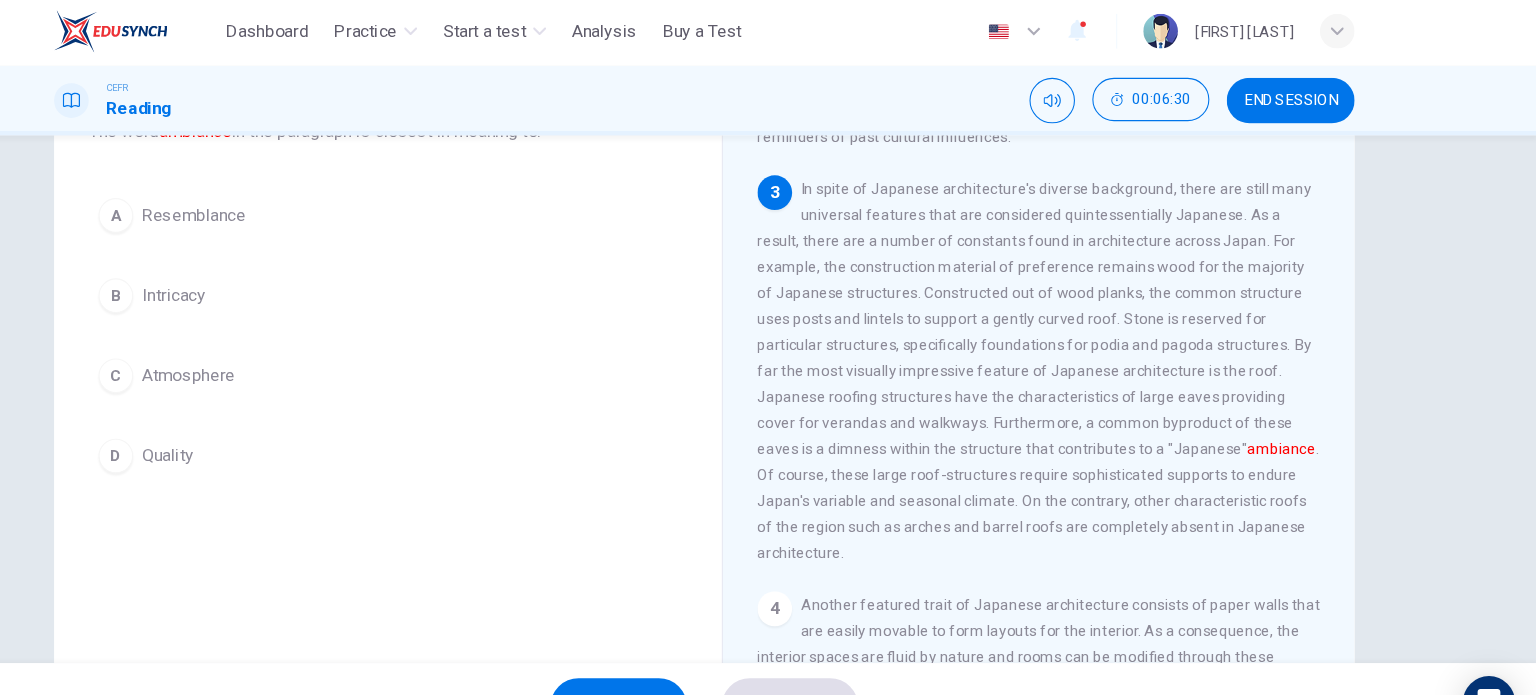 scroll, scrollTop: 0, scrollLeft: 0, axis: both 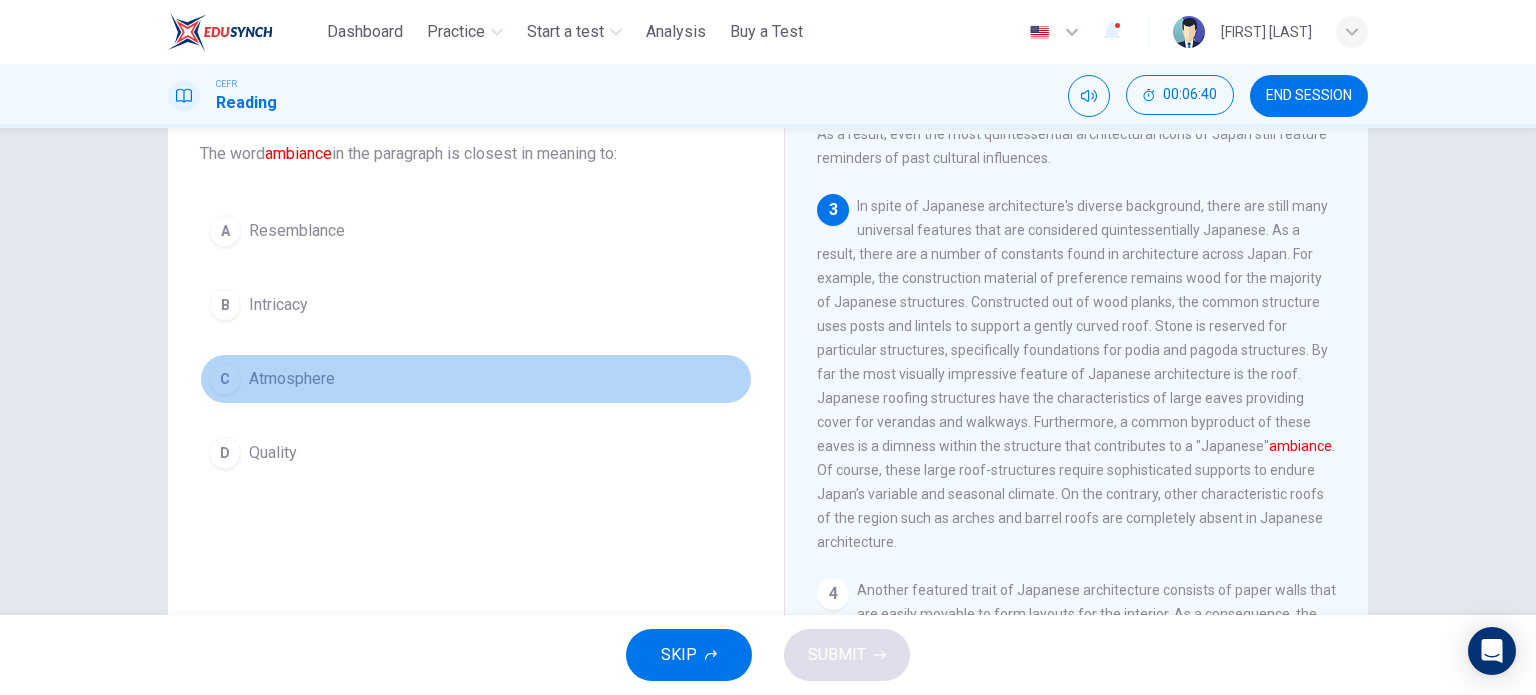 click on "C Atmosphere" at bounding box center (476, 379) 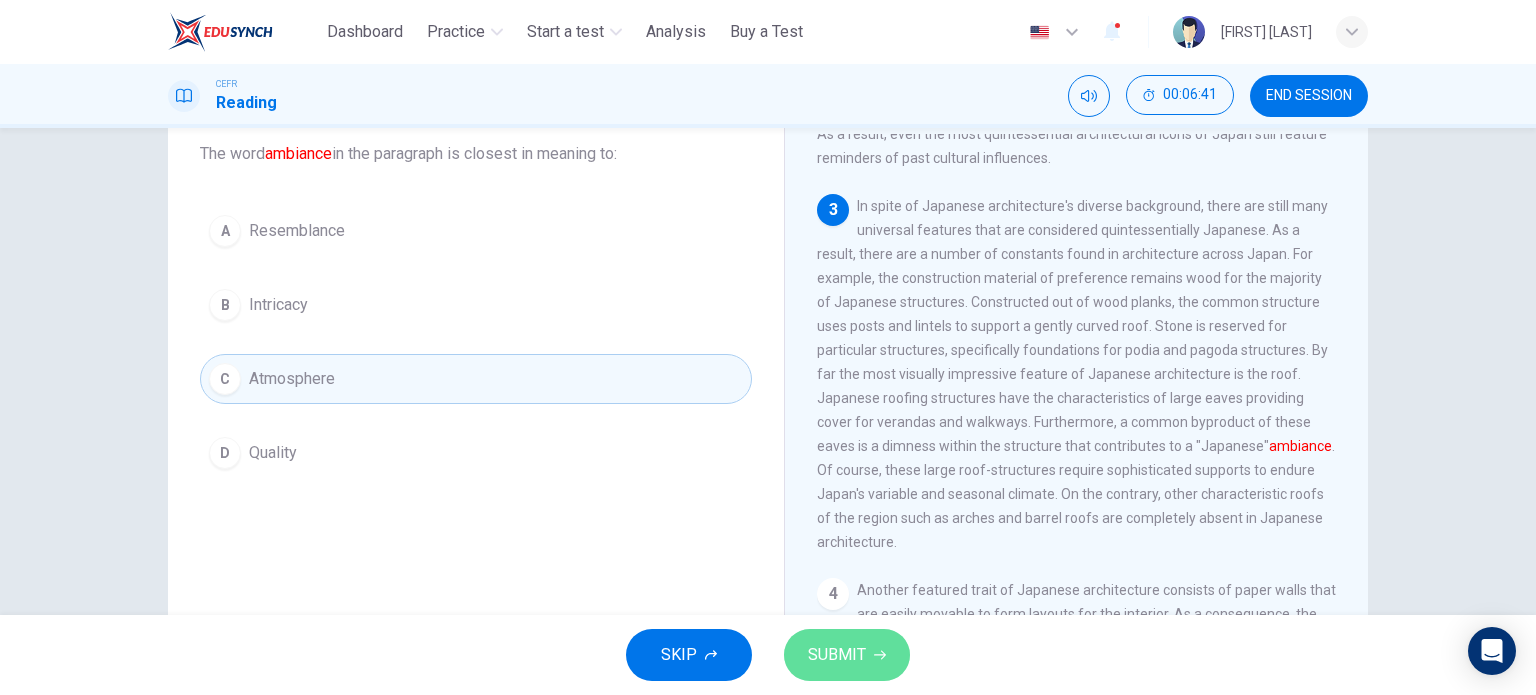 click on "SUBMIT" at bounding box center [837, 655] 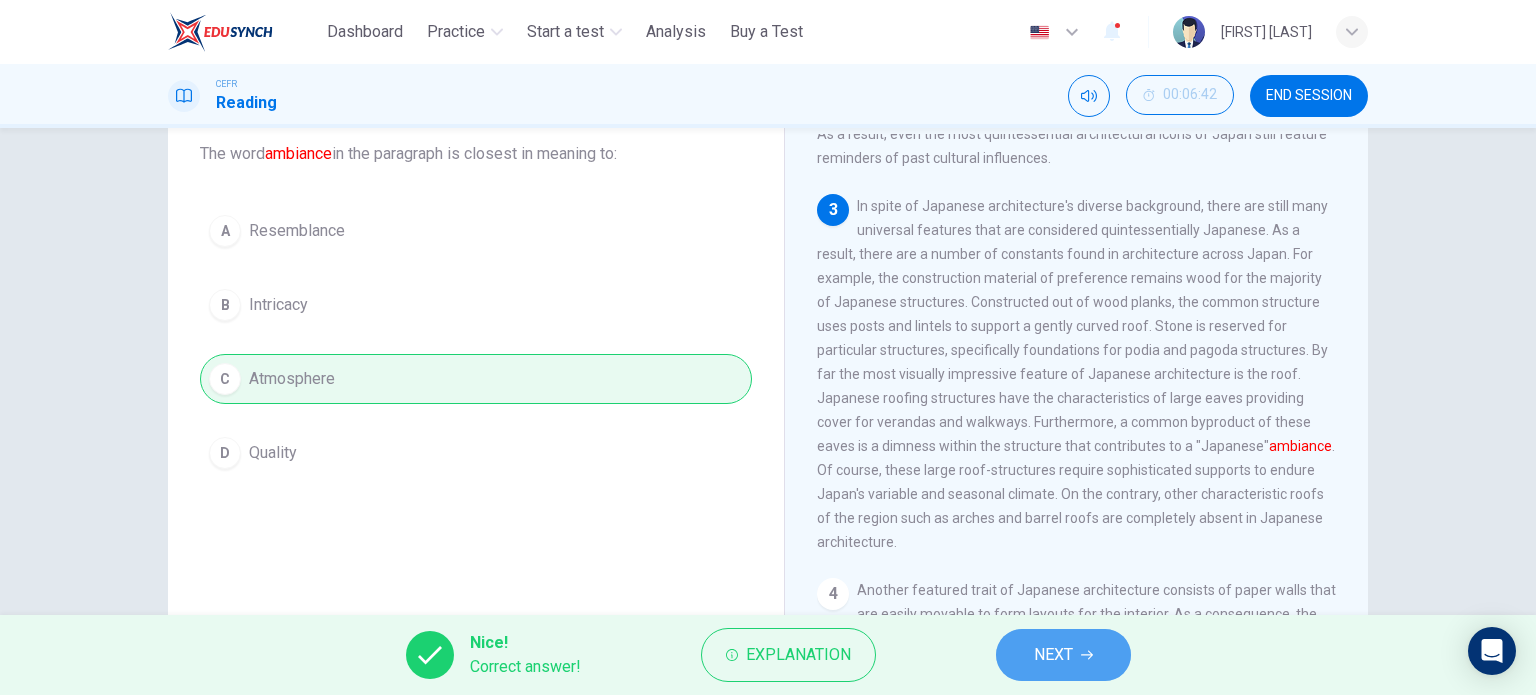 click on "NEXT" at bounding box center (1063, 655) 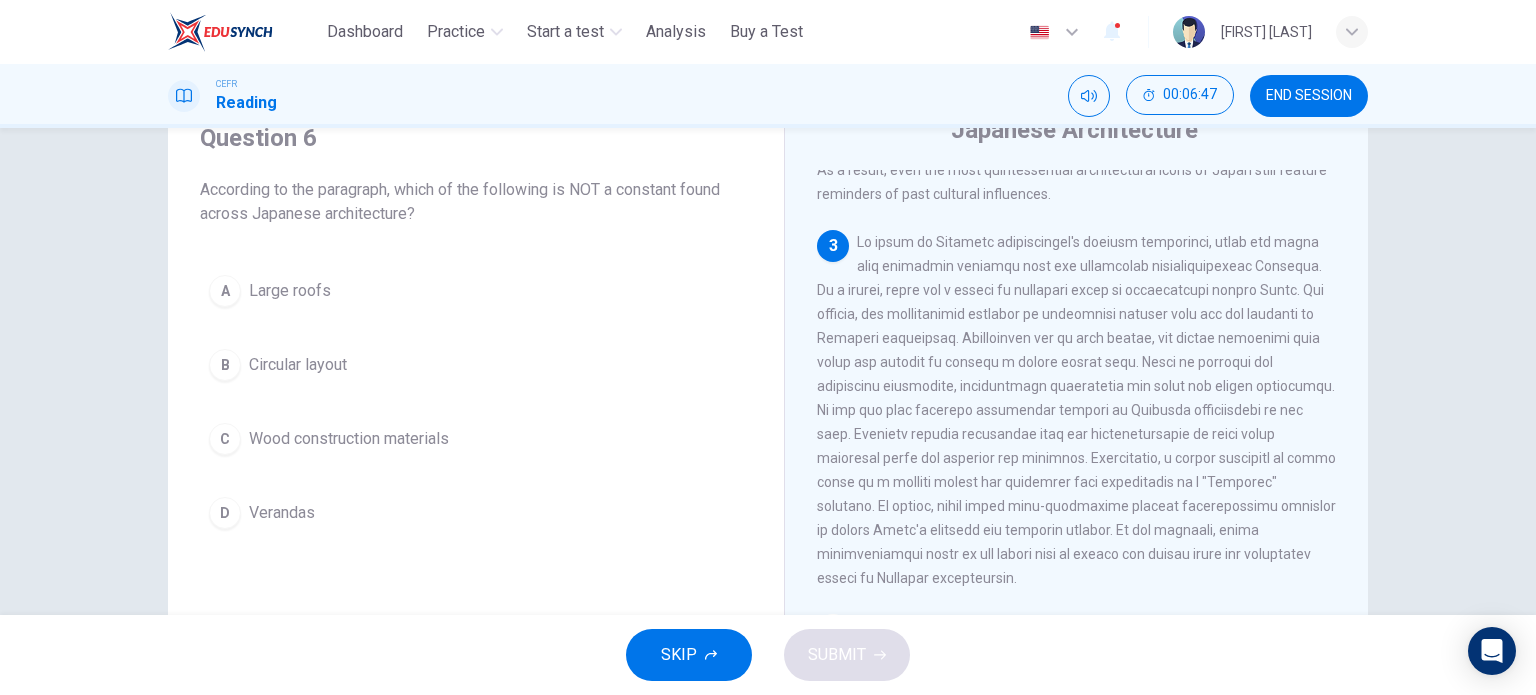 scroll, scrollTop: 87, scrollLeft: 0, axis: vertical 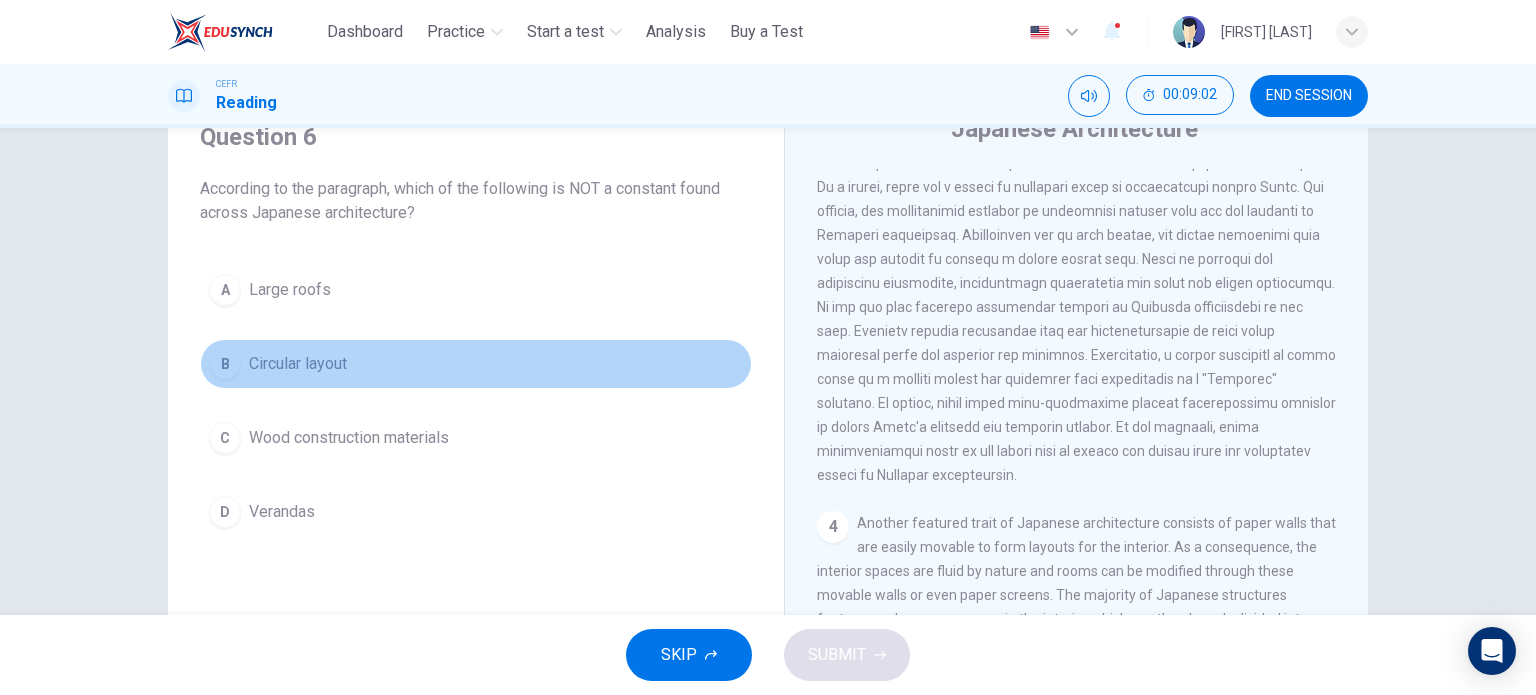 click on "Circular layout" at bounding box center [298, 364] 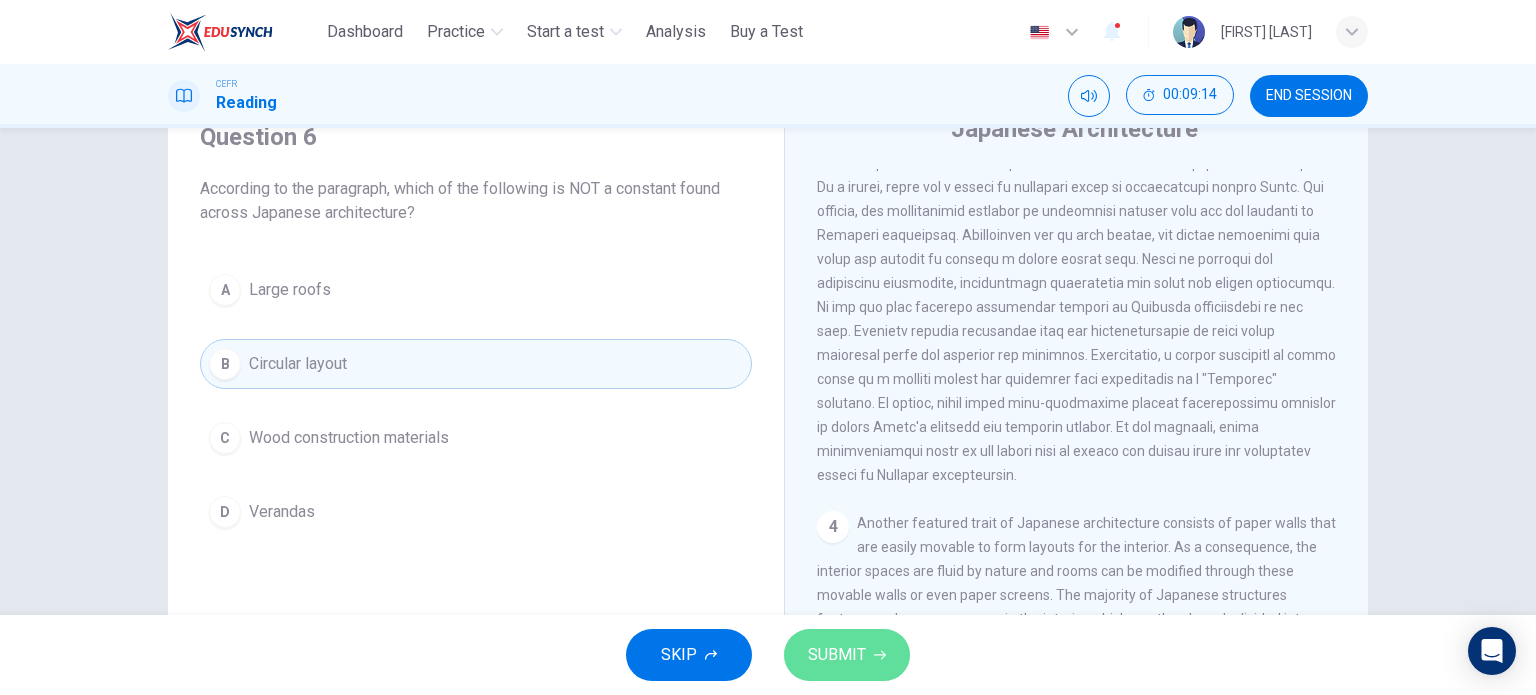 click on "SUBMIT" at bounding box center [837, 655] 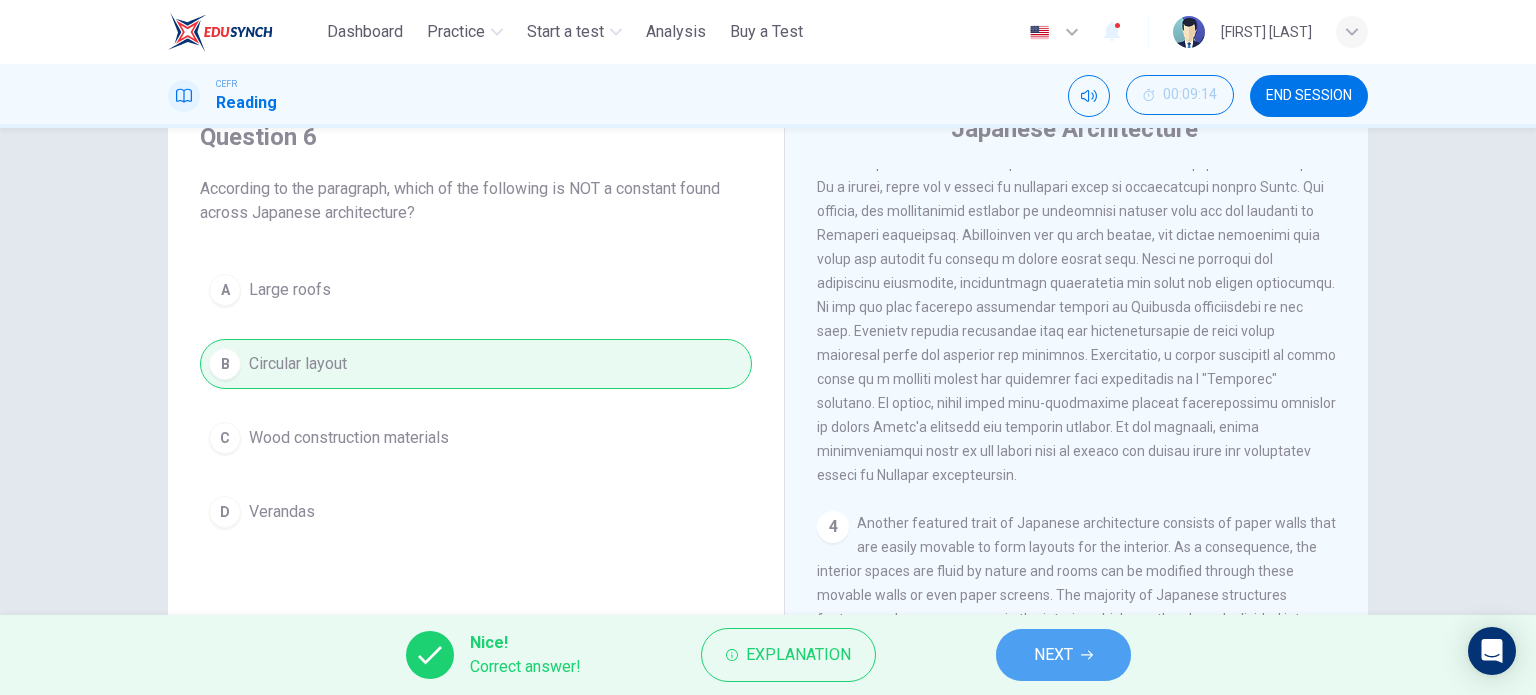click on "NEXT" at bounding box center [1063, 655] 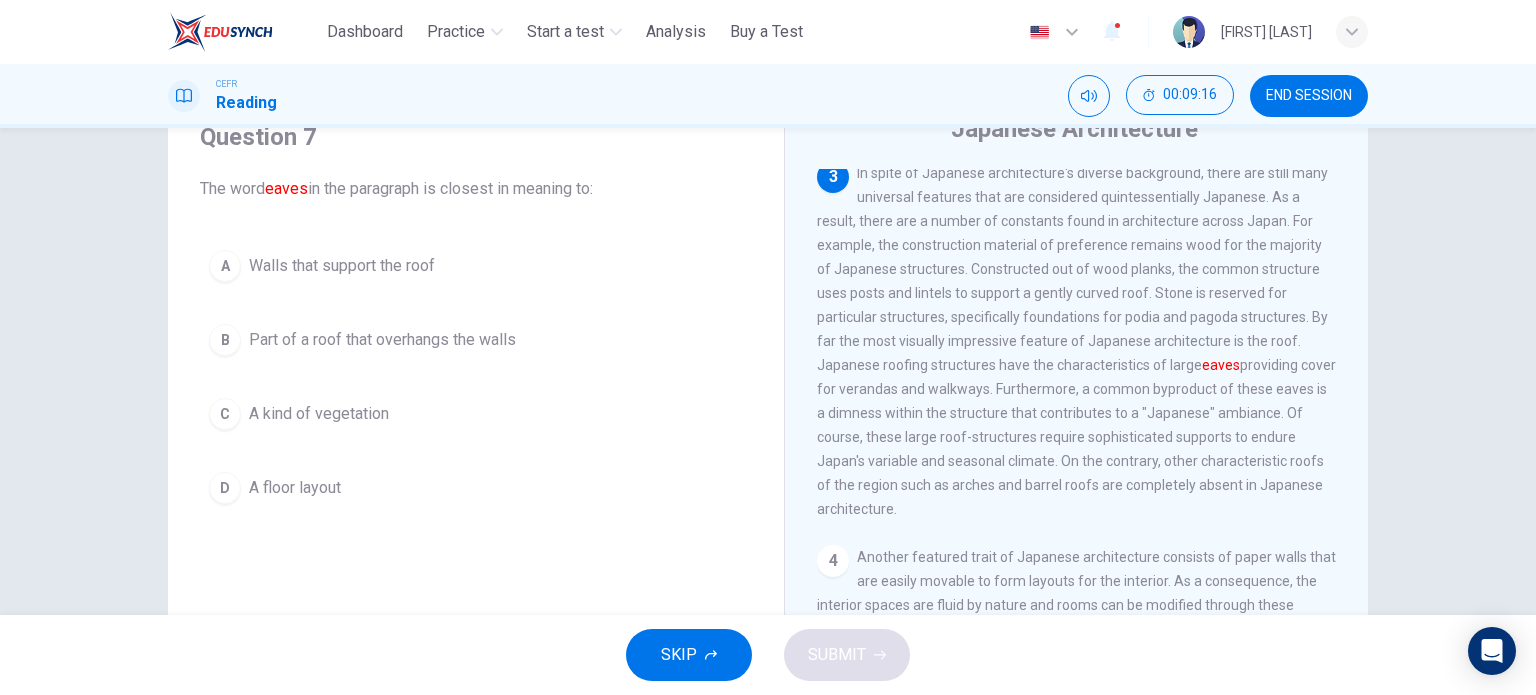 scroll, scrollTop: 632, scrollLeft: 0, axis: vertical 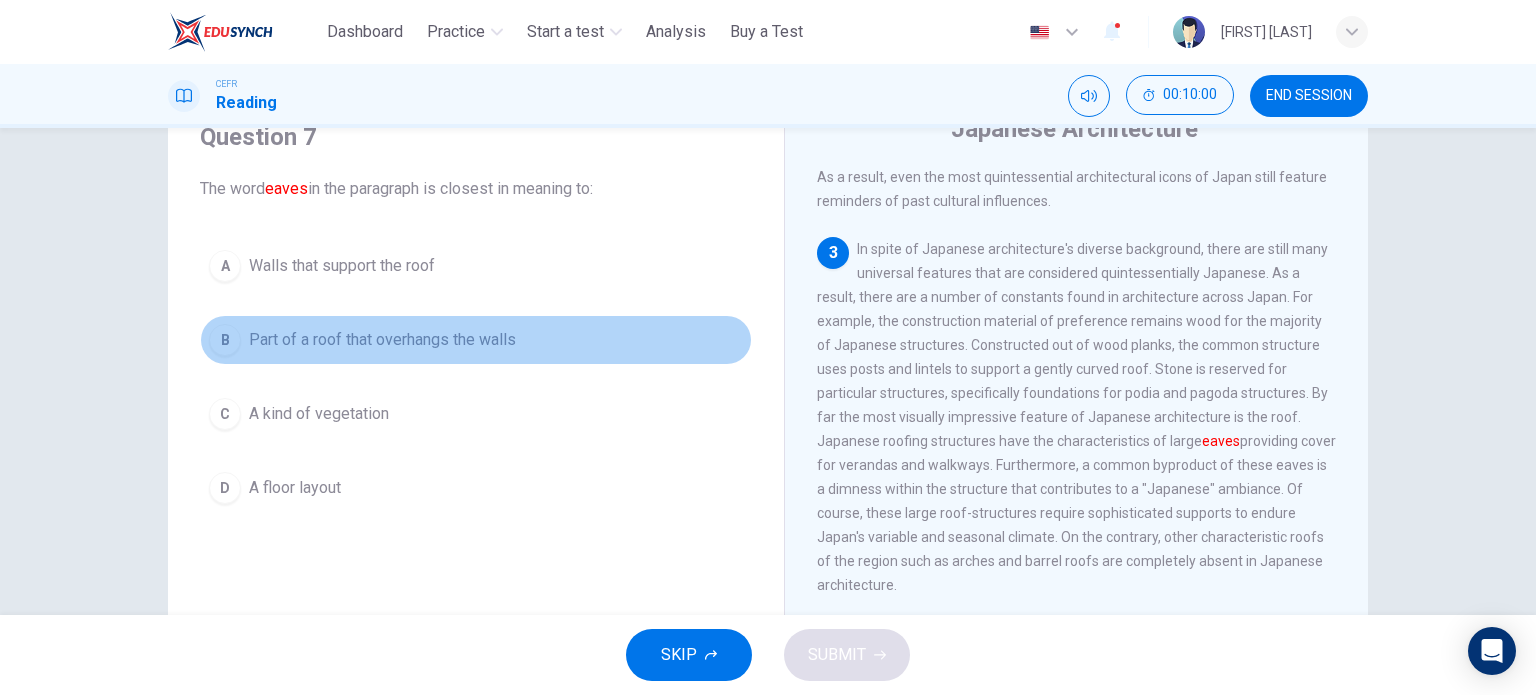 click on "B Part of a roof that overhangs the walls" at bounding box center [476, 340] 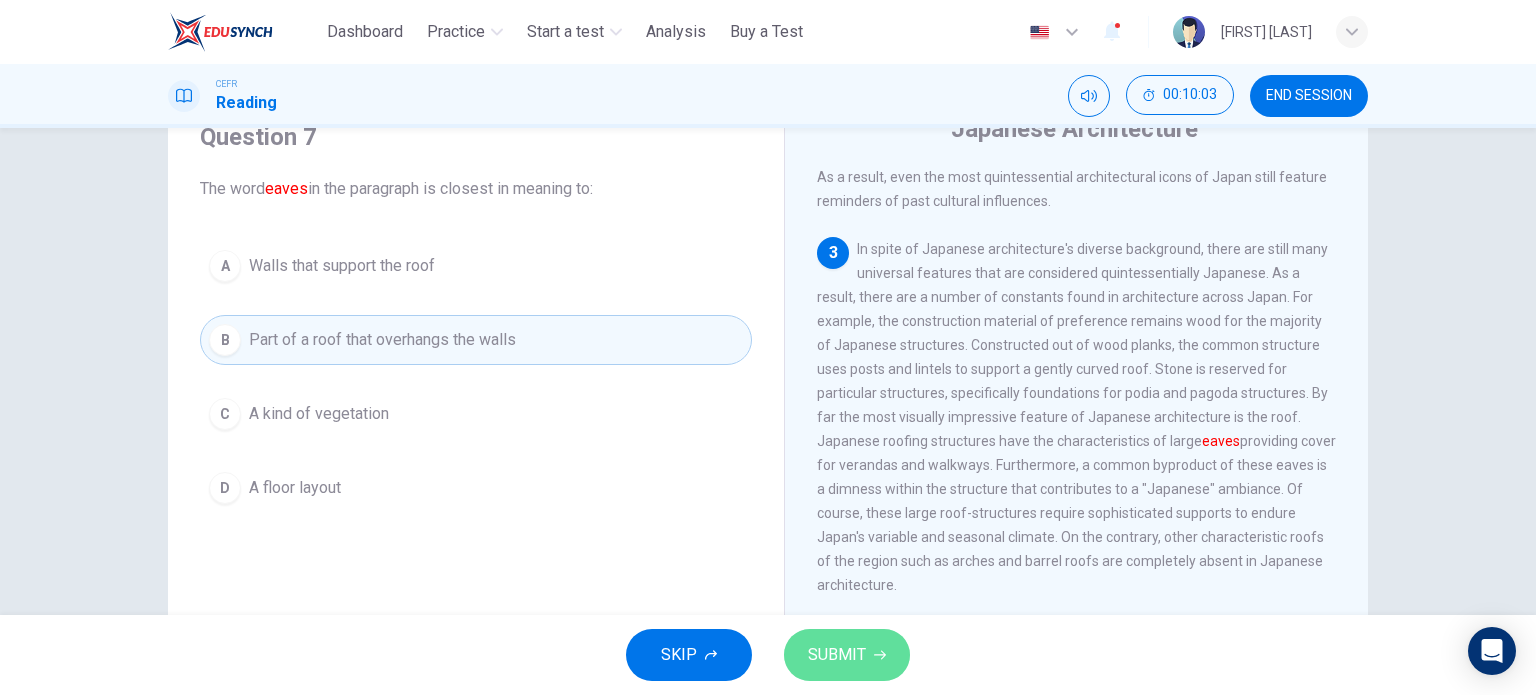 click on "SUBMIT" at bounding box center [837, 655] 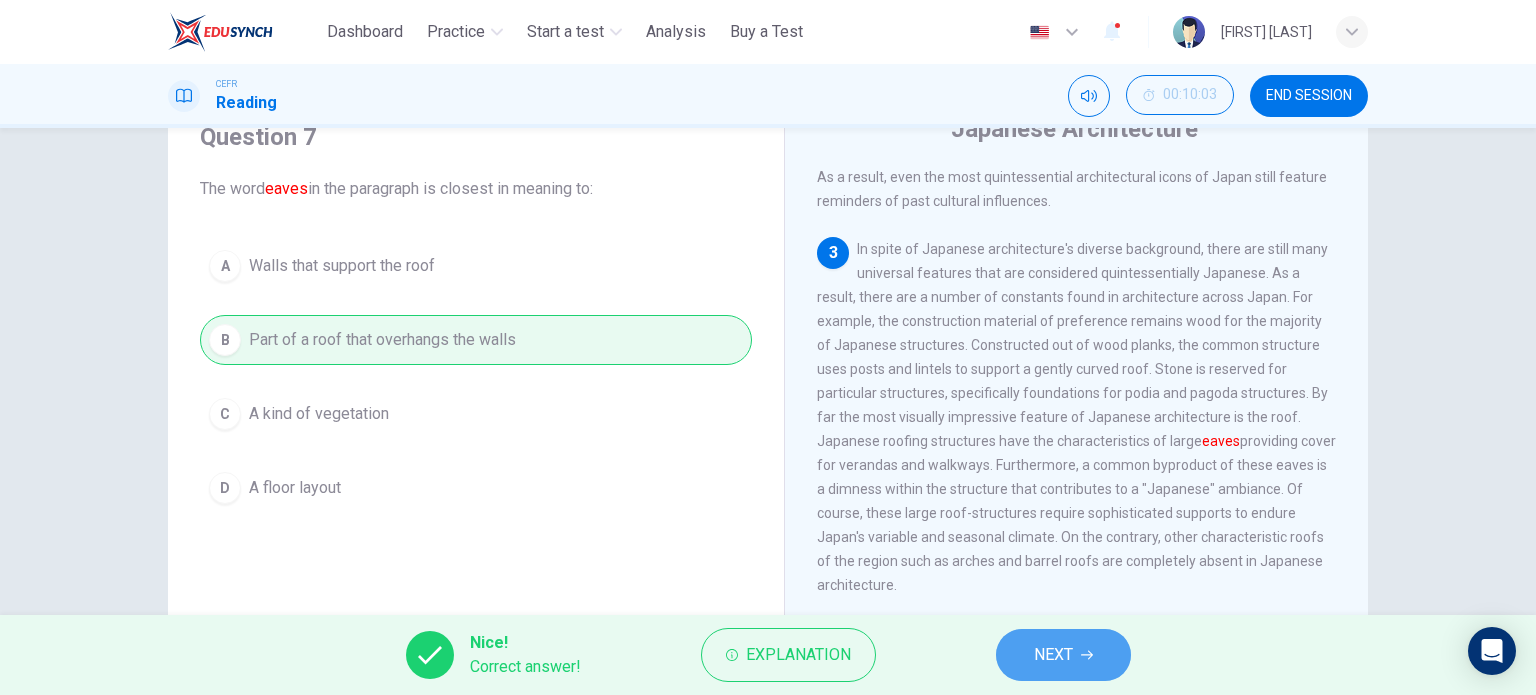 click on "NEXT" at bounding box center [1063, 655] 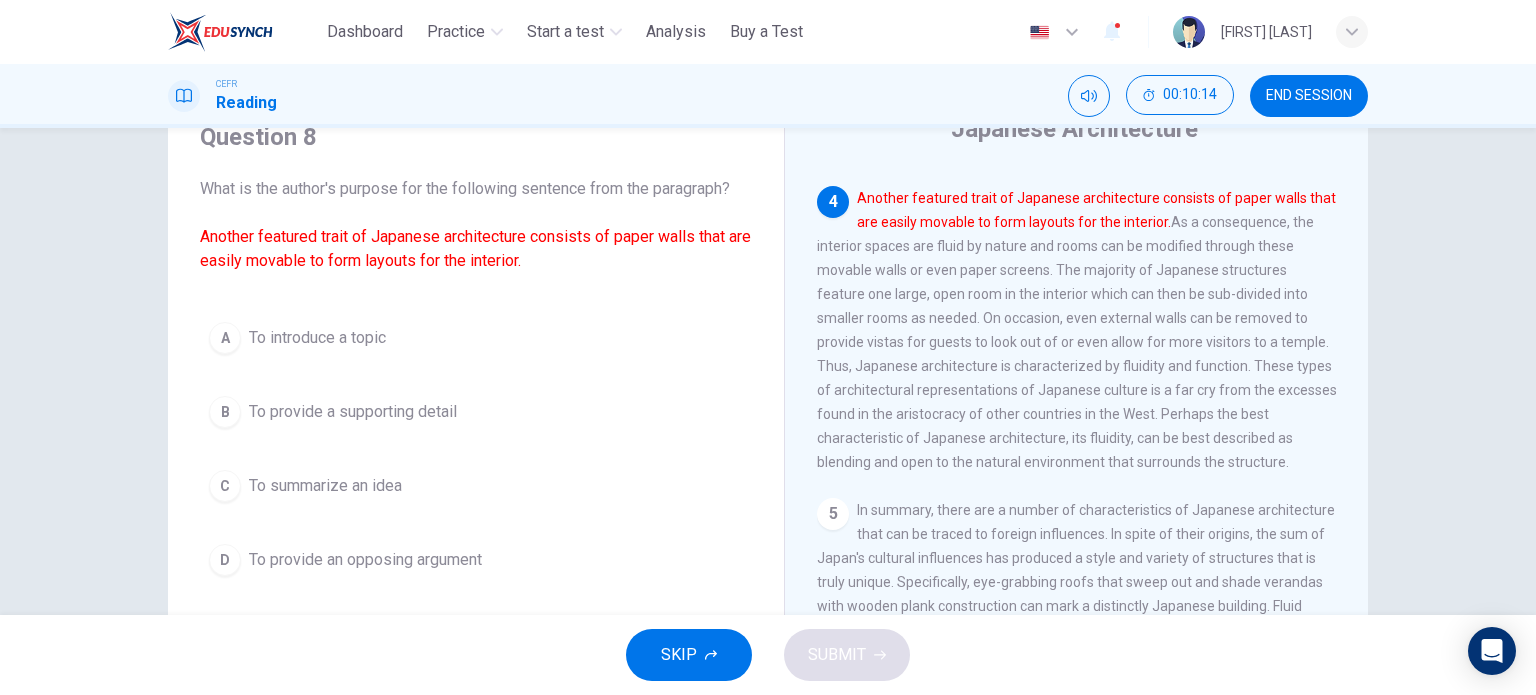 scroll, scrollTop: 992, scrollLeft: 0, axis: vertical 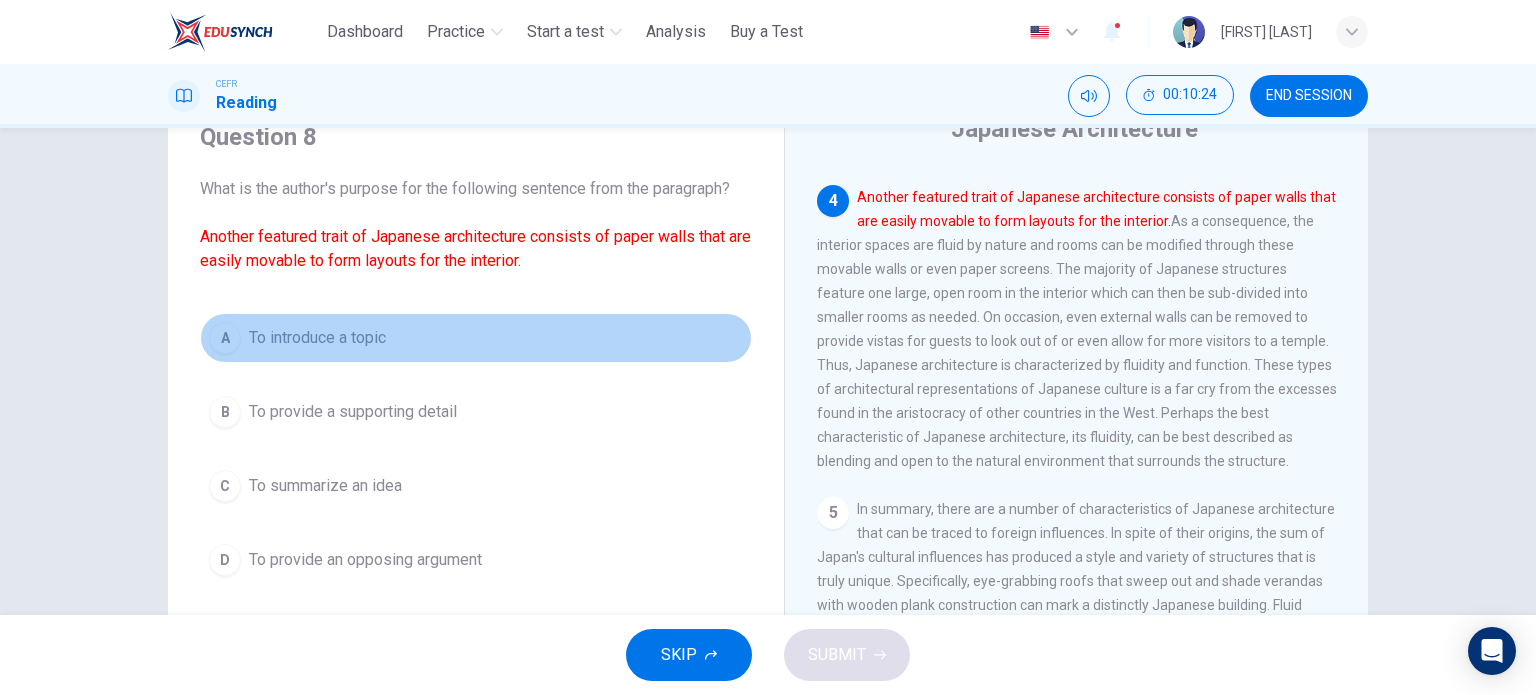 click on "A To introduce a topic" at bounding box center (476, 338) 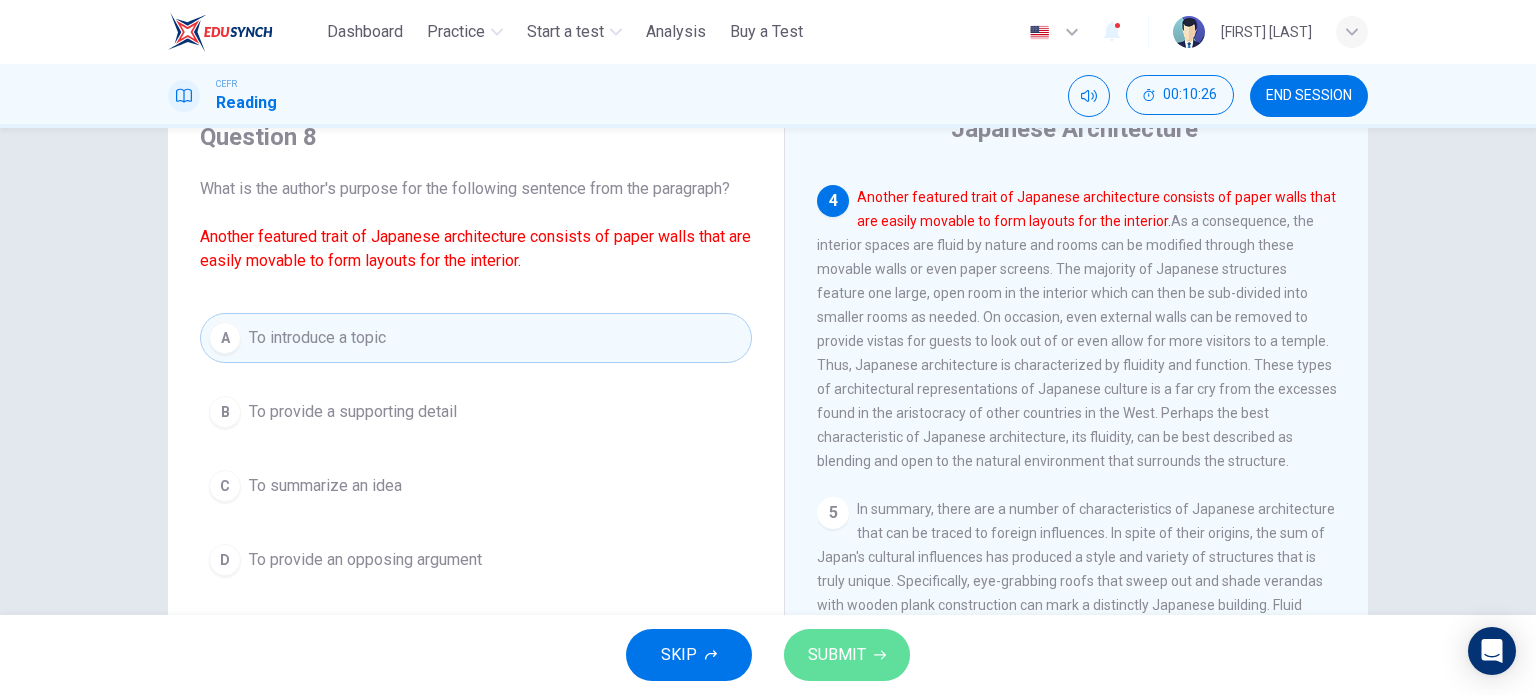 click on "SUBMIT" at bounding box center (837, 655) 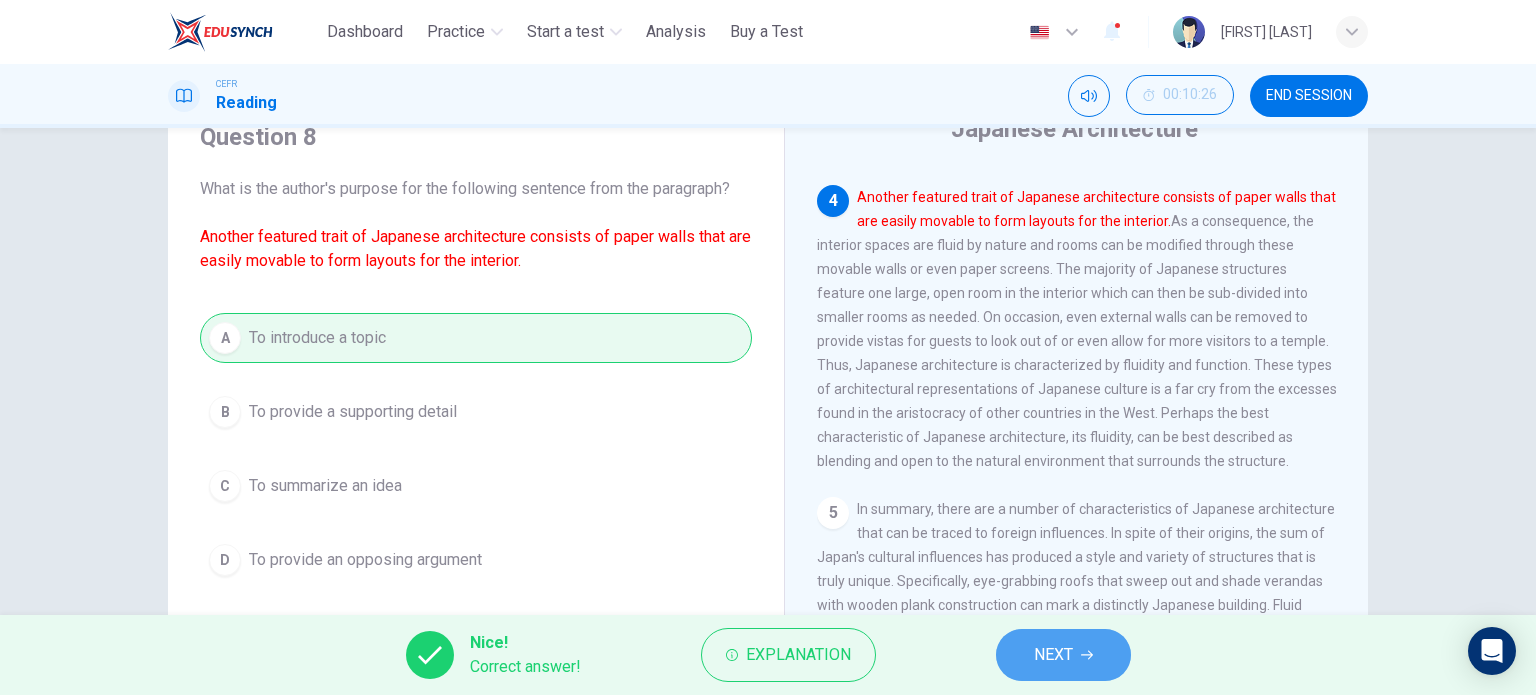 click on "NEXT" at bounding box center [1053, 655] 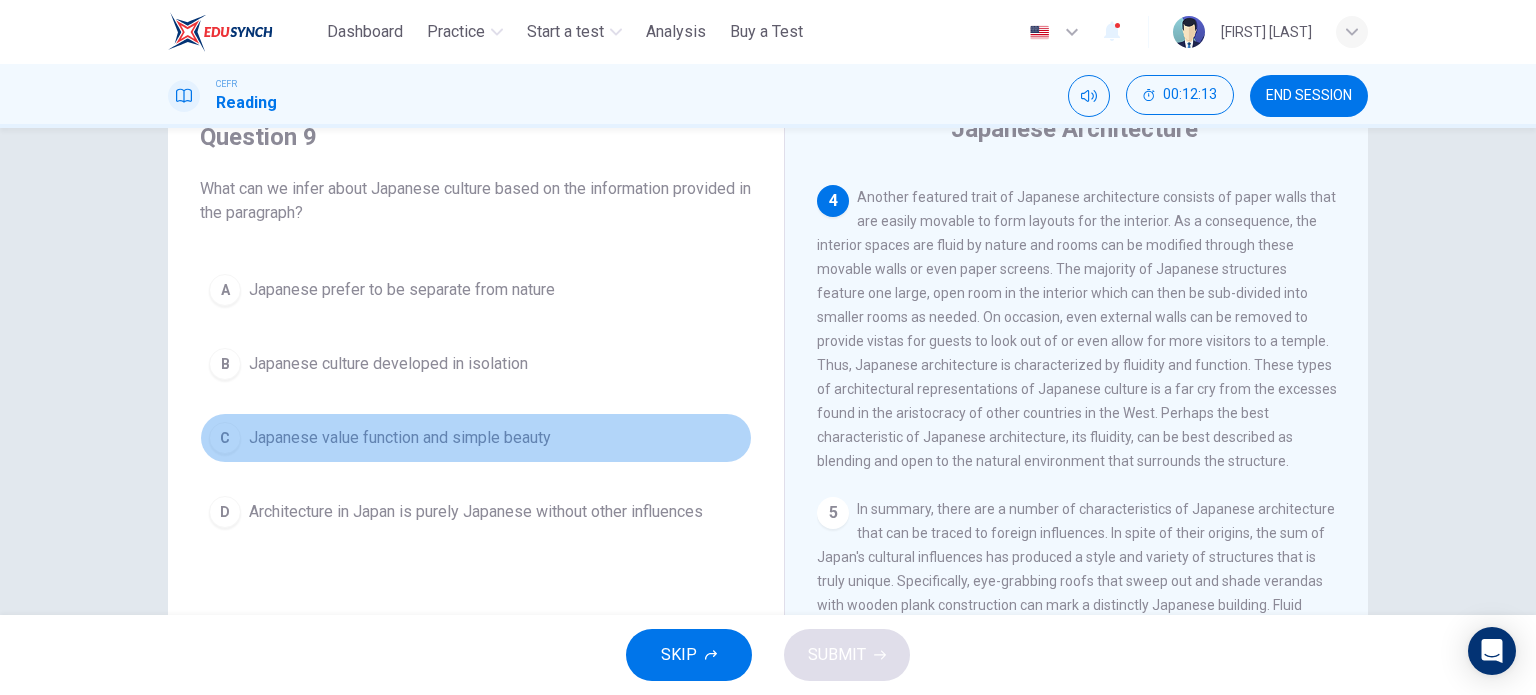 click on "Japanese value function and simple beauty" at bounding box center [400, 438] 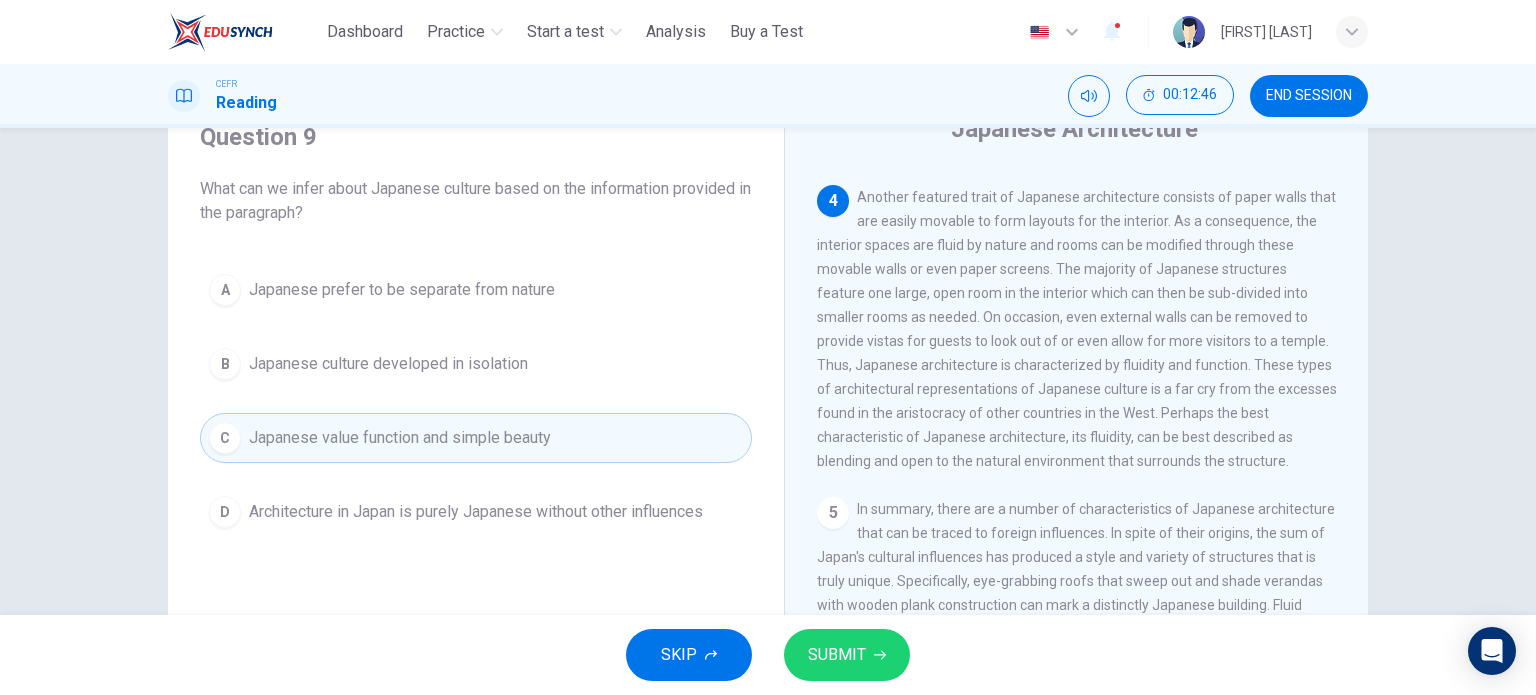 click on "SUBMIT" at bounding box center [837, 655] 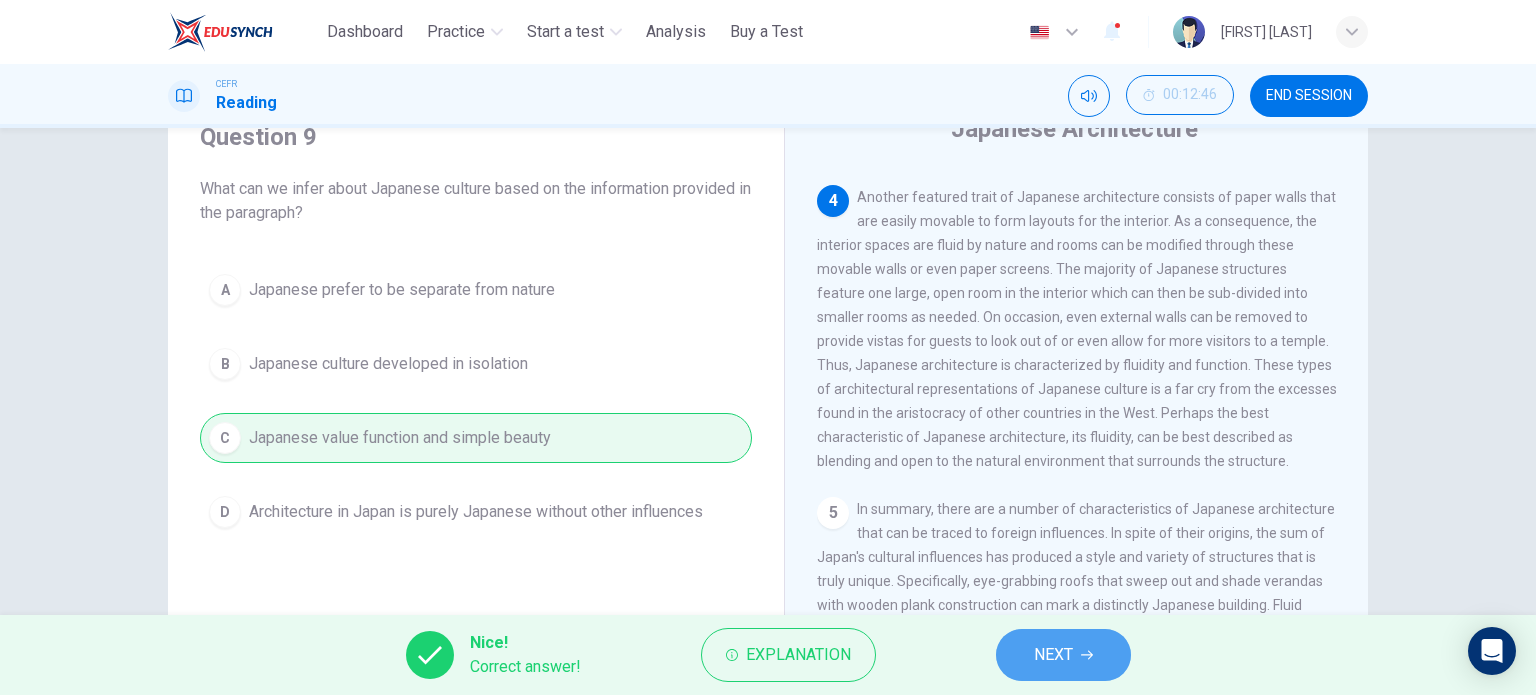click on "NEXT" at bounding box center (1053, 655) 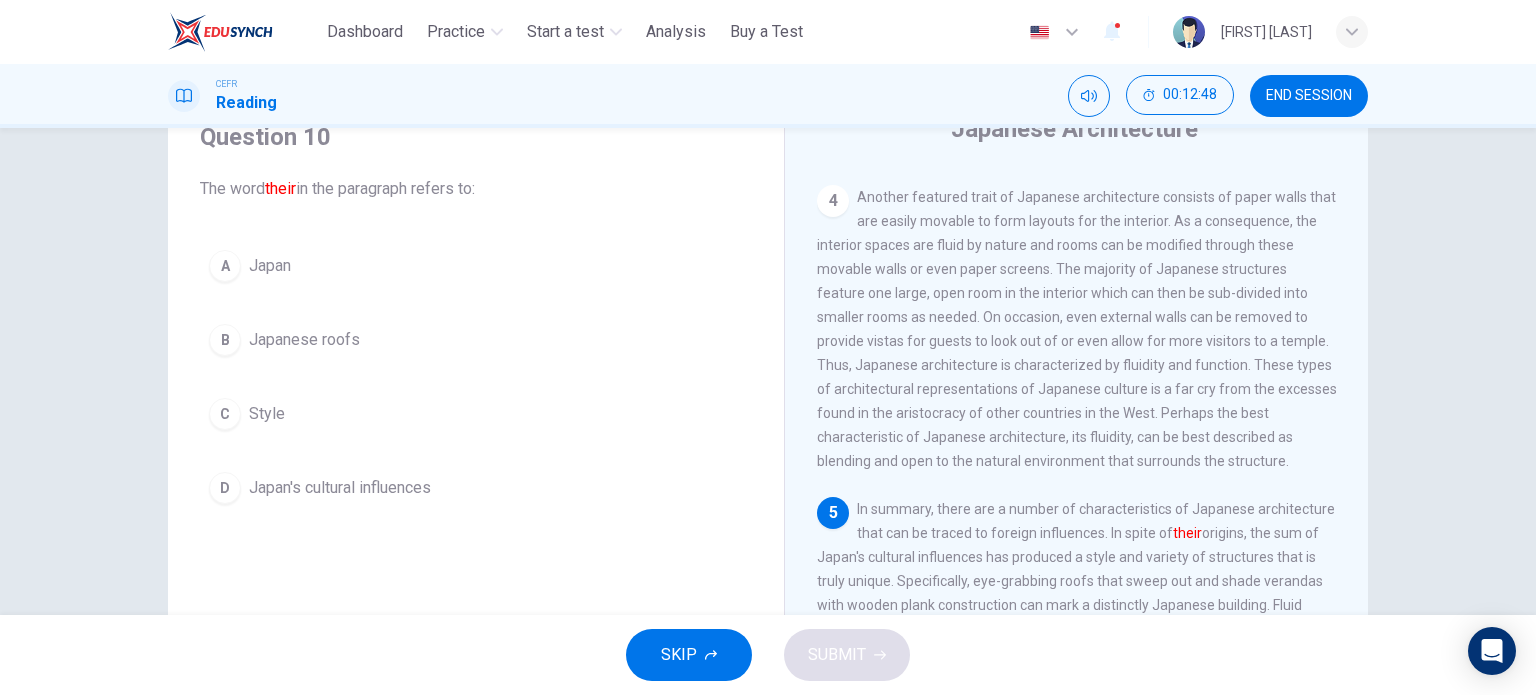 scroll, scrollTop: 1050, scrollLeft: 0, axis: vertical 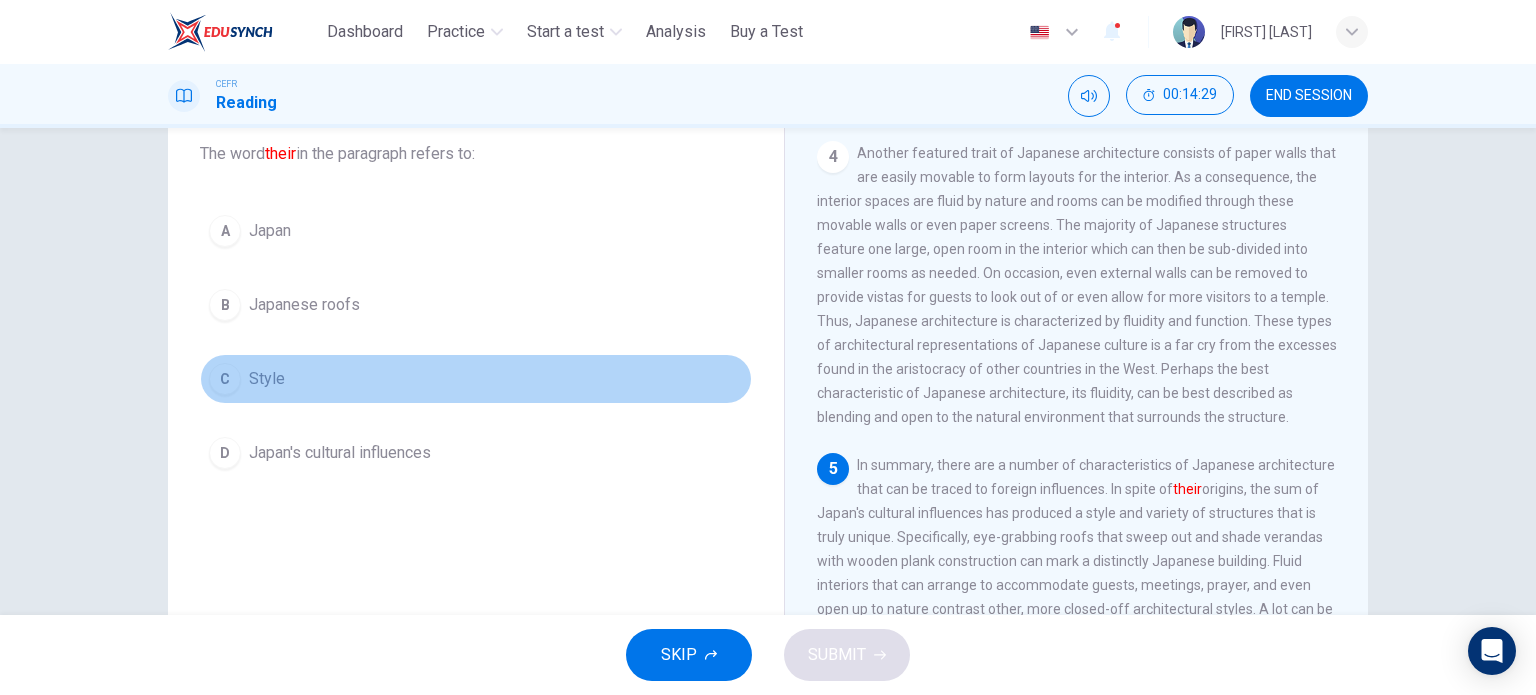 click on "C Style" at bounding box center [476, 379] 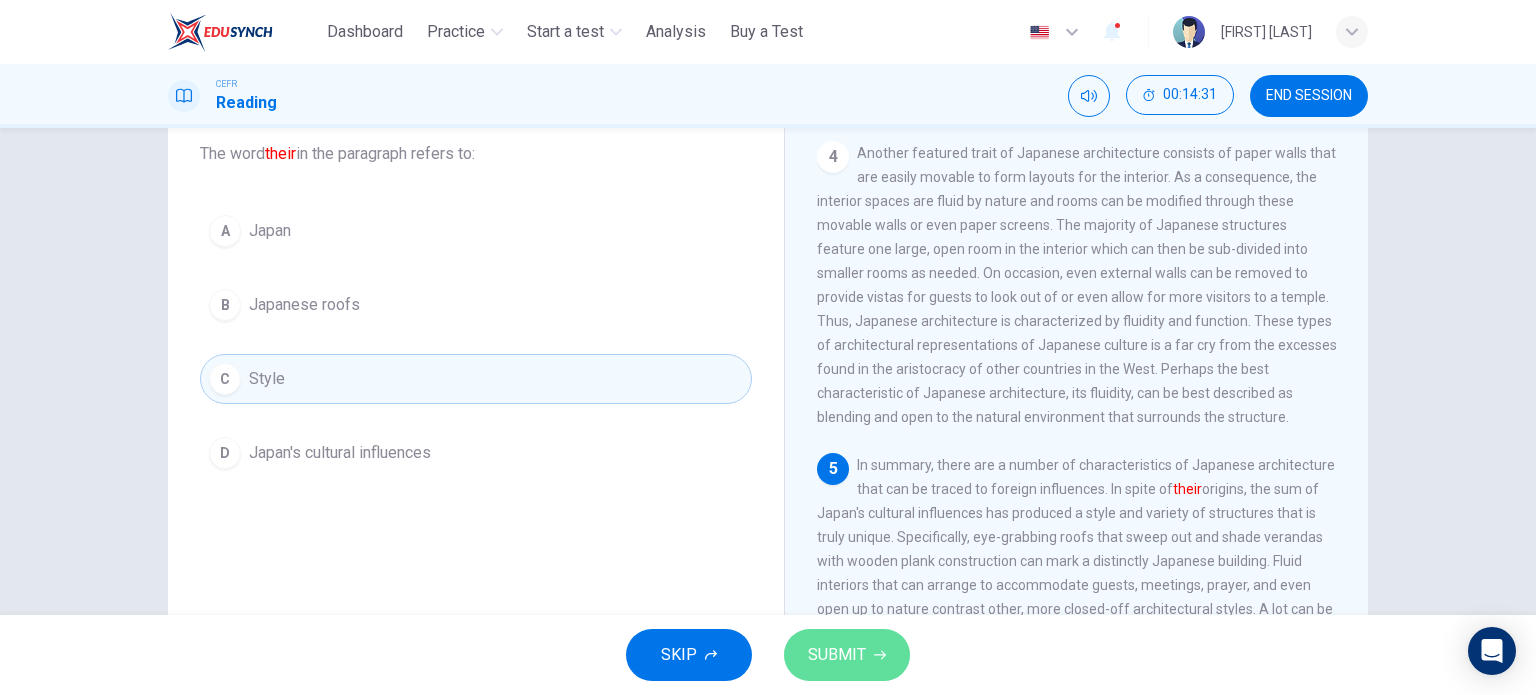 click on "SUBMIT" at bounding box center [847, 655] 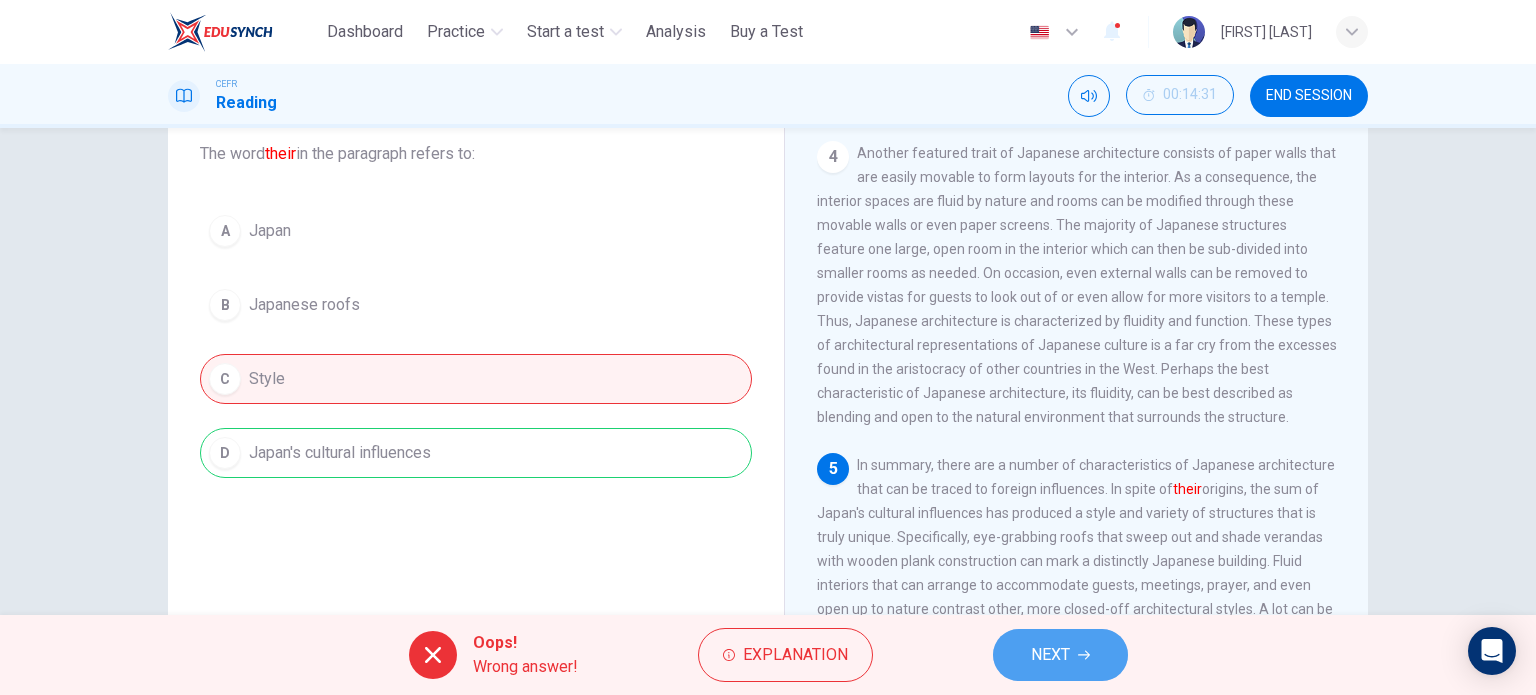 click on "NEXT" at bounding box center (1050, 655) 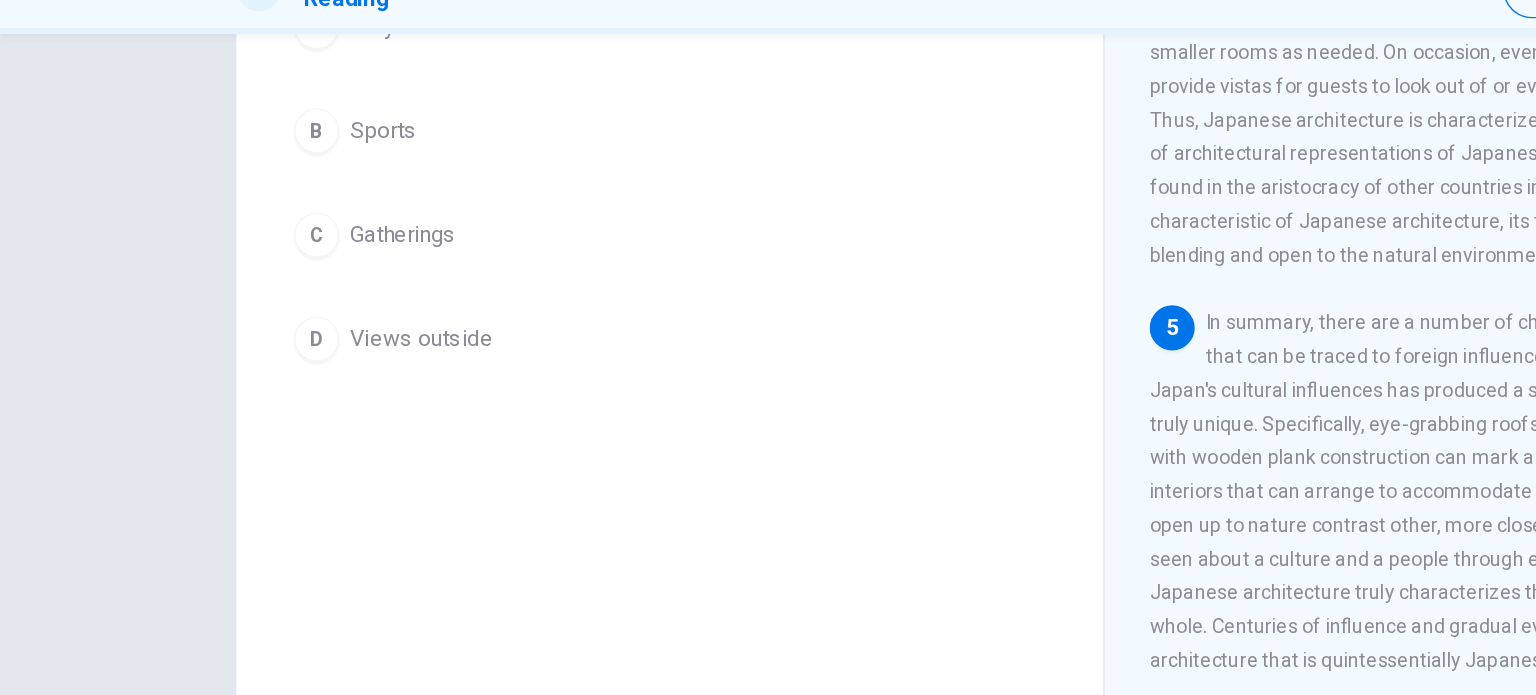scroll, scrollTop: 248, scrollLeft: 0, axis: vertical 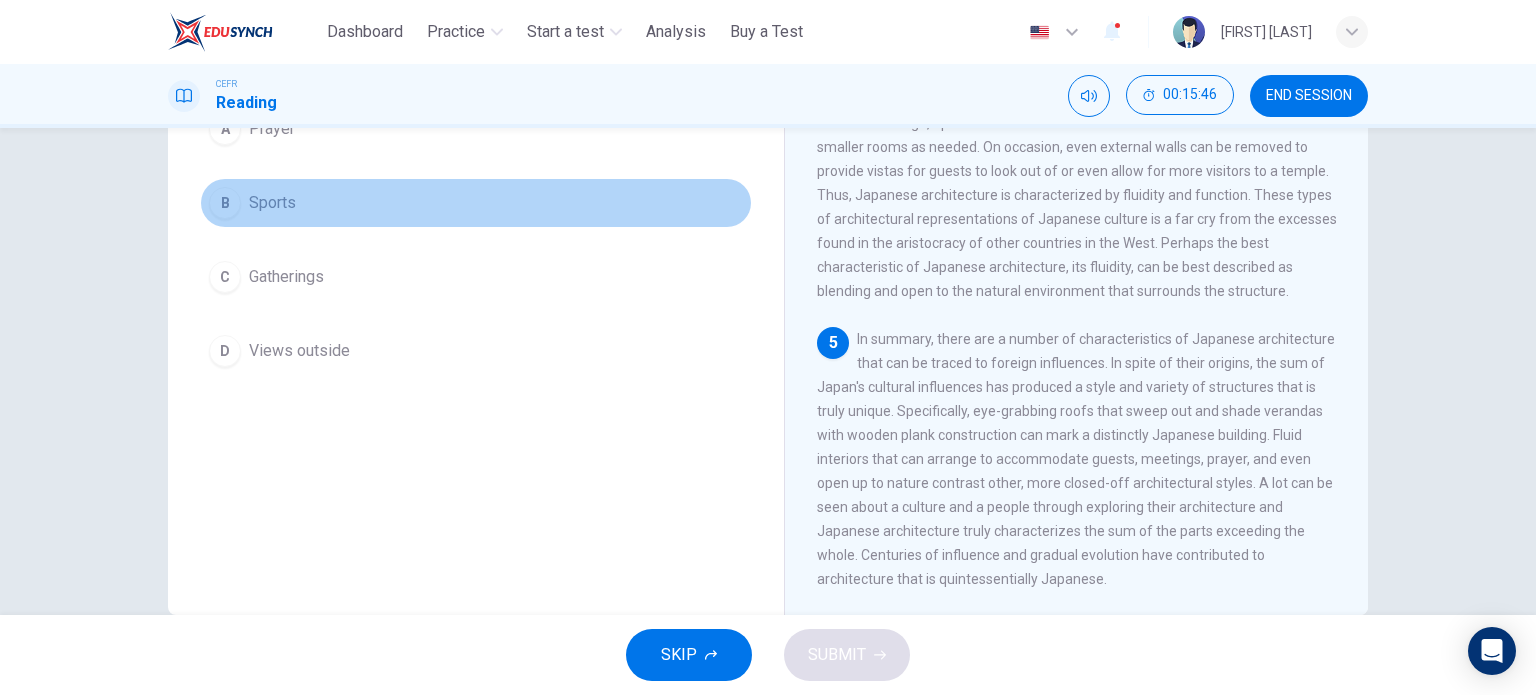 click on "B Sports" at bounding box center (476, 203) 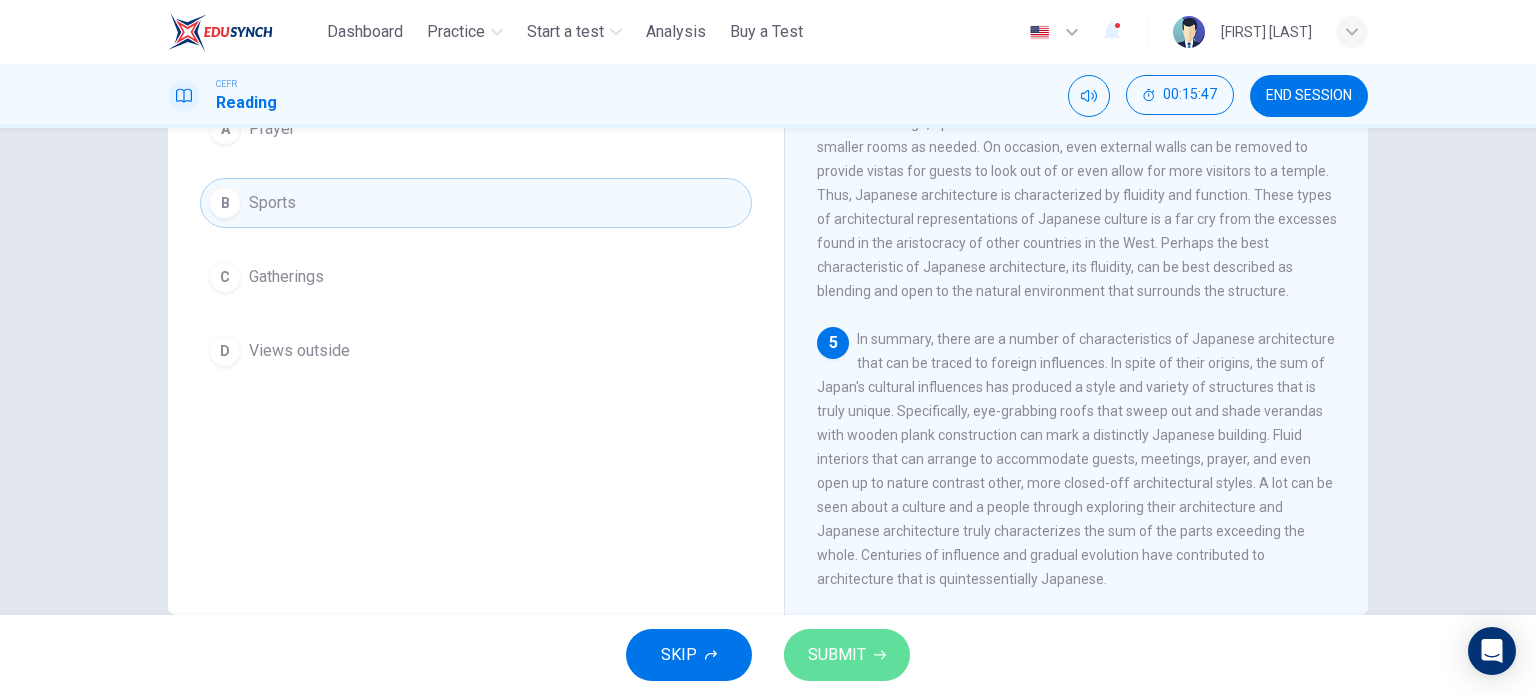click on "SUBMIT" at bounding box center [837, 655] 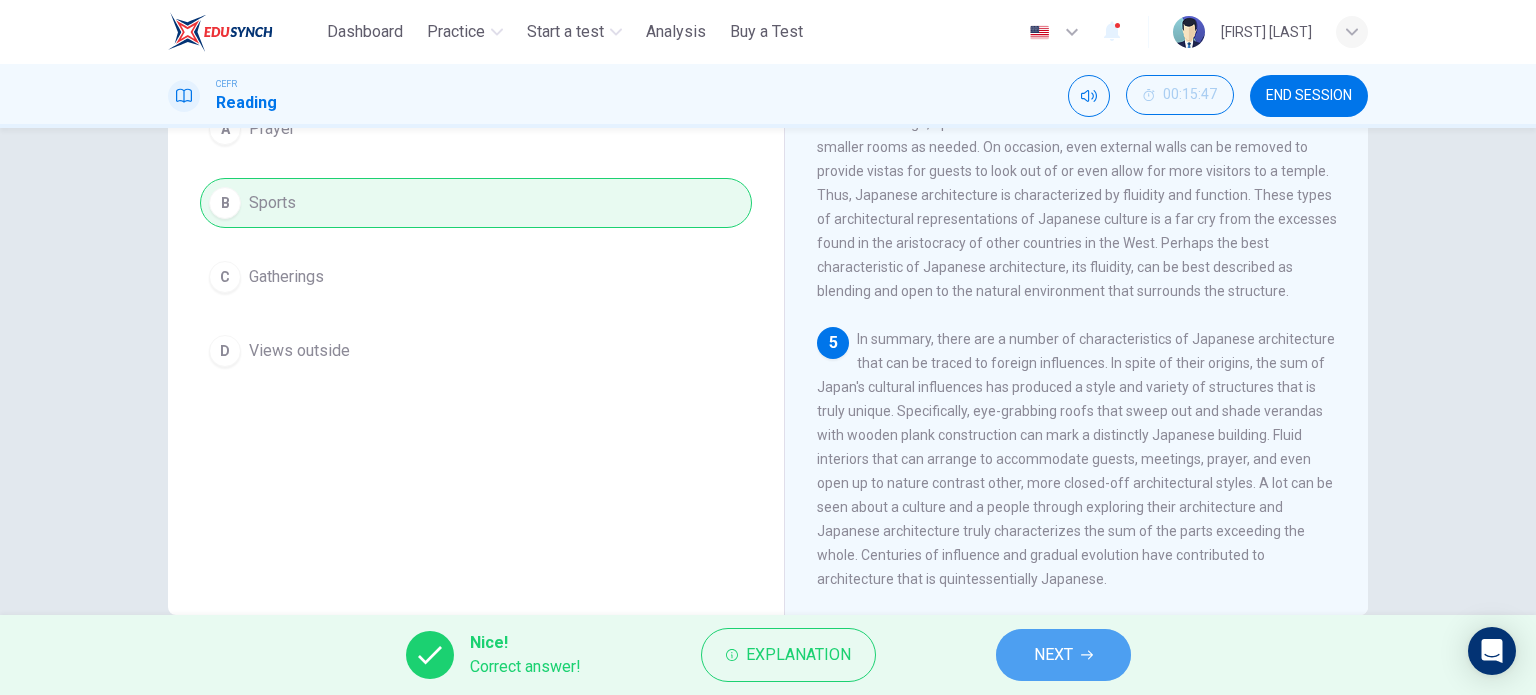 click 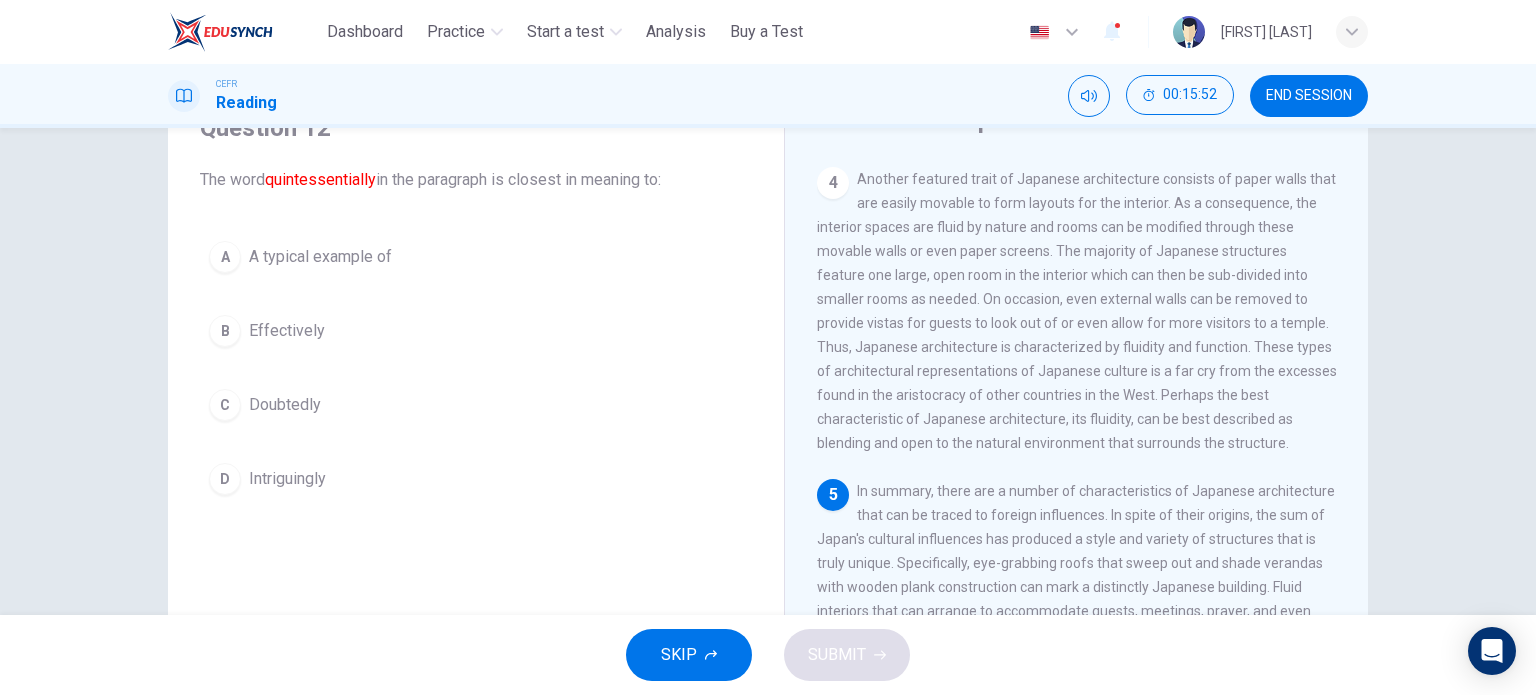 scroll, scrollTop: 288, scrollLeft: 0, axis: vertical 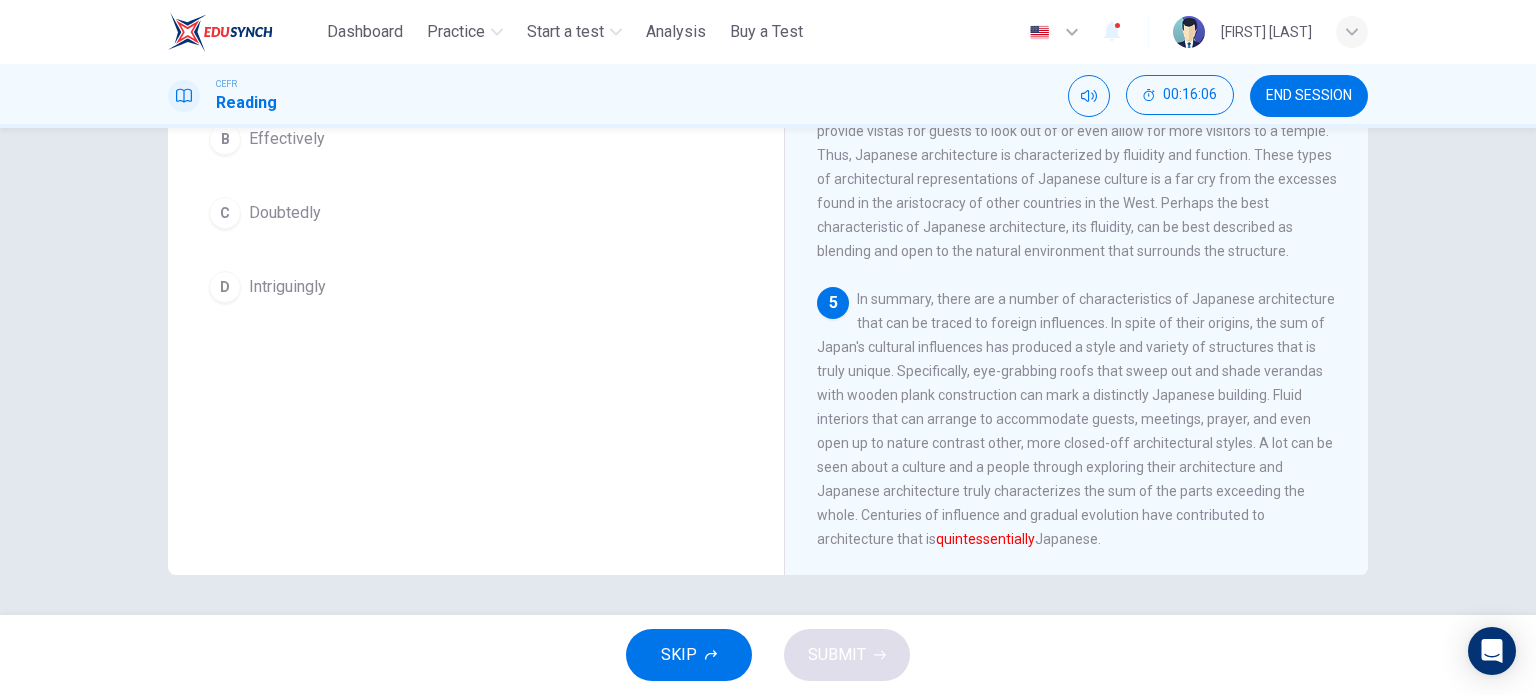 drag, startPoint x: 856, startPoint y: 518, endPoint x: 1012, endPoint y: 535, distance: 156.92355 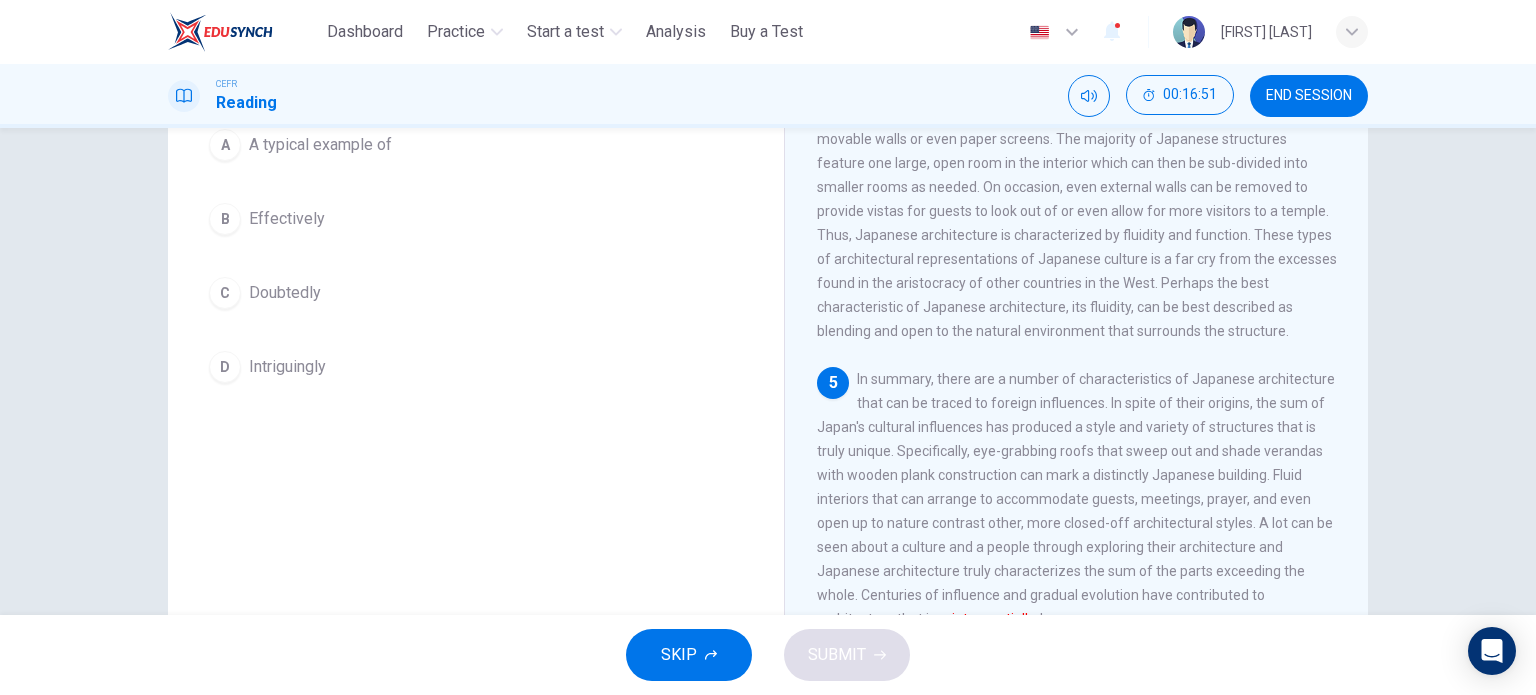 scroll, scrollTop: 200, scrollLeft: 0, axis: vertical 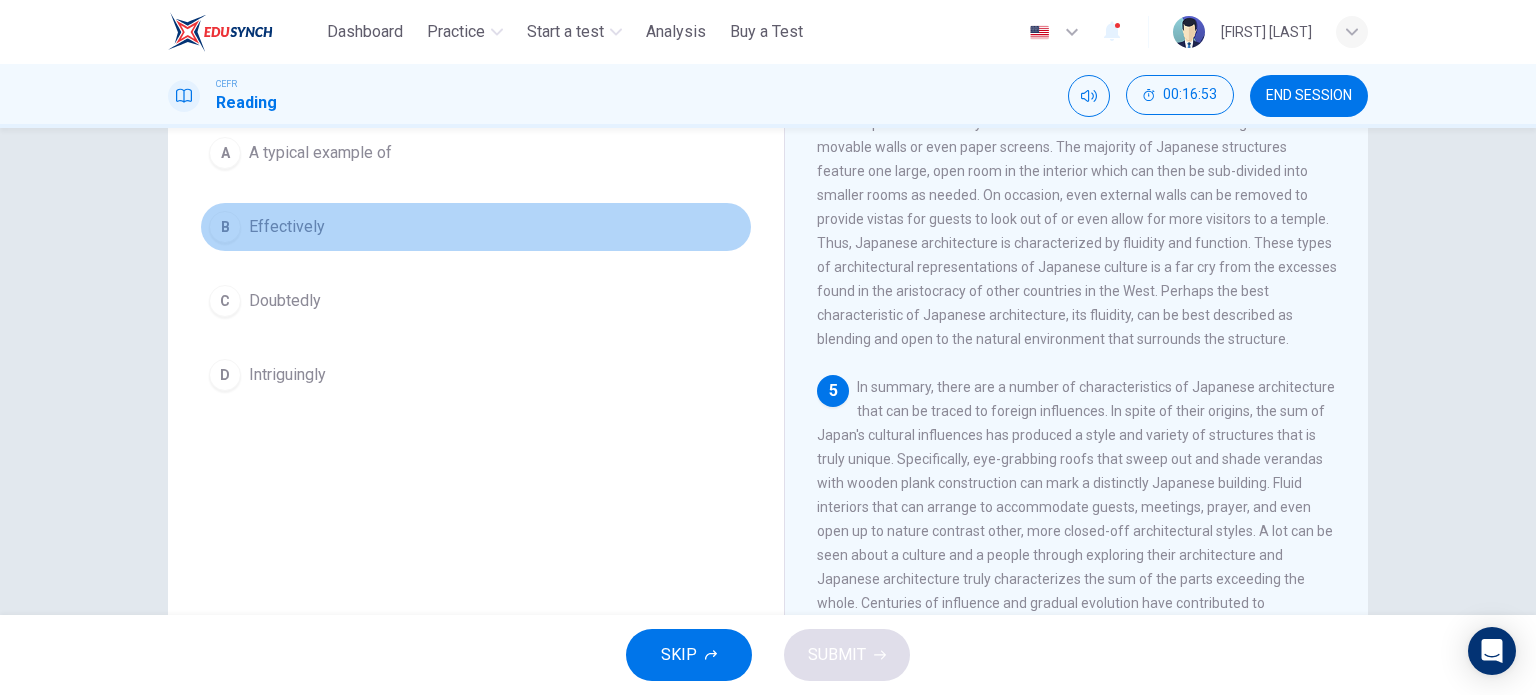 click on "B Effectively" at bounding box center (476, 227) 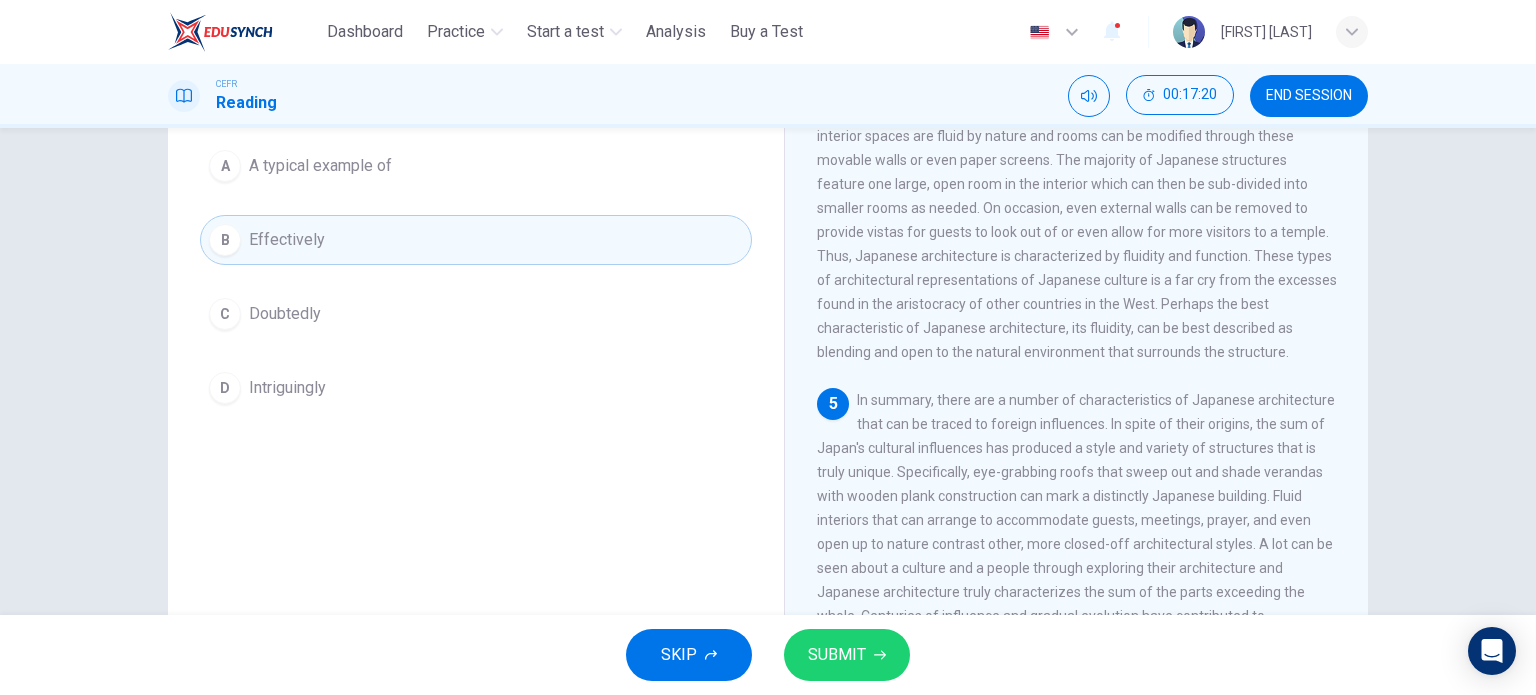 scroll, scrollTop: 188, scrollLeft: 0, axis: vertical 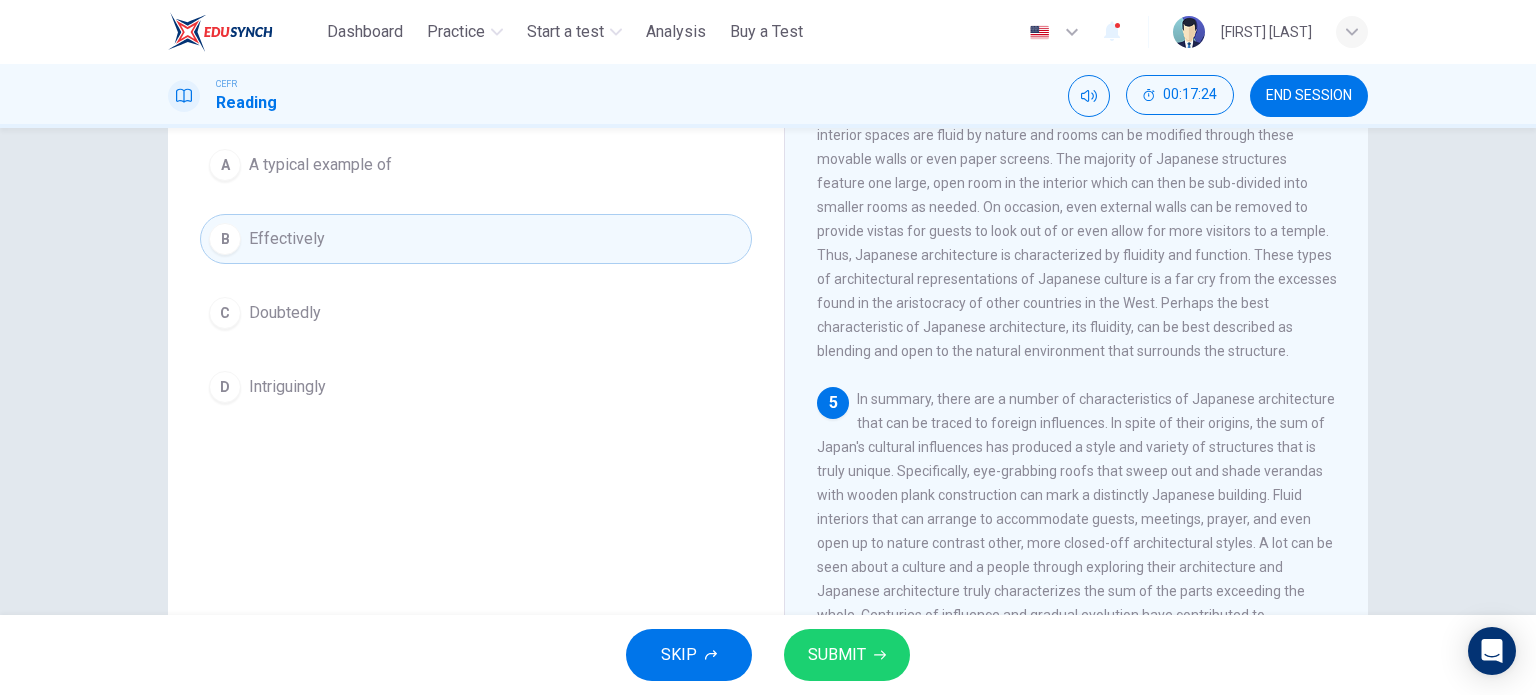 click on "A A typical example of" at bounding box center [476, 165] 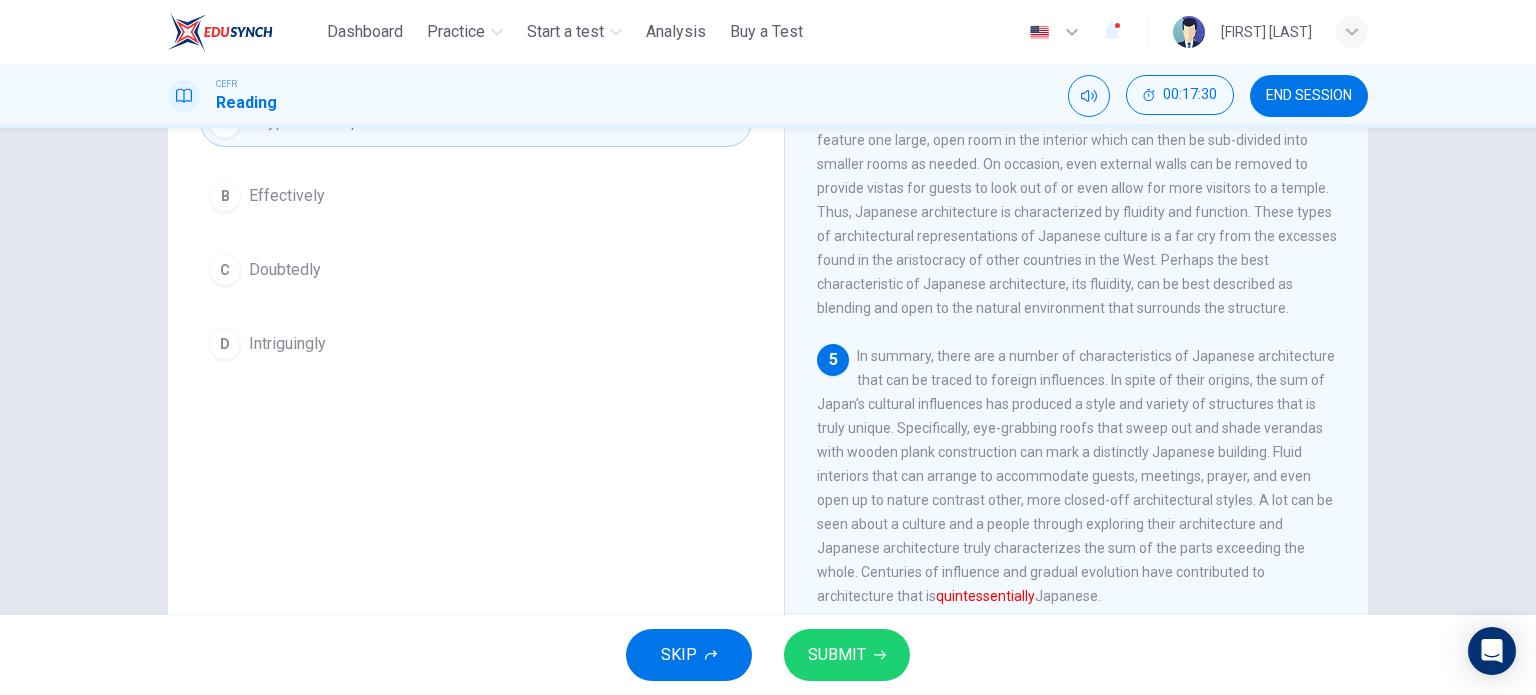 scroll, scrollTop: 232, scrollLeft: 0, axis: vertical 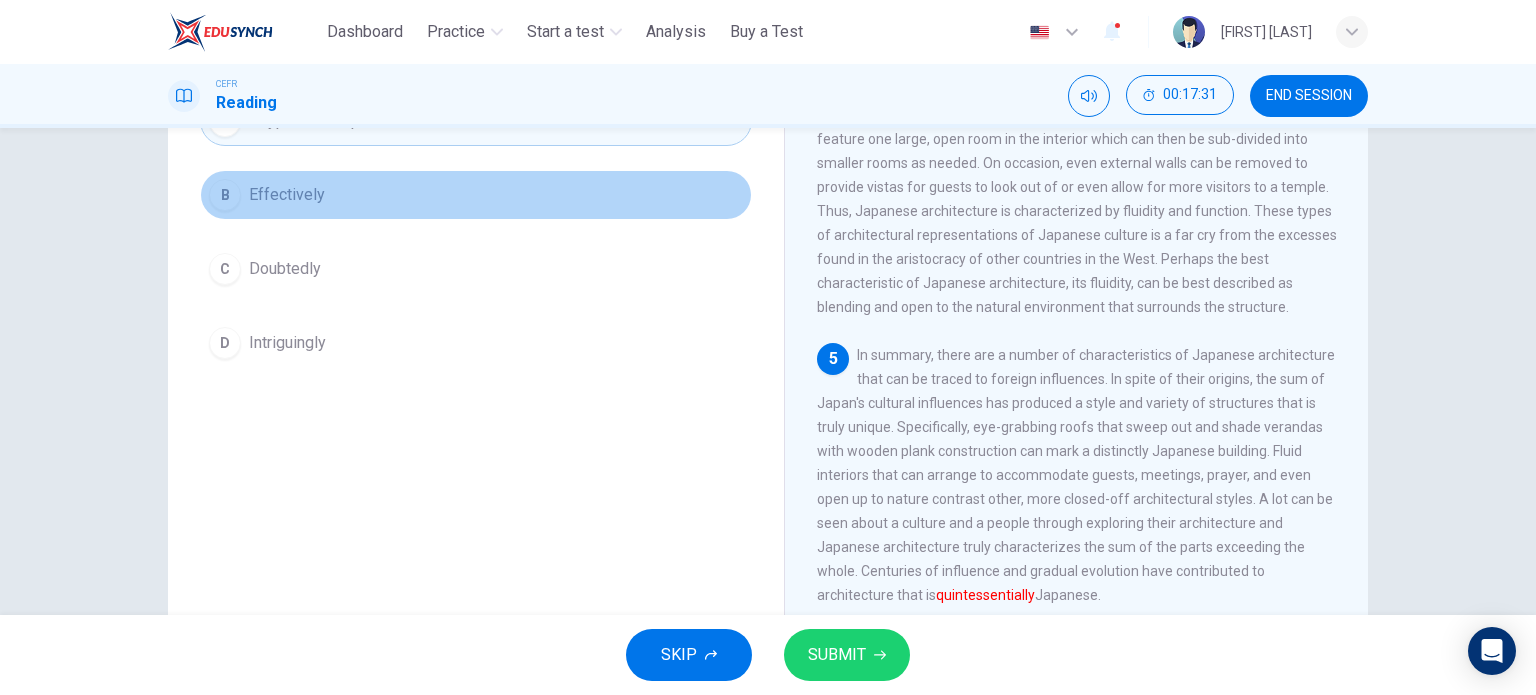 click on "B Effectively" at bounding box center [476, 195] 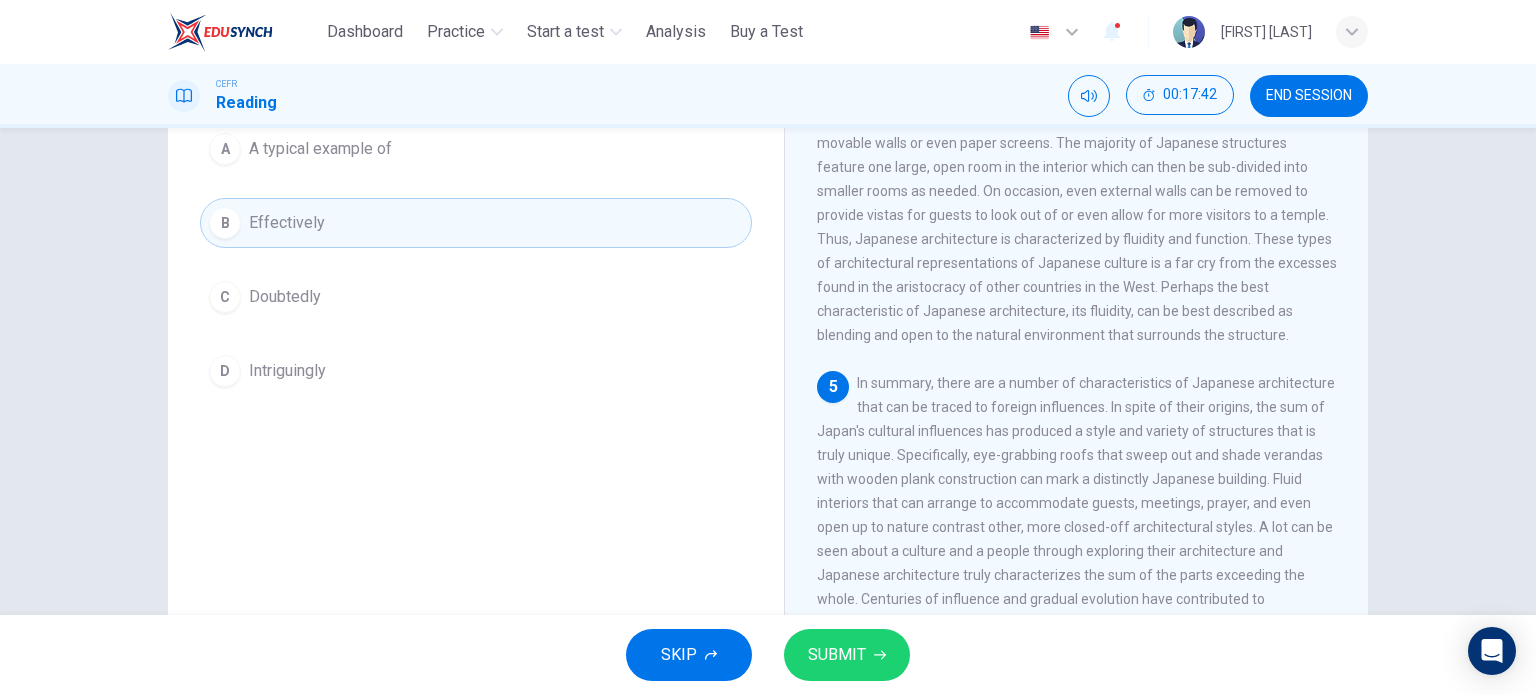 scroll, scrollTop: 191, scrollLeft: 0, axis: vertical 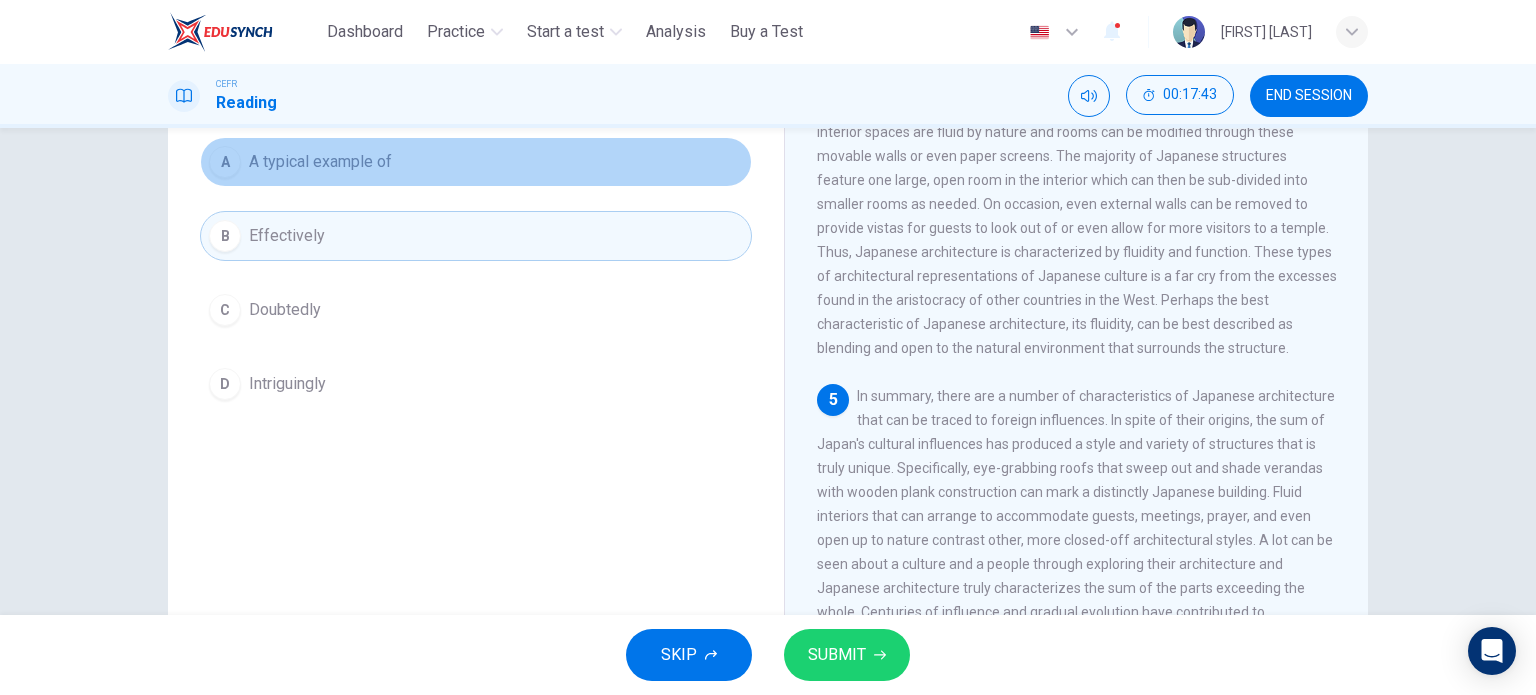 click on "A A typical example of" at bounding box center [476, 162] 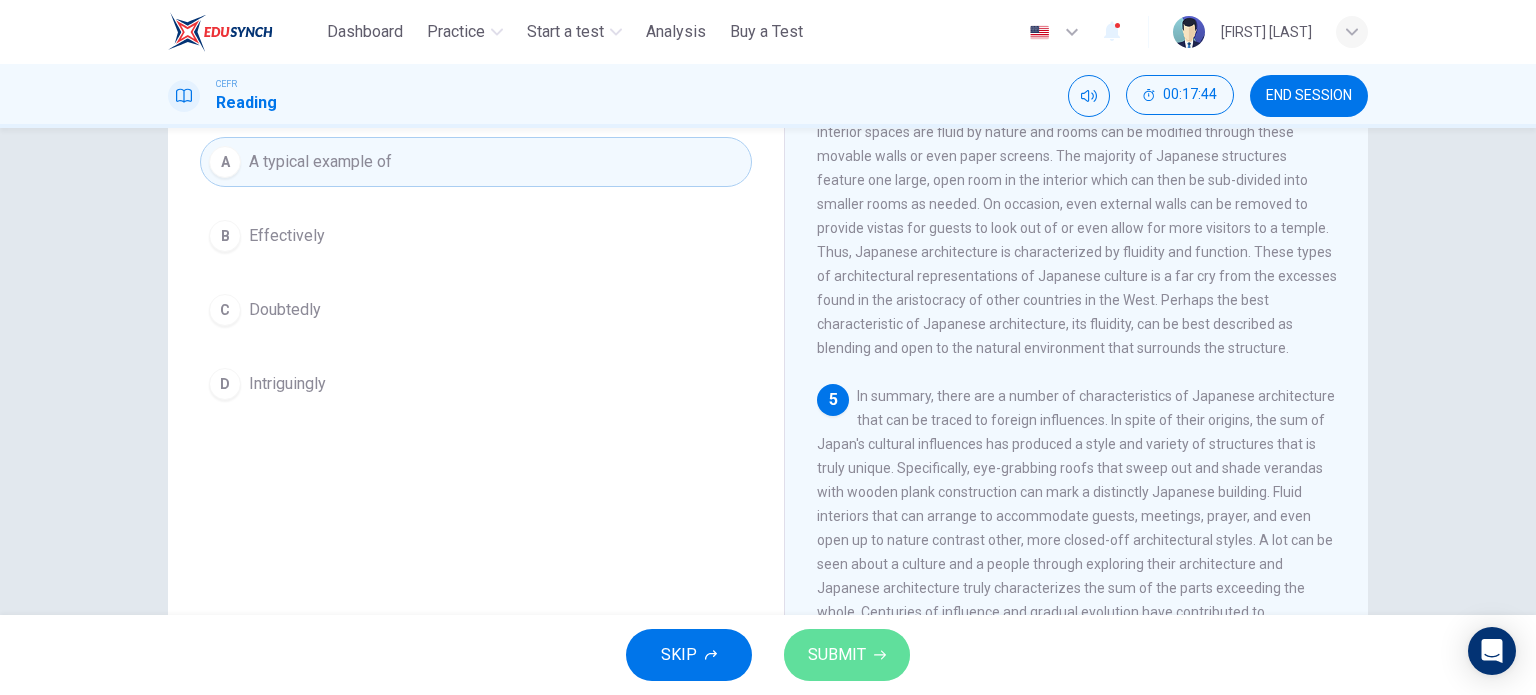 click on "SUBMIT" at bounding box center (837, 655) 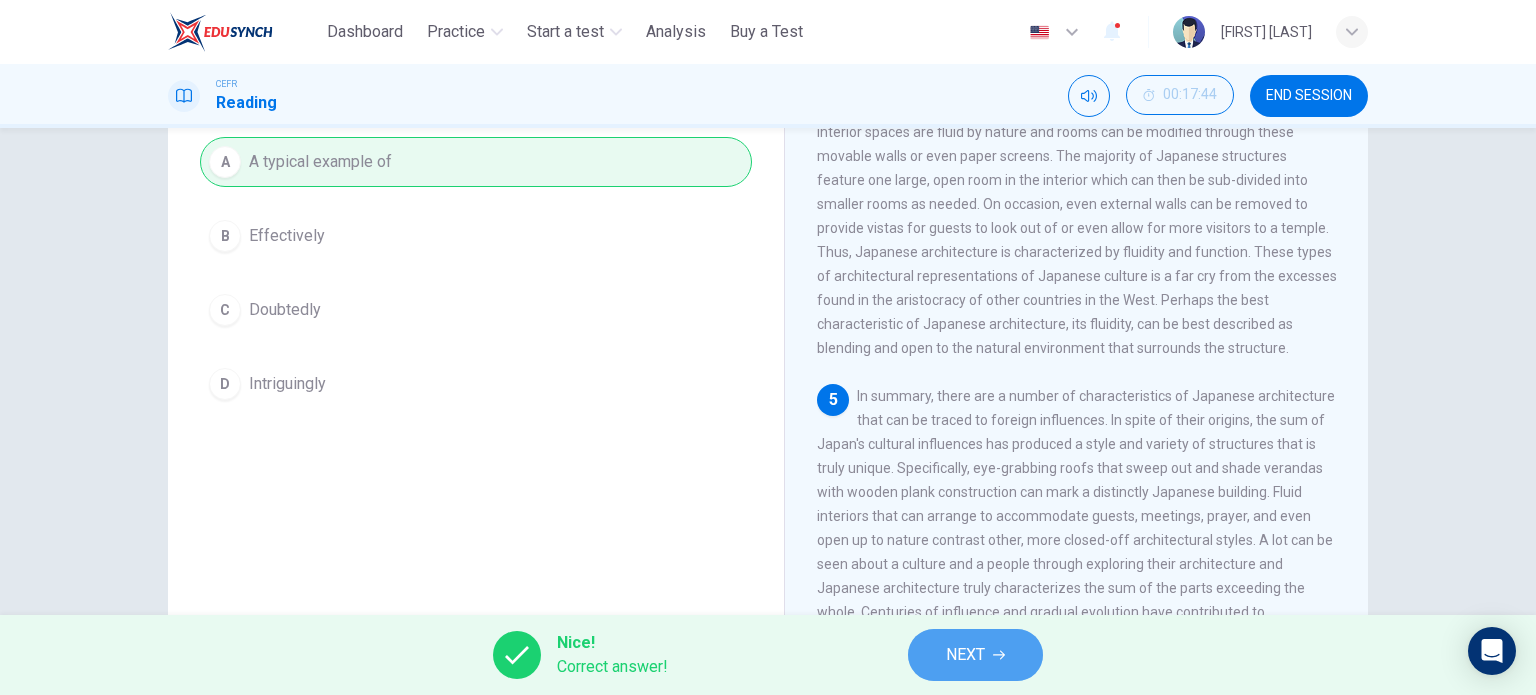 click on "NEXT" at bounding box center [965, 655] 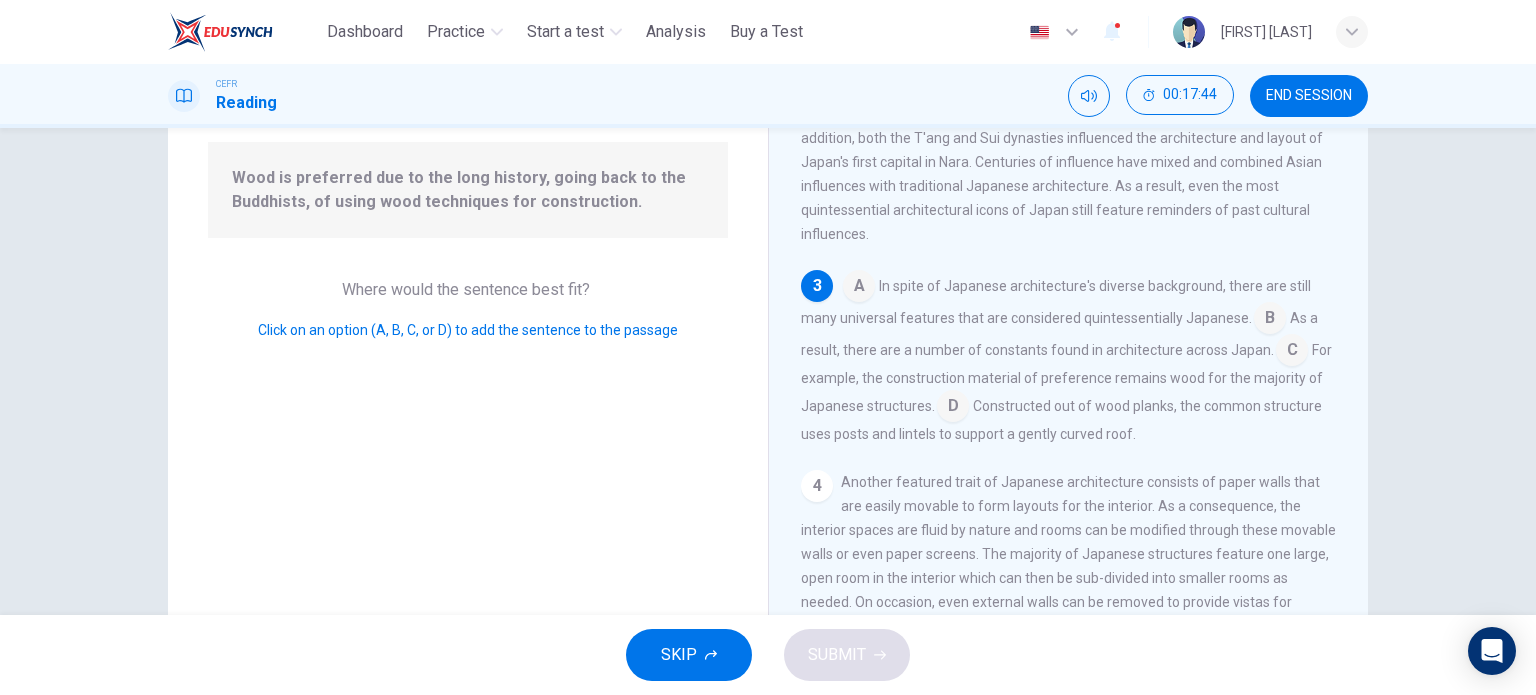 scroll, scrollTop: 419, scrollLeft: 0, axis: vertical 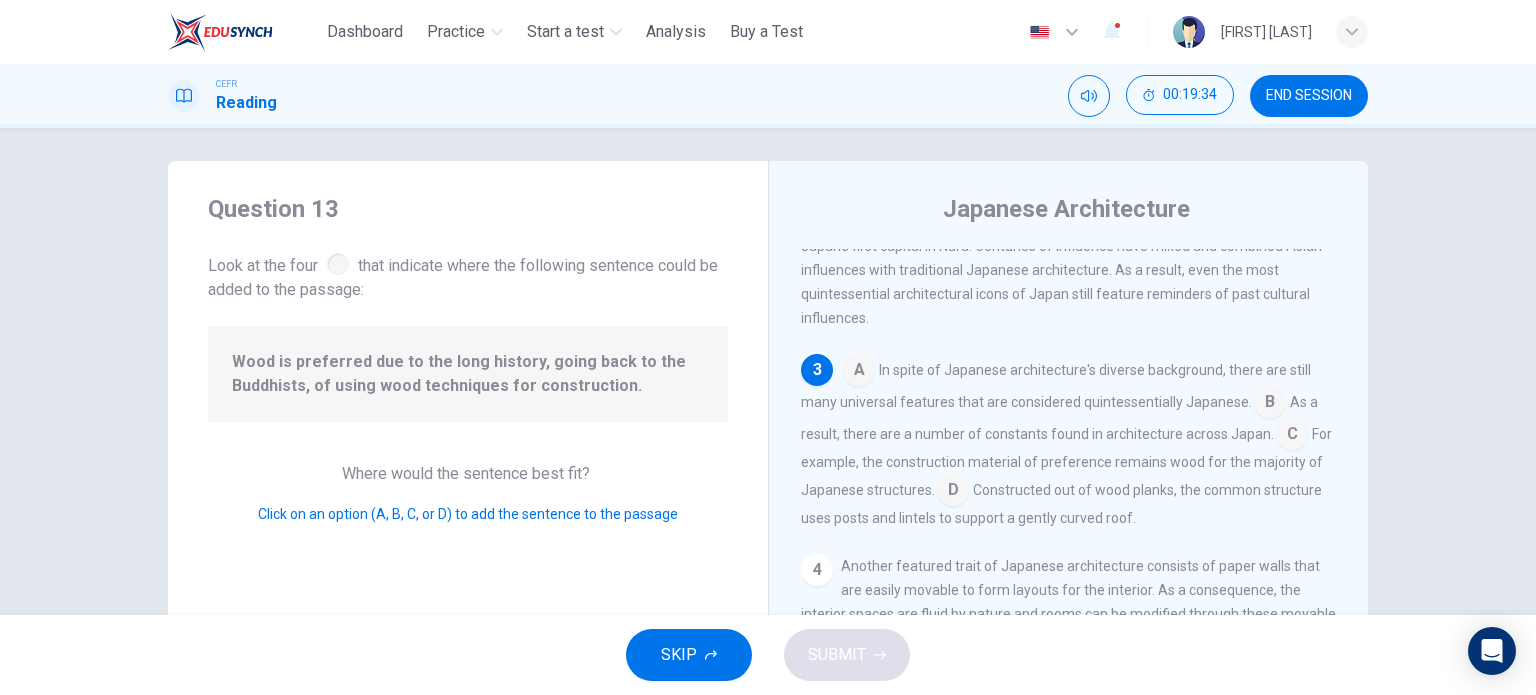 drag, startPoint x: 501, startPoint y: 373, endPoint x: 480, endPoint y: 436, distance: 66.40783 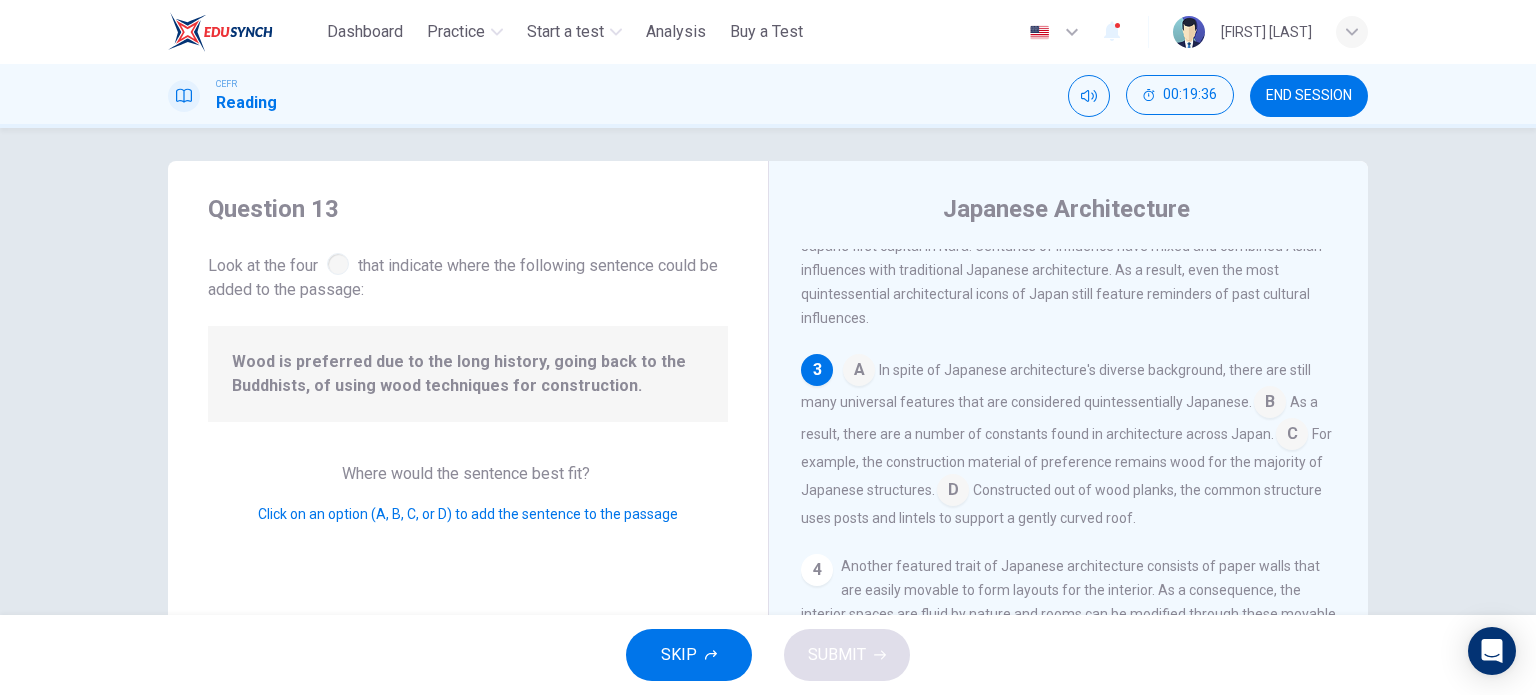 click at bounding box center (953, 492) 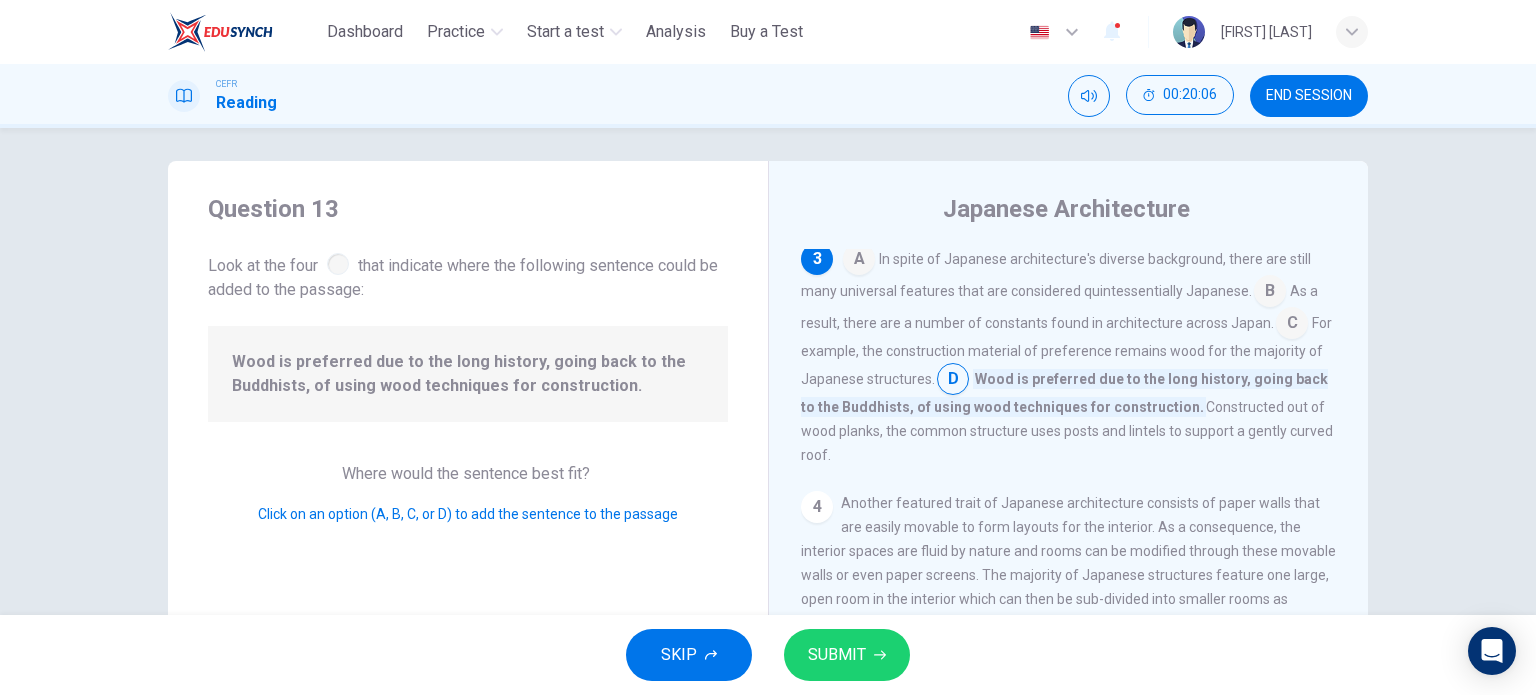 scroll, scrollTop: 607, scrollLeft: 0, axis: vertical 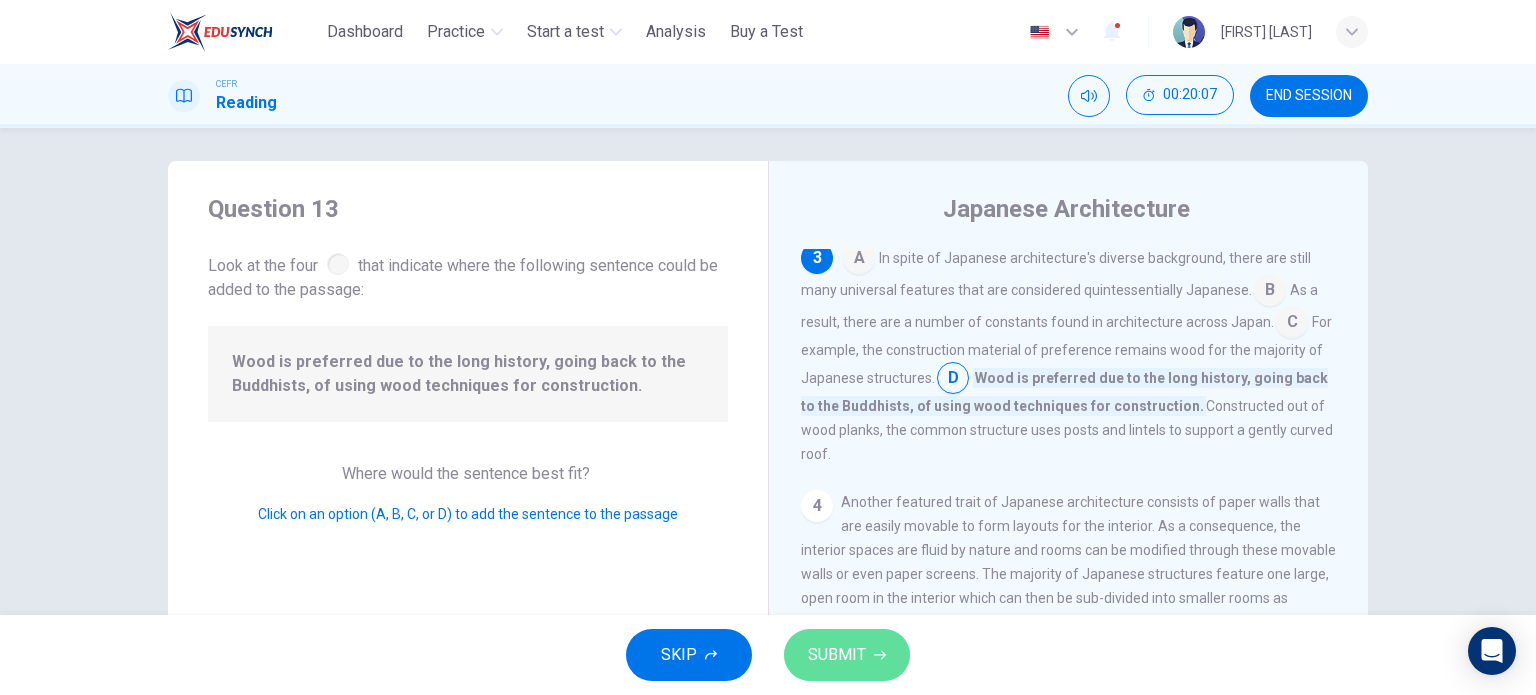 click on "SUBMIT" at bounding box center (837, 655) 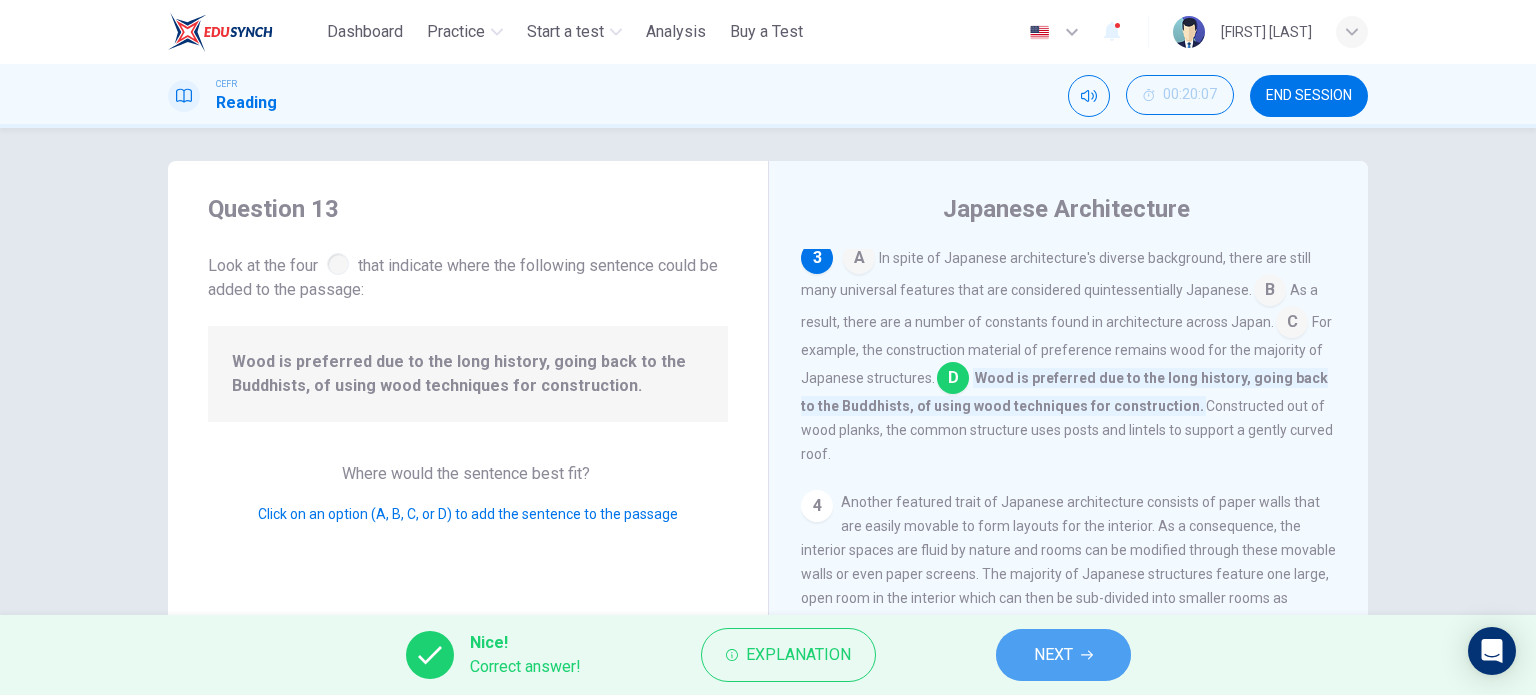 click on "NEXT" at bounding box center (1053, 655) 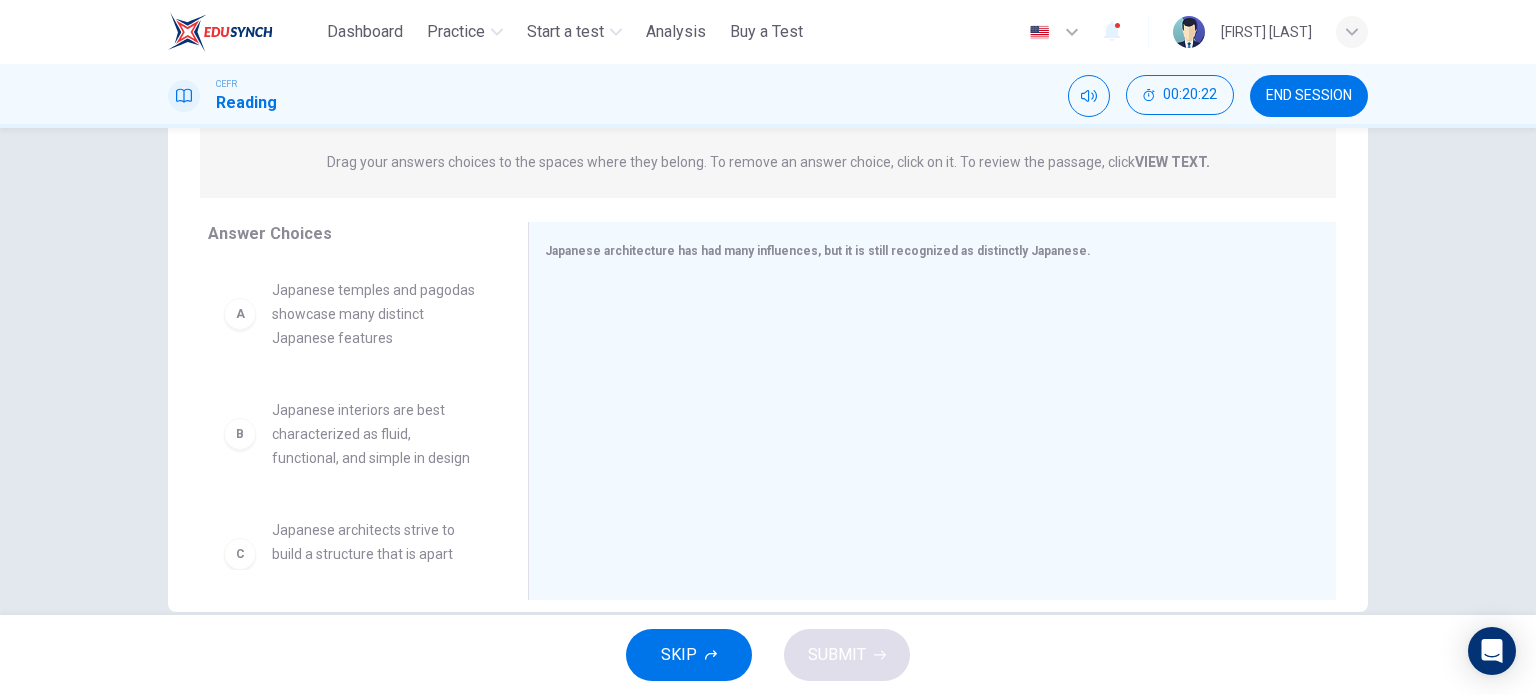 scroll, scrollTop: 288, scrollLeft: 0, axis: vertical 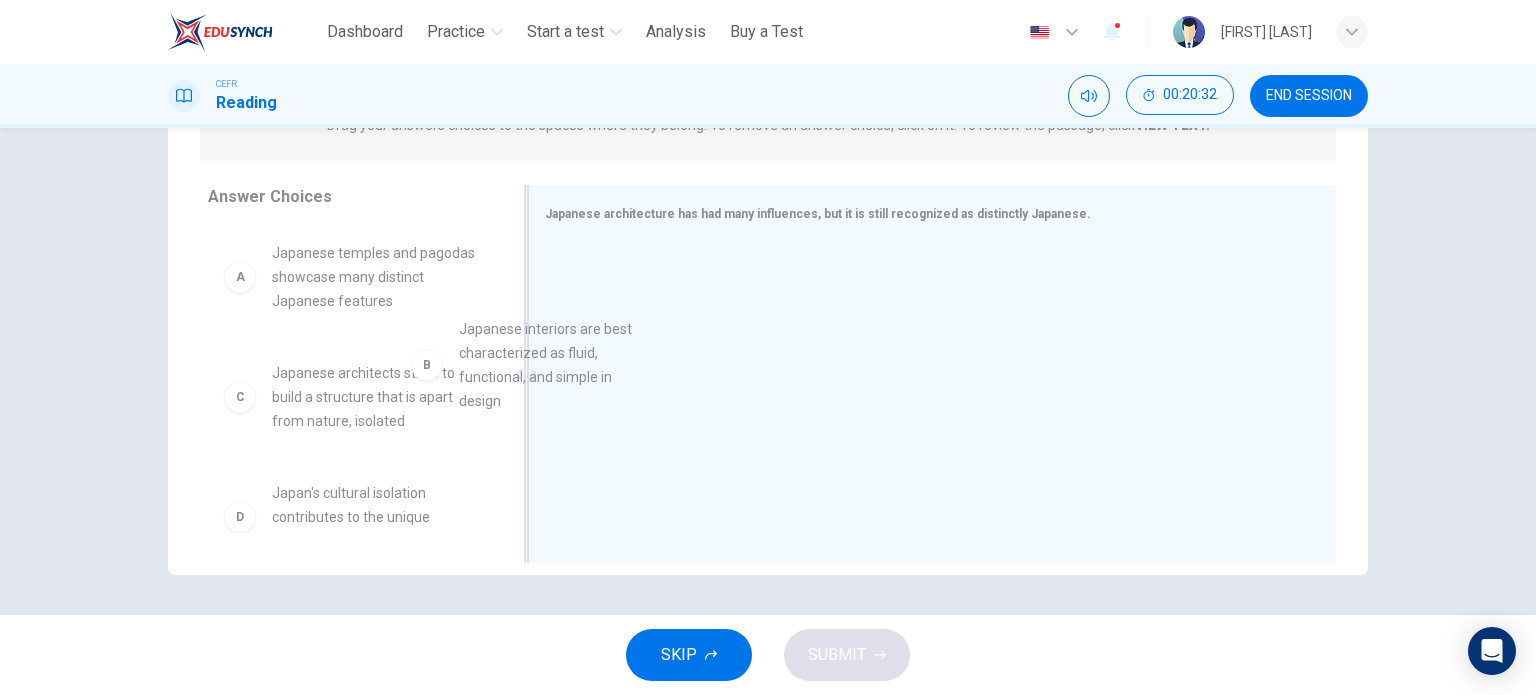 drag, startPoint x: 379, startPoint y: 391, endPoint x: 582, endPoint y: 345, distance: 208.14658 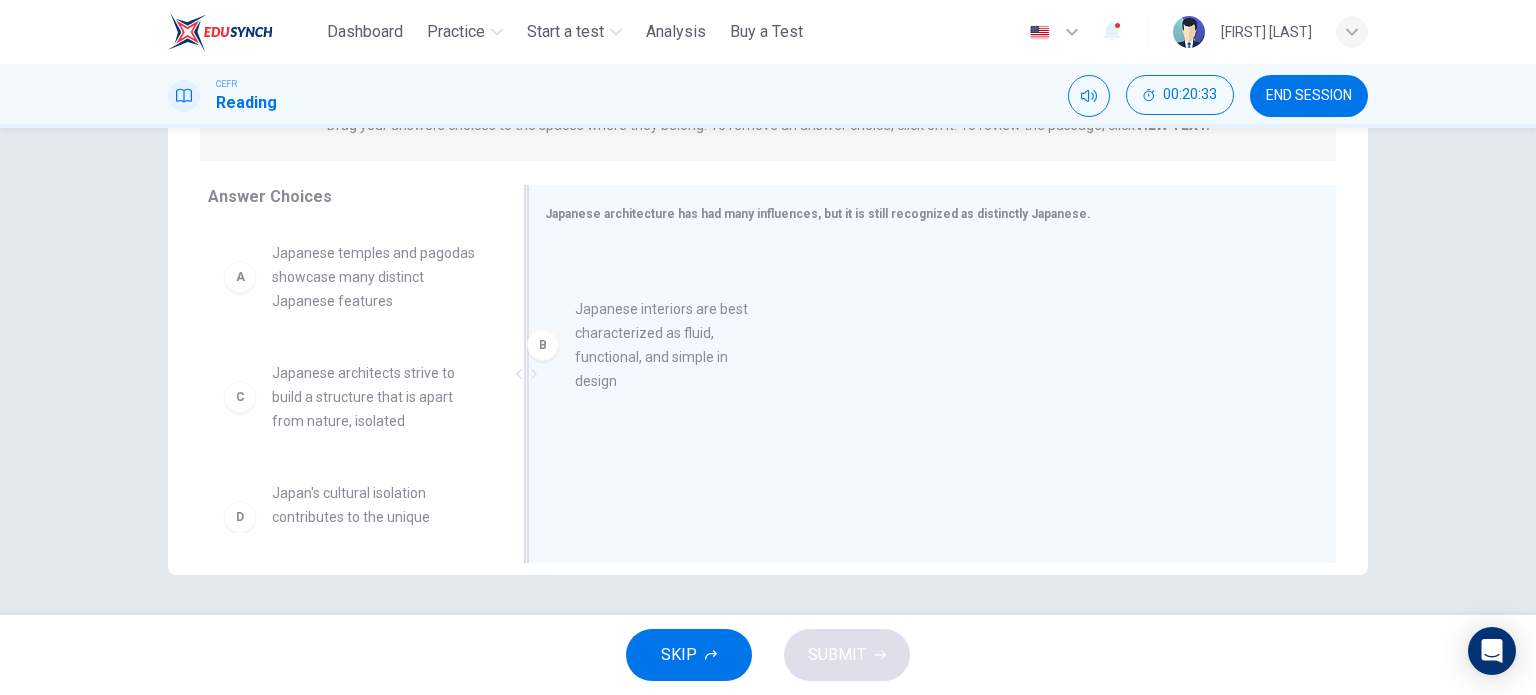 drag, startPoint x: 387, startPoint y: 379, endPoint x: 710, endPoint y: 313, distance: 329.67407 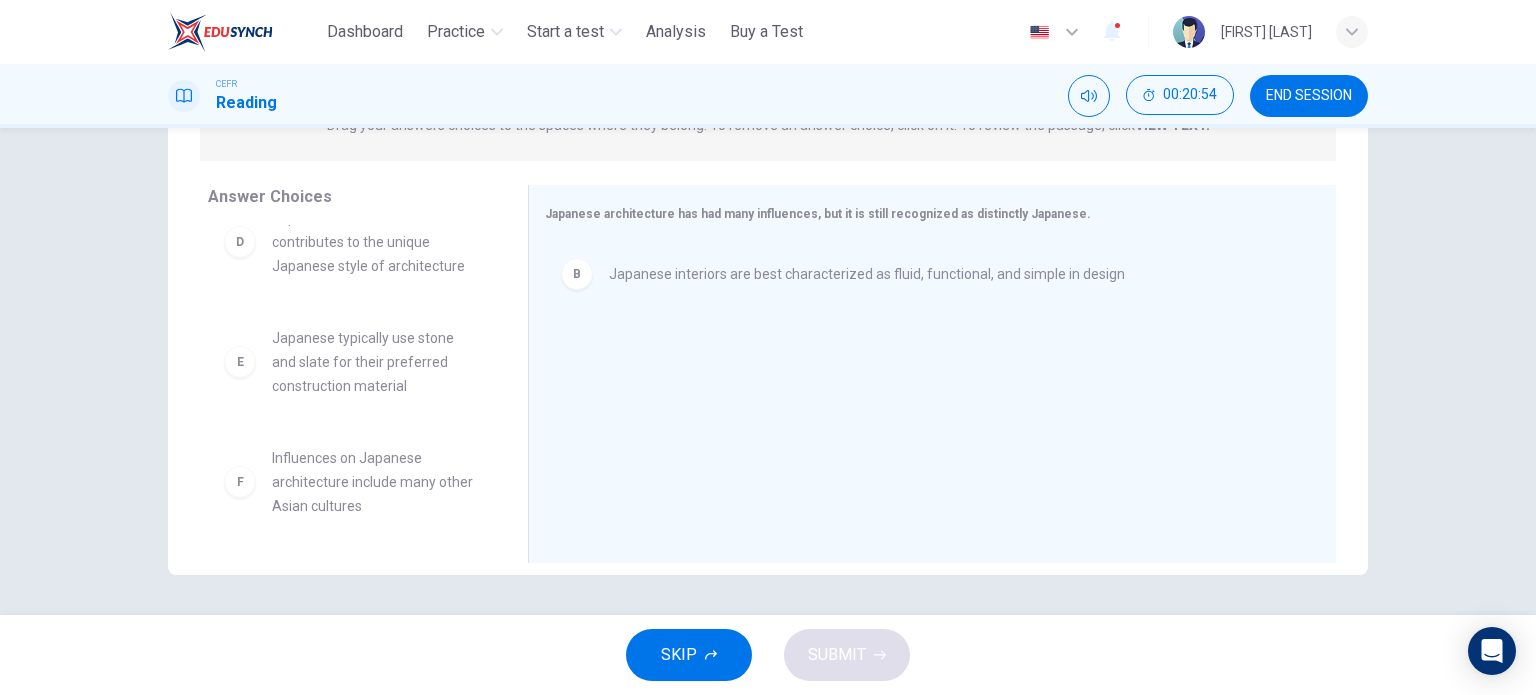 scroll, scrollTop: 276, scrollLeft: 0, axis: vertical 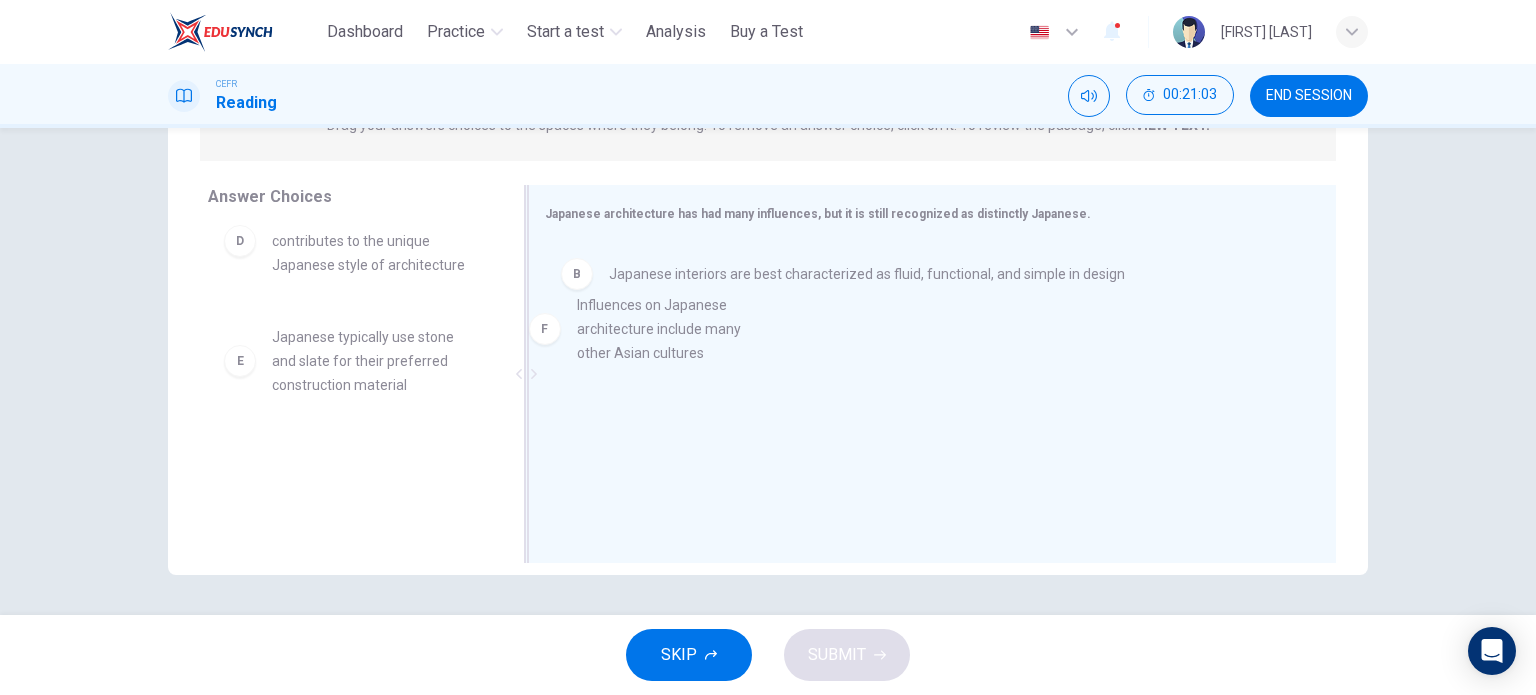 drag, startPoint x: 334, startPoint y: 479, endPoint x: 663, endPoint y: 323, distance: 364.11124 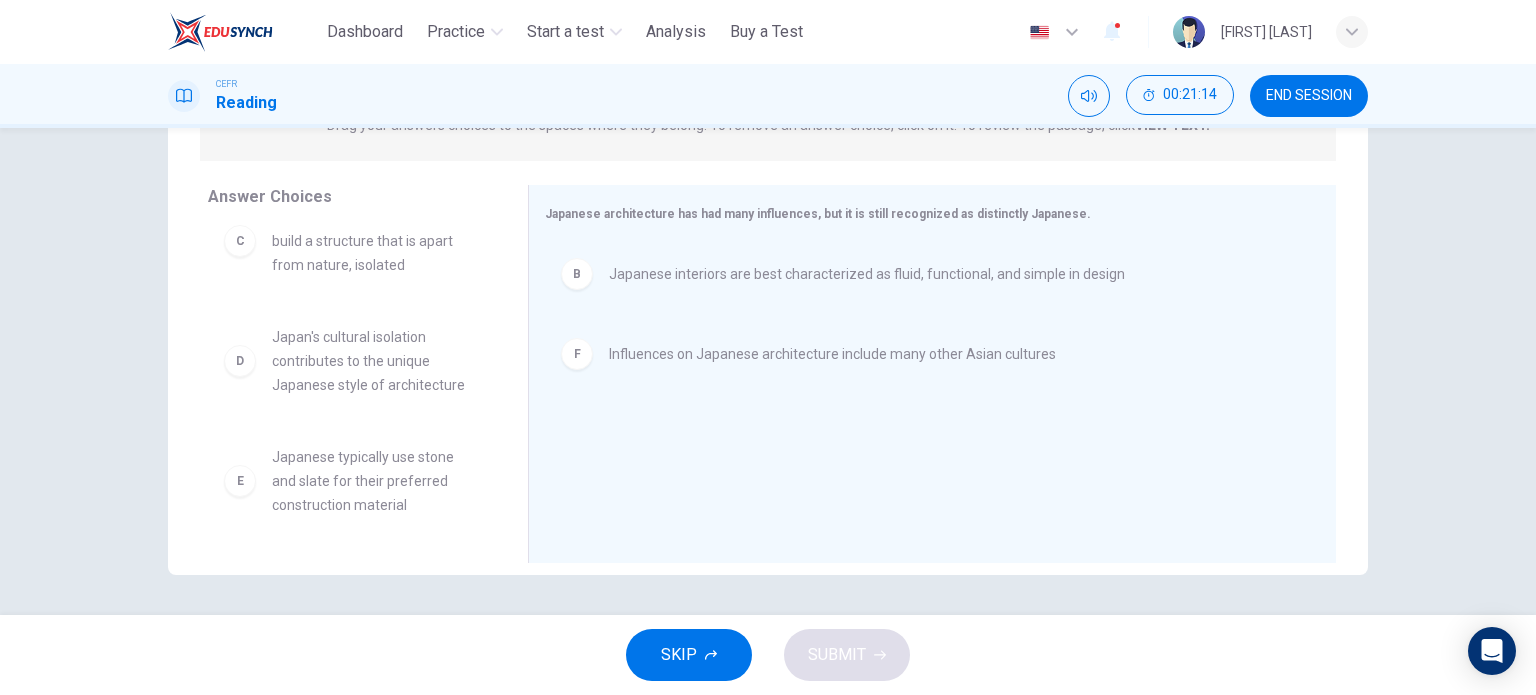 scroll, scrollTop: 0, scrollLeft: 0, axis: both 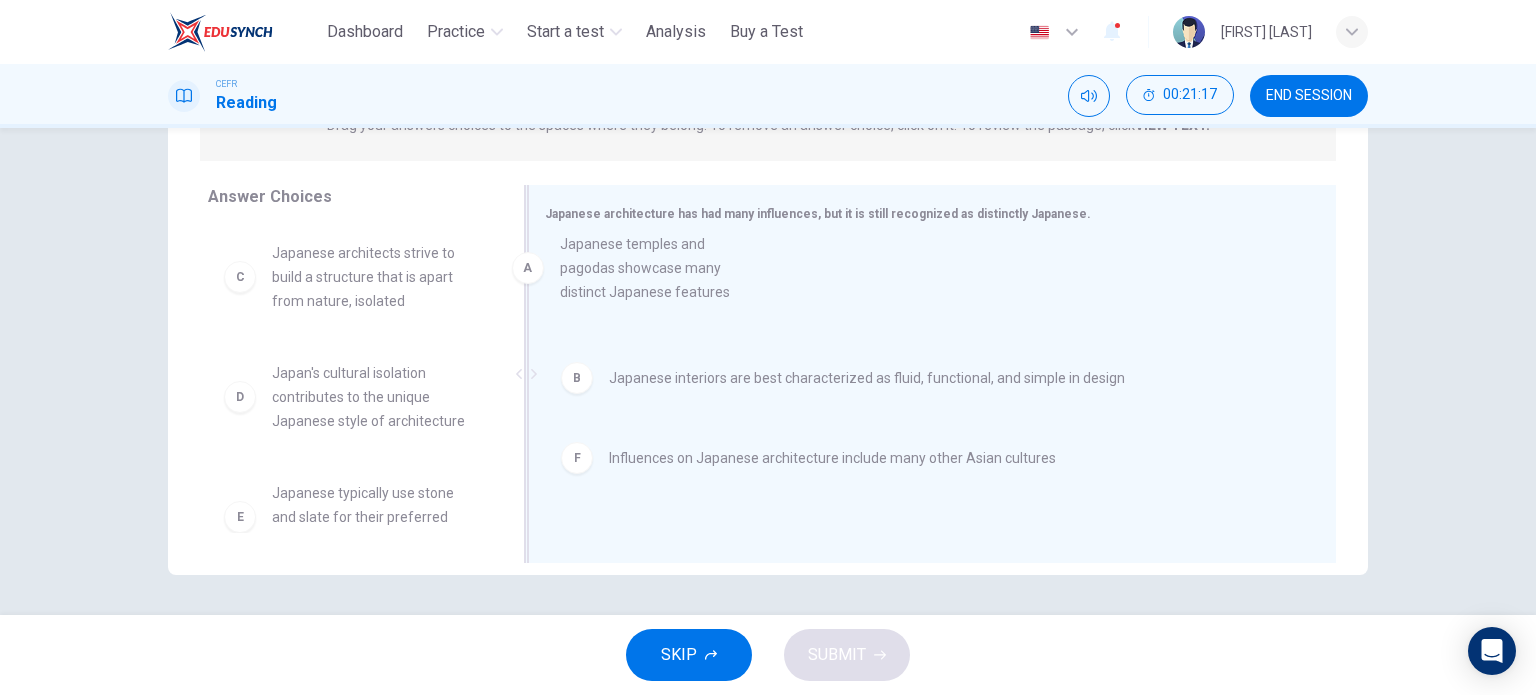 drag, startPoint x: 352, startPoint y: 281, endPoint x: 653, endPoint y: 272, distance: 301.13452 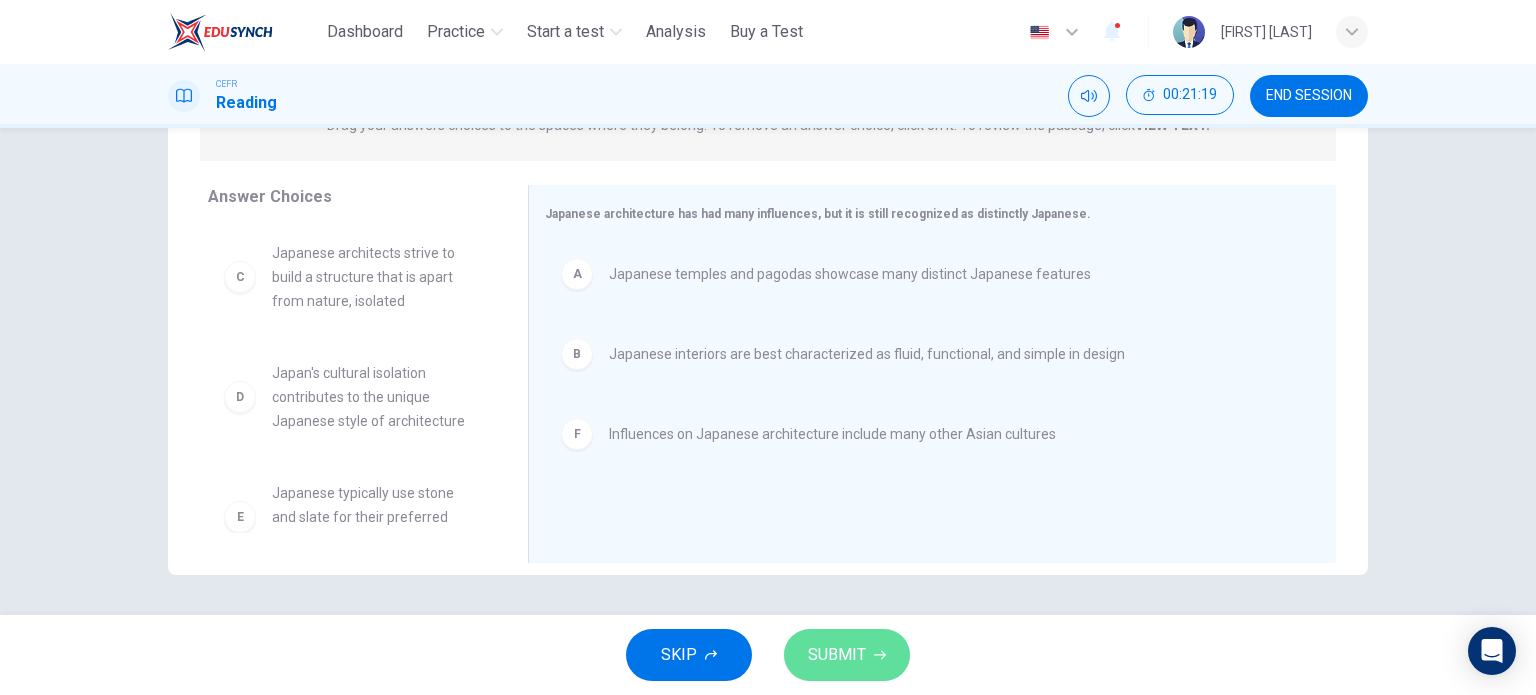 click on "SUBMIT" at bounding box center [837, 655] 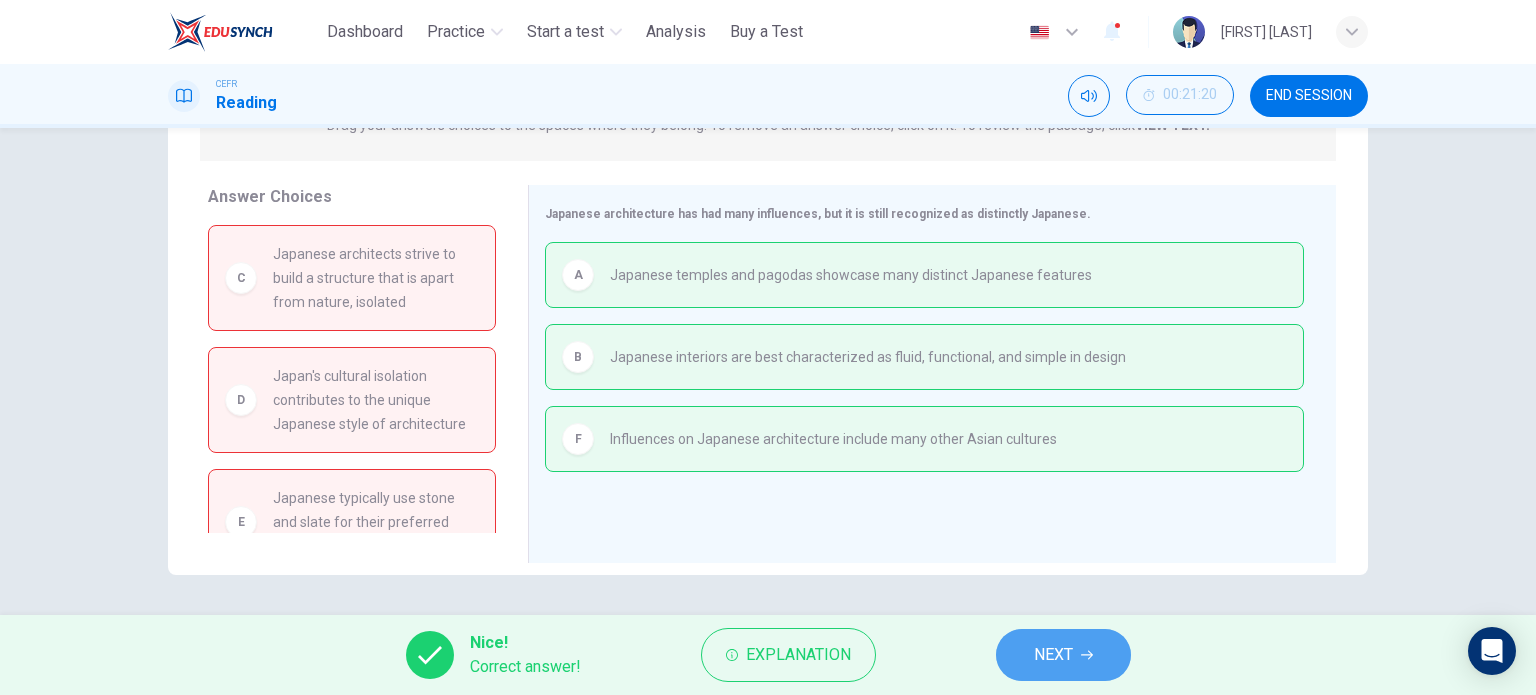 click on "NEXT" at bounding box center (1053, 655) 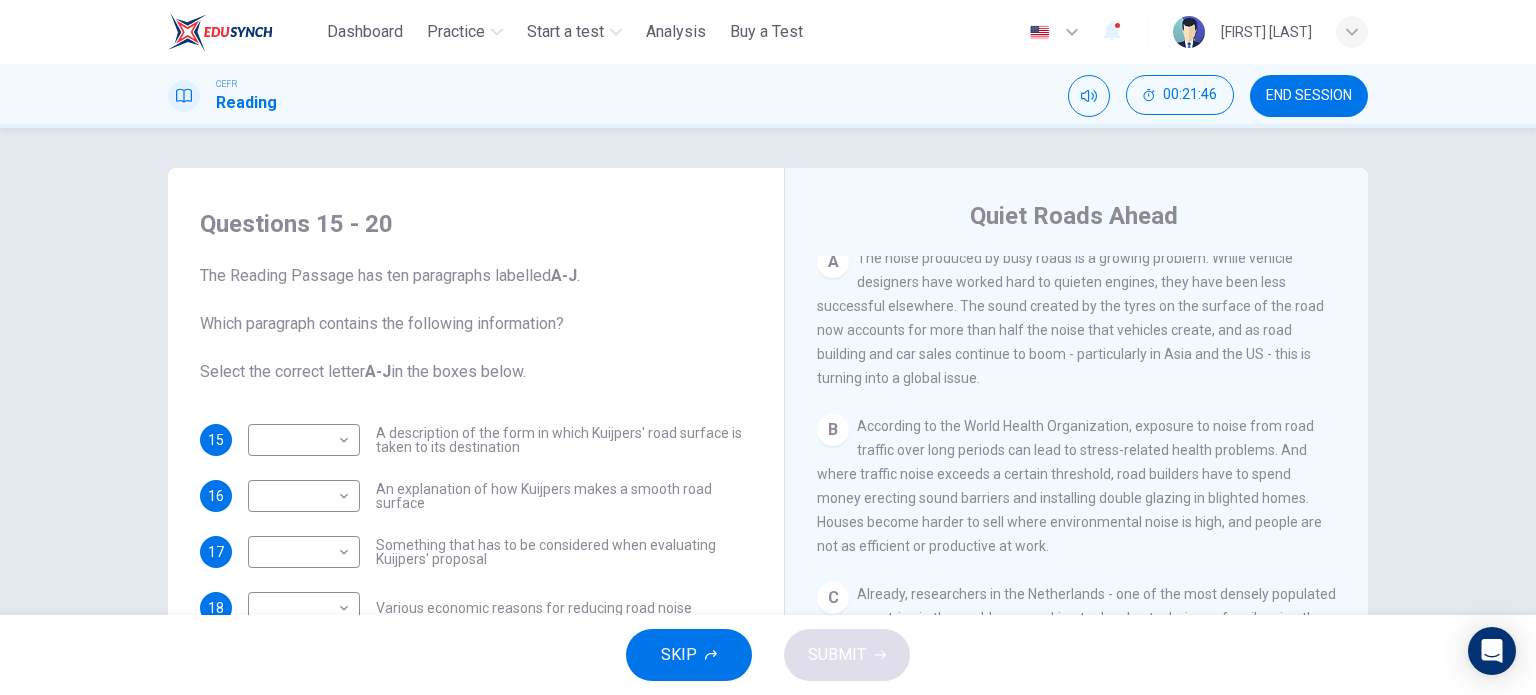 scroll, scrollTop: 419, scrollLeft: 0, axis: vertical 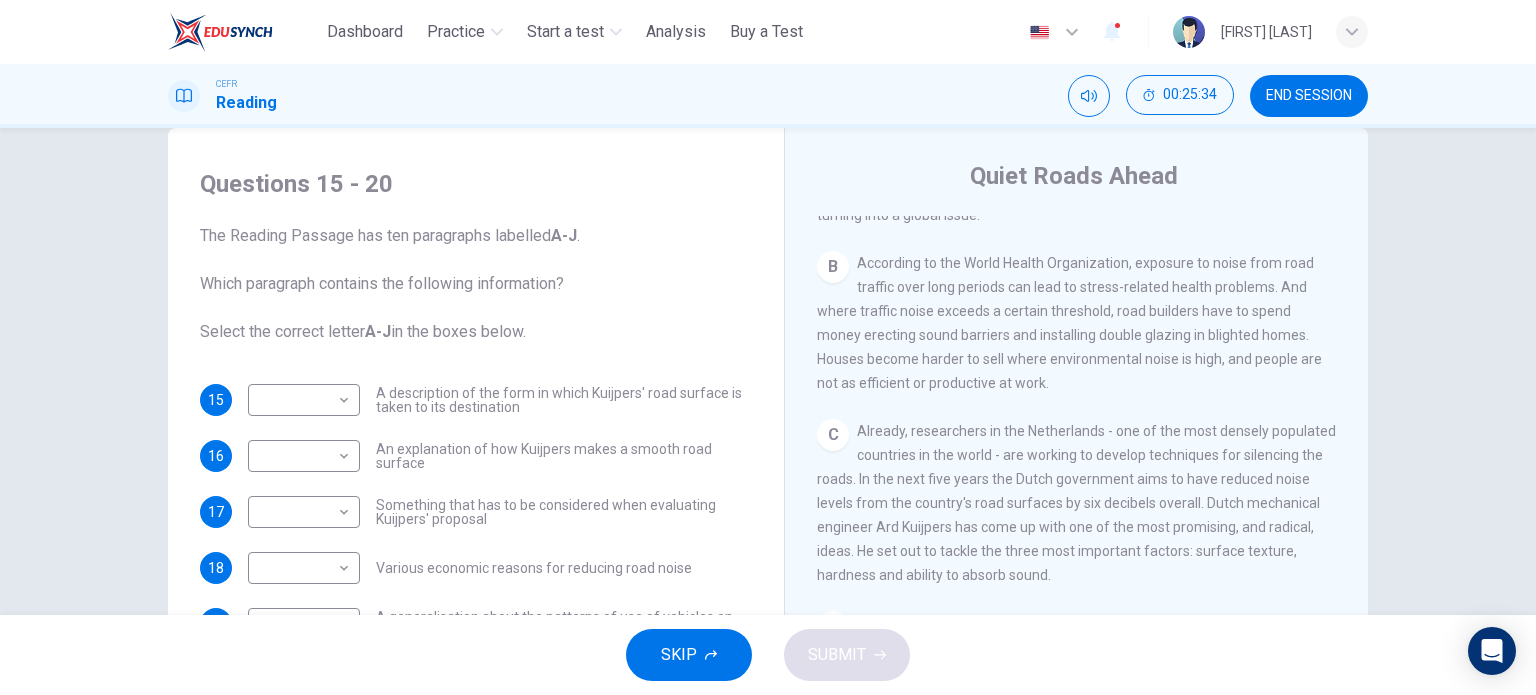drag, startPoint x: 1124, startPoint y: 265, endPoint x: 1148, endPoint y: 269, distance: 24.33105 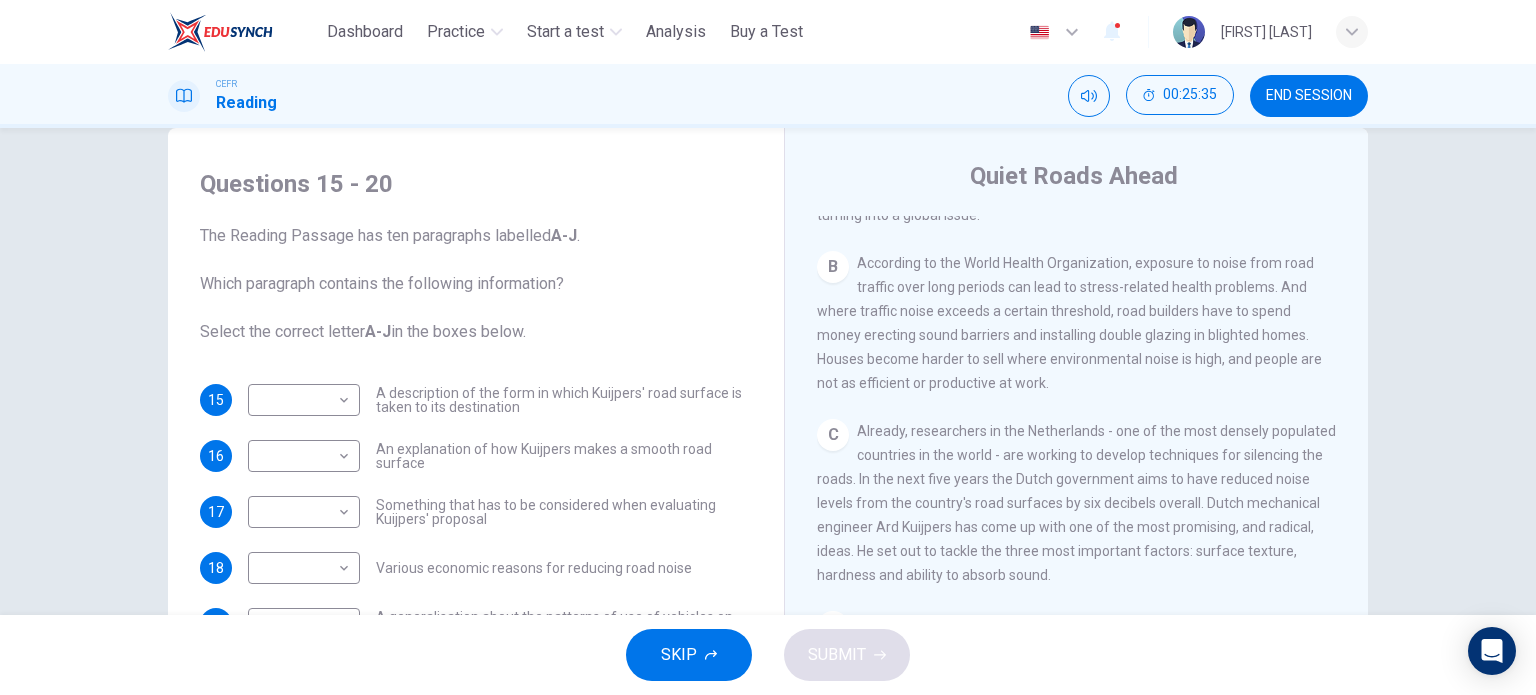 click on "According to the World Health Organization, exposure to noise from road traffic over long periods can lead to stress-related health problems. And where traffic noise exceeds a certain threshold, road builders have to spend money erecting sound barriers and installing double glazing in blighted homes. Houses become harder to sell where environmental noise is high, and people are not as efficient or productive at work." at bounding box center (1069, 323) 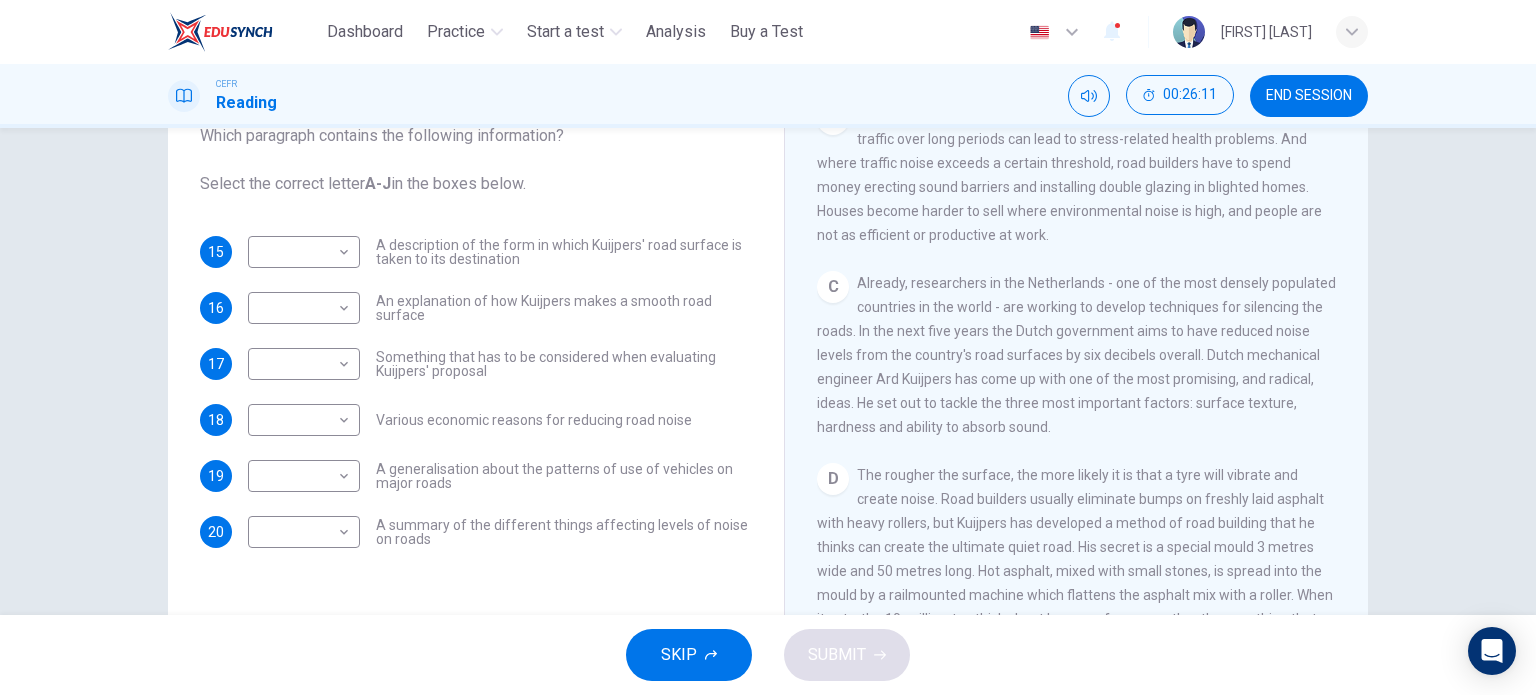 scroll, scrollTop: 188, scrollLeft: 0, axis: vertical 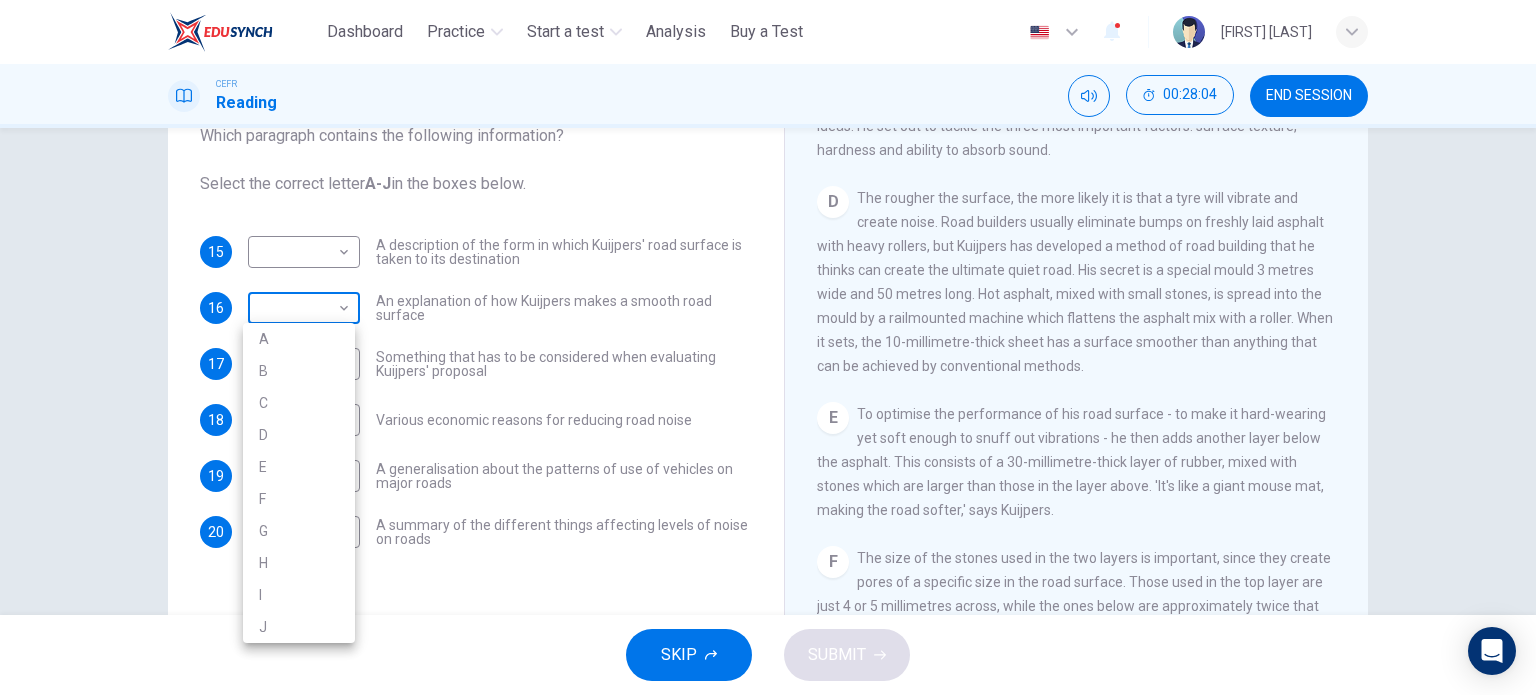 click on "This site uses cookies, as explained in our  Privacy Policy . If you agree to the use of cookies, please click the Accept button and continue to browse our site.   Privacy Policy Accept Dashboard Practice Start a test Analysis Buy a Test English ** ​ [FIRST]  [LAST]  CEFR Reading 00:28:04 END SESSION Questions 15 - 20 The Reading Passage has ten paragraphs labelled   A-J .
Which paragraph contains the following information?
Select the correct letter   A-J  in the boxes below. 15 ​ ​ A description of the form in which Kuijpers' road surface is taken to its destination 16 ​ ​ An explanation of how Kuijpers makes a smooth road surface 17 ​ ​ Something that has to be considered when evaluating Kuijpers' proposal 18 ​ ​ Various economic reasons for reducing road noise 19 ​ ​ A generalisation about the patterns of use of vehicles on major roads 20 ​ ​ A summary of the different things affecting levels of noise on roads Quiet Roads Ahead CLICK TO ZOOM Click to Zoom A B C D E" at bounding box center [768, 347] 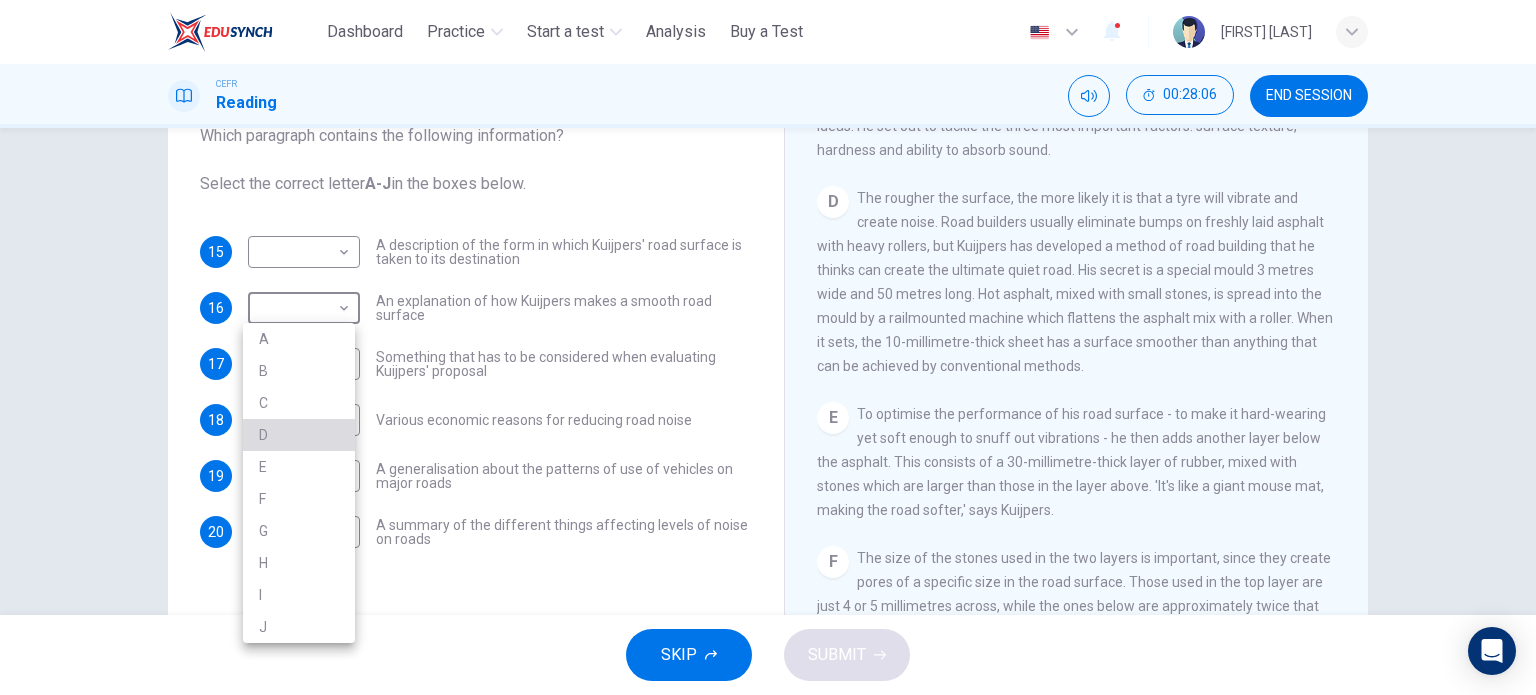 click on "D" at bounding box center (299, 435) 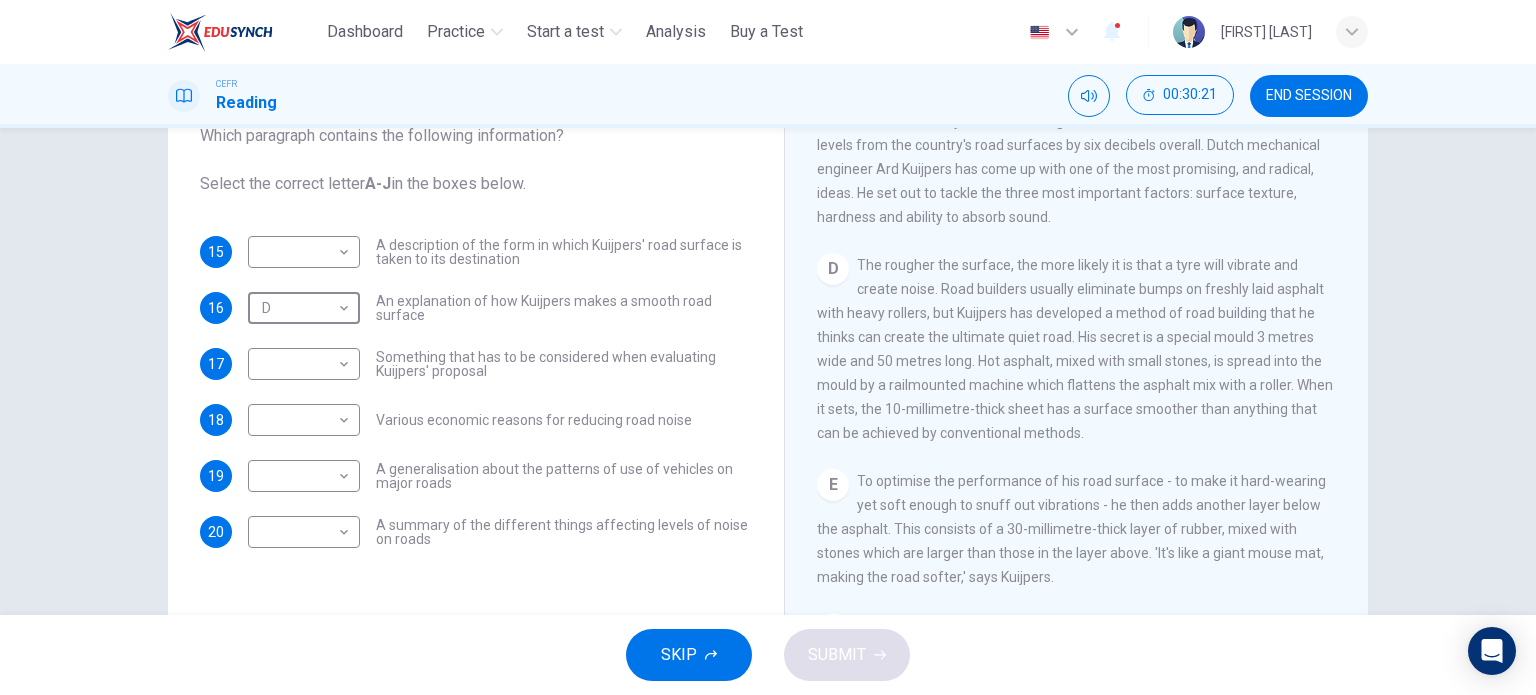 scroll, scrollTop: 763, scrollLeft: 0, axis: vertical 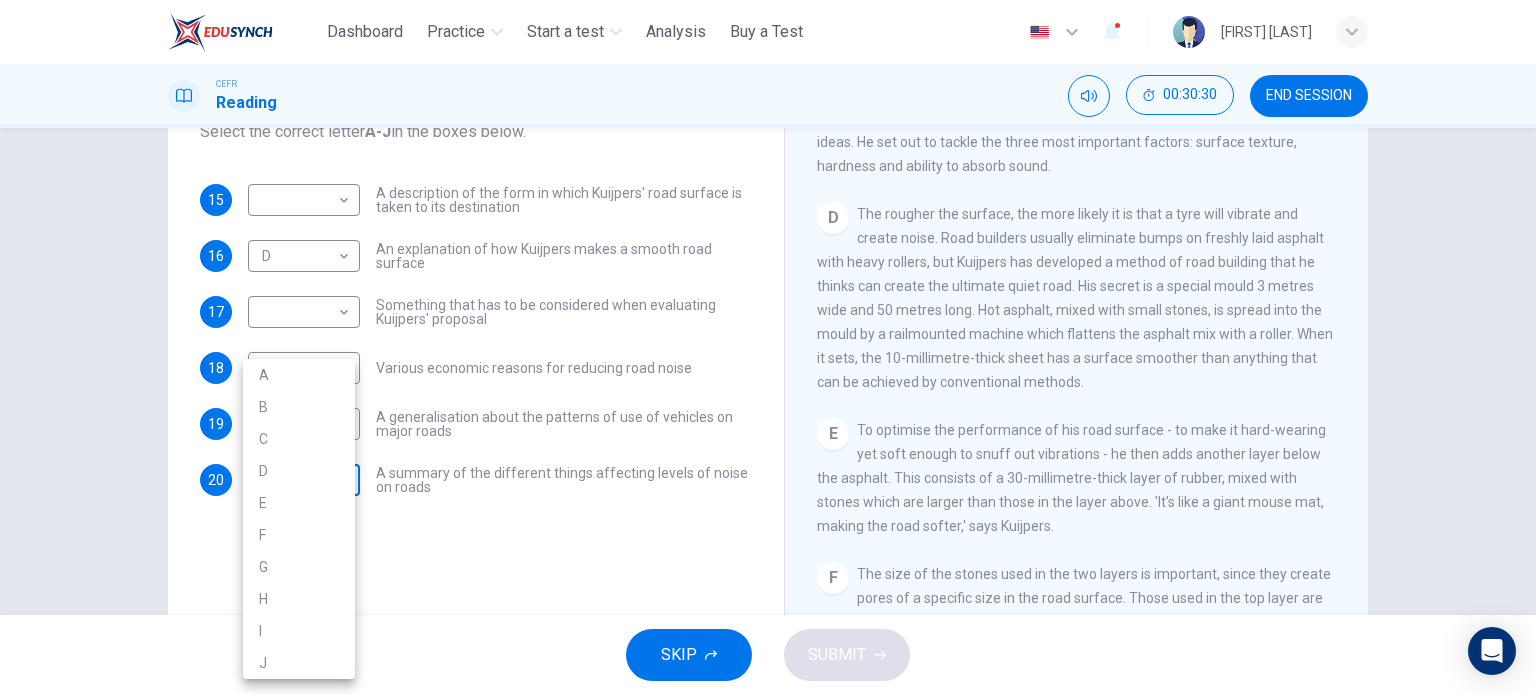 click on "This site uses cookies, as explained in our  Privacy Policy . If you agree to the use of cookies, please click the Accept button and continue to browse our site.   Privacy Policy Accept Dashboard Practice Start a test Analysis Buy a Test English ** ​ [FIRST]  [LAST]  CEFR Reading 00:30:30 END SESSION Questions 15 - 20 The Reading Passage has ten paragraphs labelled   A-J .
Which paragraph contains the following information?
Select the correct letter   A-J  in the boxes below. 15 ​ ​ A description of the form in which Kuijpers' road surface is taken to its destination 16 D * ​ An explanation of how Kuijpers makes a smooth road surface 17 ​ ​ Something that has to be considered when evaluating Kuijpers' proposal 18 ​ ​ Various economic reasons for reducing road noise 19 ​ ​ A generalisation about the patterns of use of vehicles on major roads 20 ​ ​ A summary of the different things affecting levels of noise on roads Quiet Roads Ahead CLICK TO ZOOM Click to Zoom A B C D E" at bounding box center [768, 347] 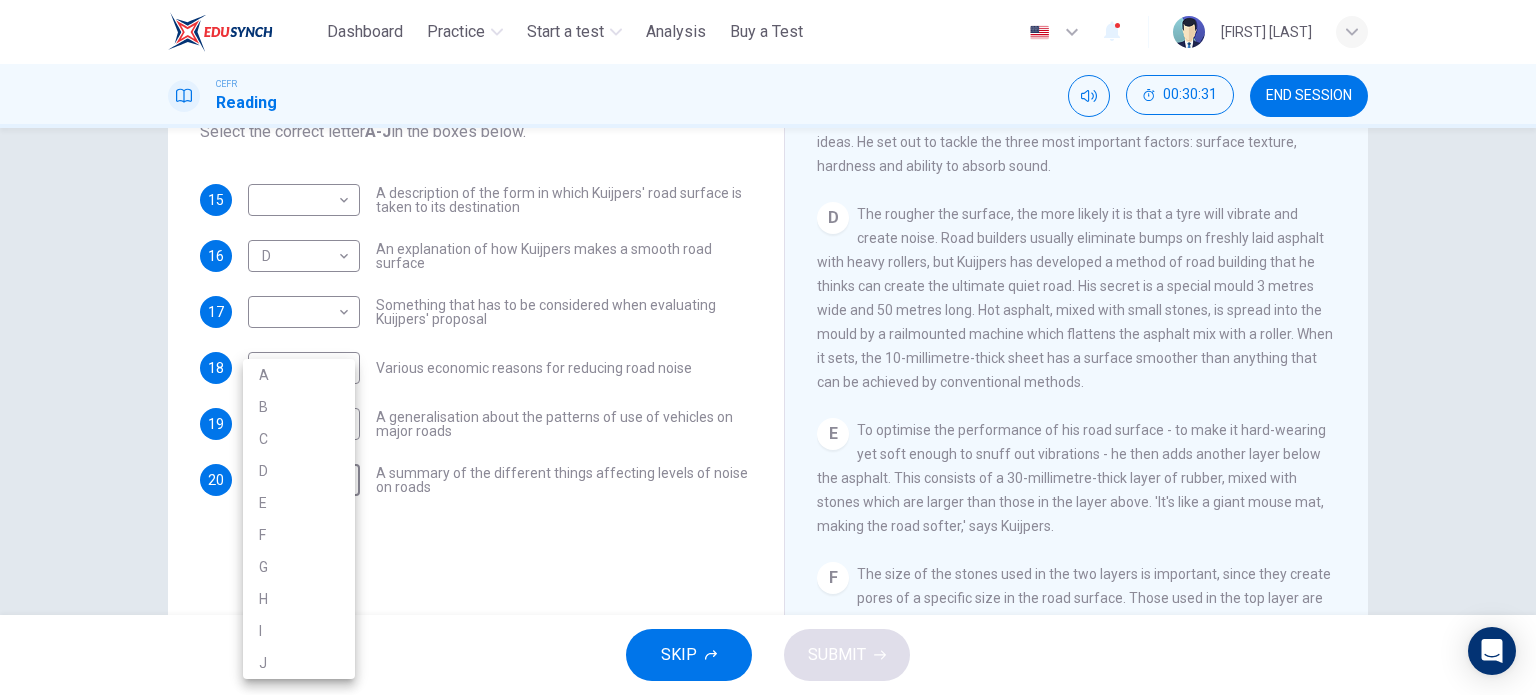 click on "C" at bounding box center (299, 439) 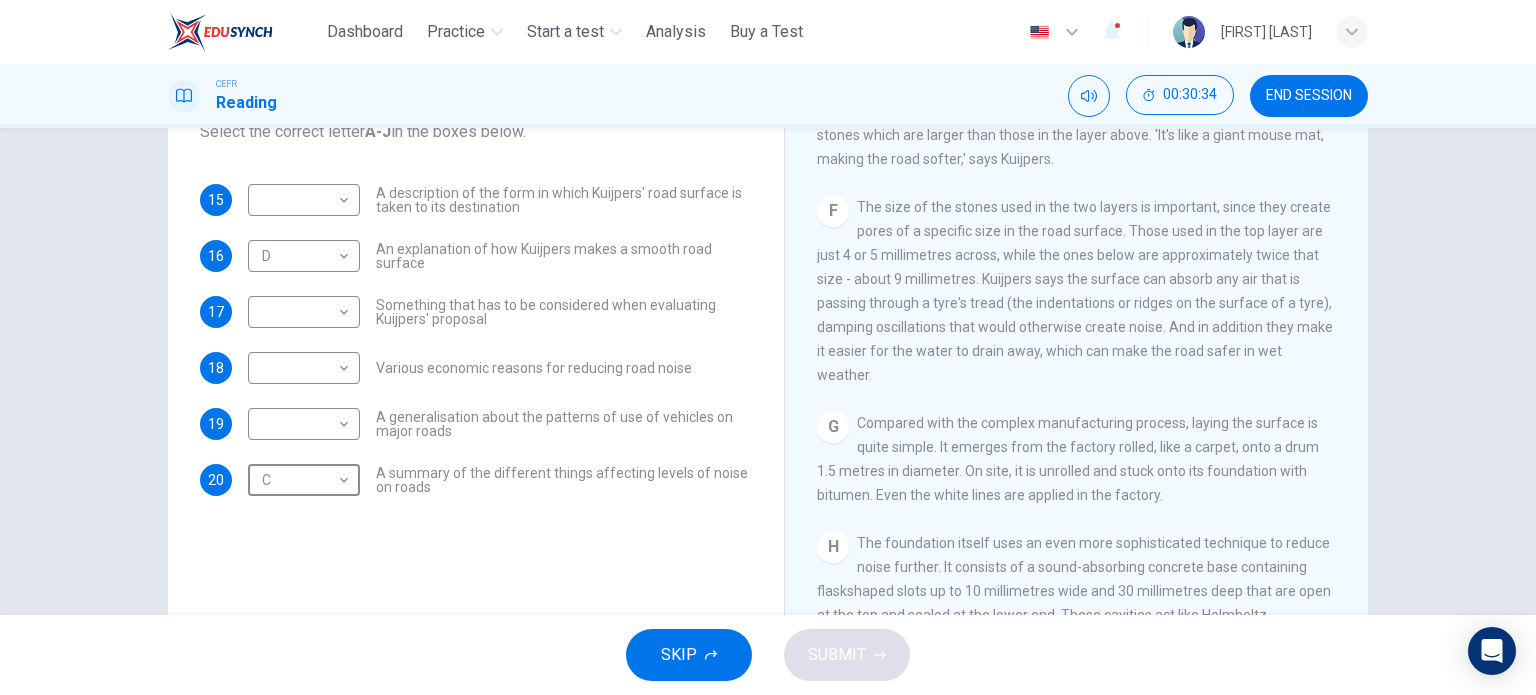 scroll, scrollTop: 1132, scrollLeft: 0, axis: vertical 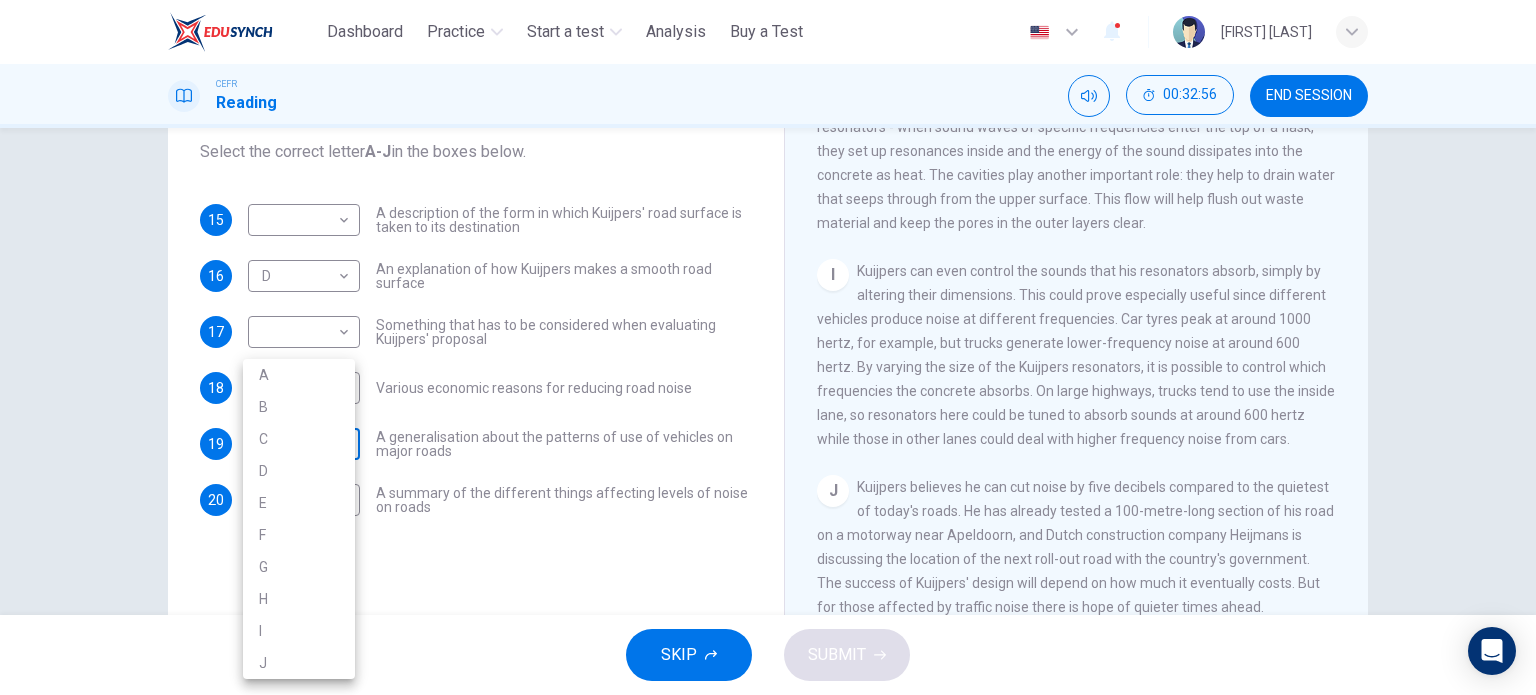 click on "This site uses cookies, as explained in our  Privacy Policy . If you agree to the use of cookies, please click the Accept button and continue to browse our site.   Privacy Policy Accept Dashboard Practice Start a test Analysis Buy a Test English ** ​ [FIRST]  [LAST]  CEFR Reading 00:32:56 END SESSION Questions 15 - 20 The Reading Passage has ten paragraphs labelled   A-J .
Which paragraph contains the following information?
Select the correct letter   A-J  in the boxes below. 15 ​ ​ A description of the form in which Kuijpers' road surface is taken to its destination 16 D * ​ An explanation of how Kuijpers makes a smooth road surface 17 ​ ​ Something that has to be considered when evaluating Kuijpers' proposal 18 ​ ​ Various economic reasons for reducing road noise 19 ​ ​ A generalisation about the patterns of use of vehicles on major roads 20 C * ​ A summary of the different things affecting levels of noise on roads Quiet Roads Ahead CLICK TO ZOOM Click to Zoom A B C D E" at bounding box center [768, 347] 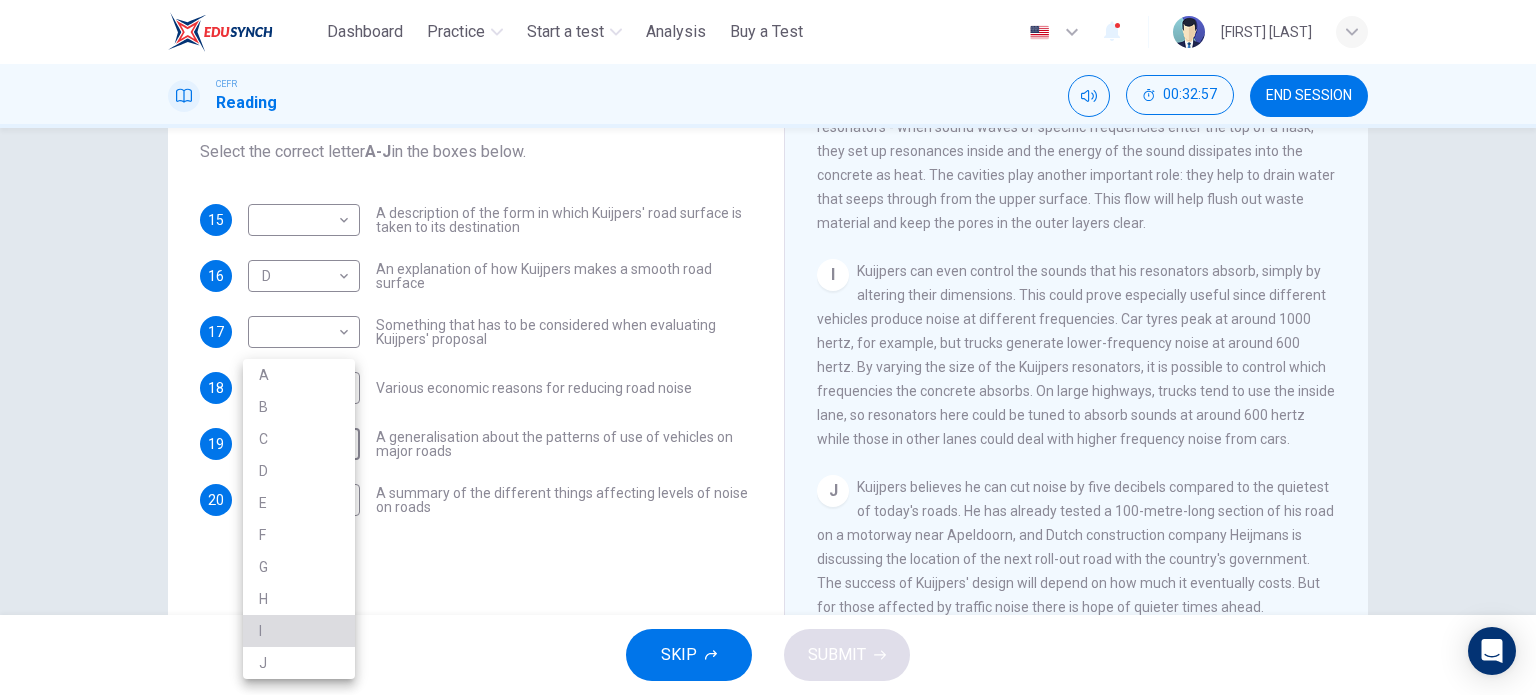 click on "I" at bounding box center (299, 631) 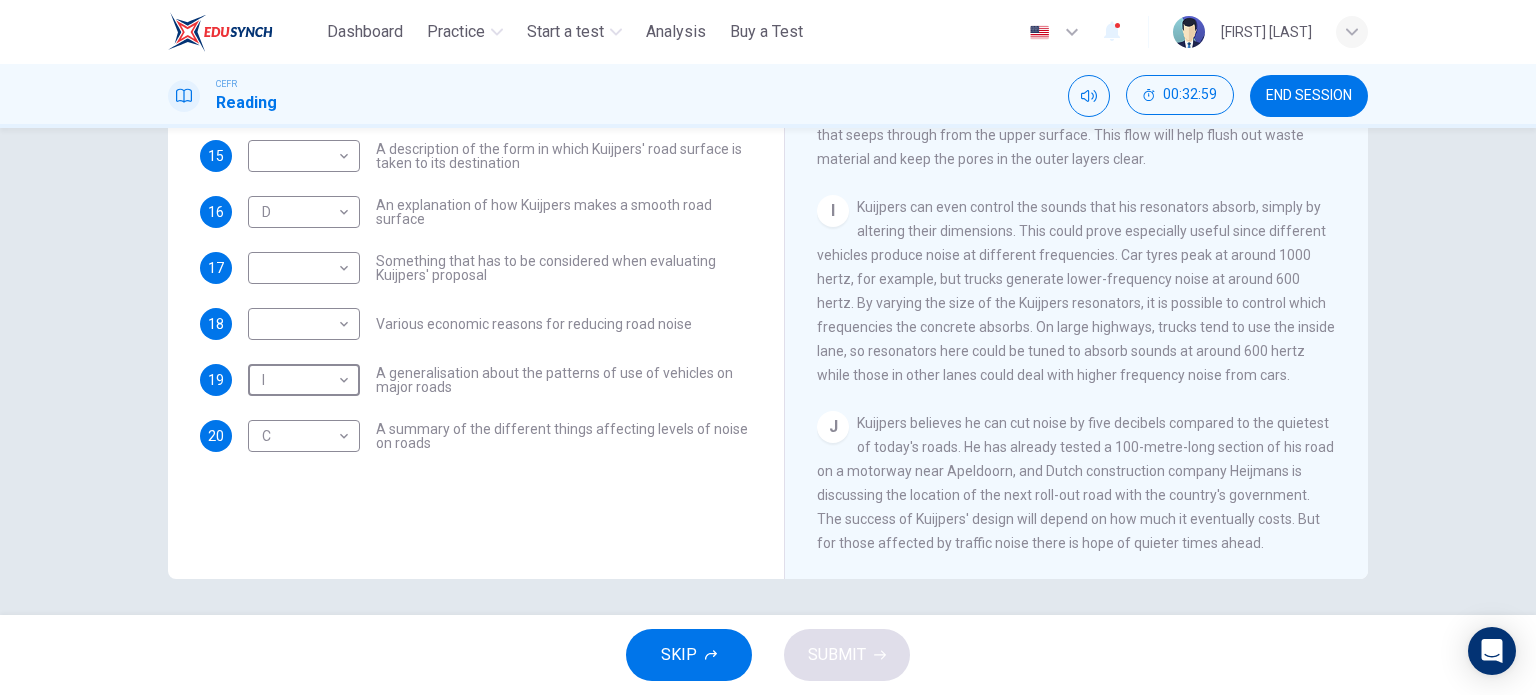 scroll, scrollTop: 288, scrollLeft: 0, axis: vertical 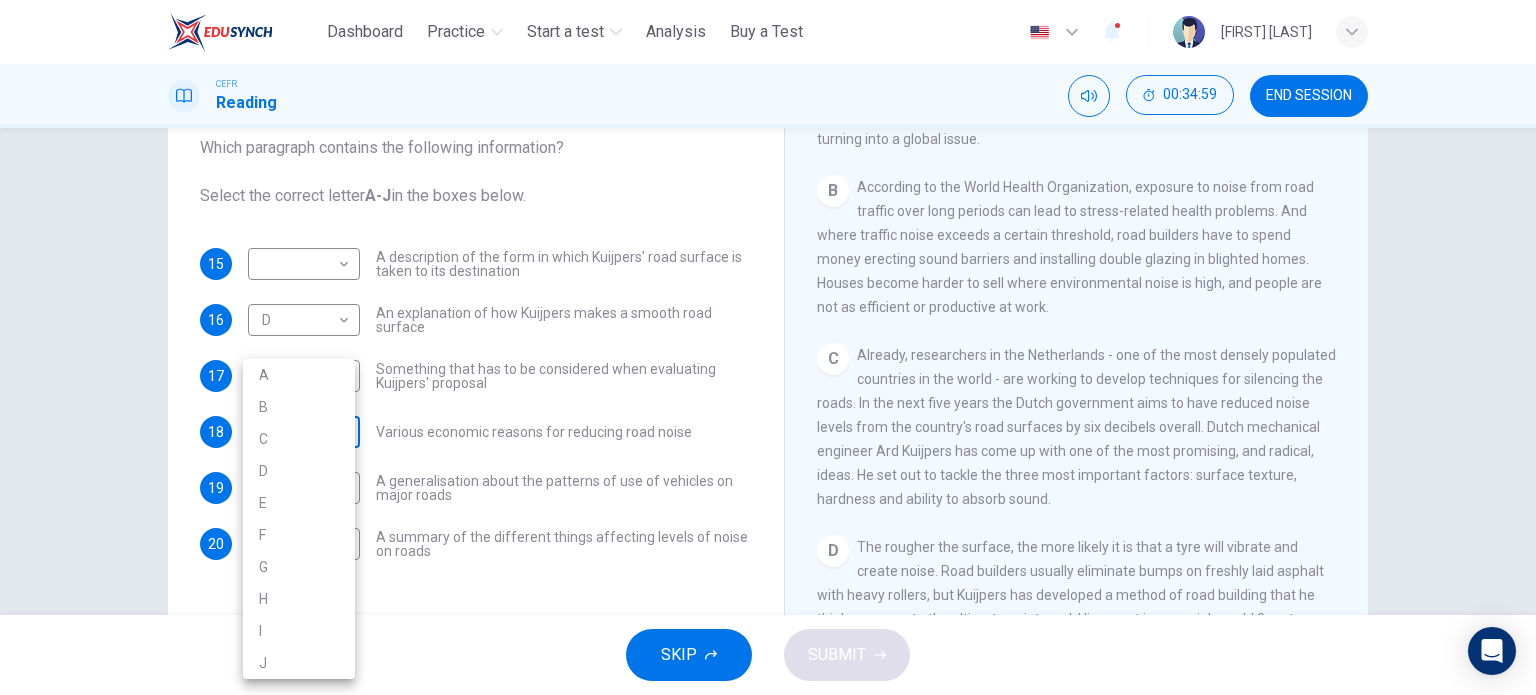 click on "This site uses cookies, as explained in our  Privacy Policy . If you agree to the use of cookies, please click the Accept button and continue to browse our site.   Privacy Policy Accept Dashboard Practice Start a test Analysis Buy a Test English ** ​ [FIRST]  [LAST]  CEFR Reading 00:34:59 END SESSION Questions 15 - 20 The Reading Passage has ten paragraphs labelled   A-J .
Which paragraph contains the following information?
Select the correct letter   A-J  in the boxes below. 15 ​ ​ A description of the form in which Kuijpers' road surface is taken to its destination 16 D * ​ An explanation of how Kuijpers makes a smooth road surface 17 ​ ​ Something that has to be considered when evaluating Kuijpers' proposal 18 ​ ​ Various economic reasons for reducing road noise 19 I * ​ A generalisation about the patterns of use of vehicles on major roads 20 C * ​ A summary of the different things affecting levels of noise on roads Quiet Roads Ahead CLICK TO ZOOM Click to Zoom A B C D E" at bounding box center (768, 347) 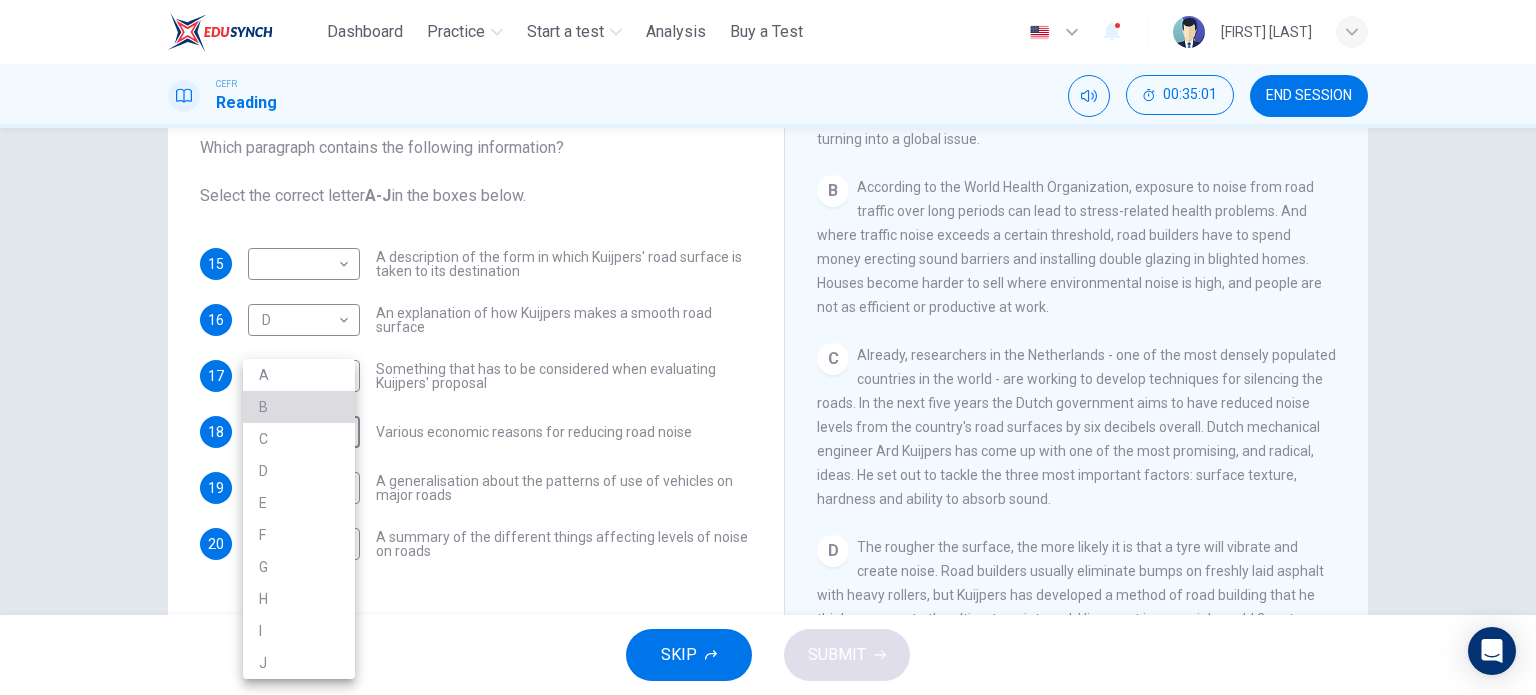click on "B" at bounding box center [299, 407] 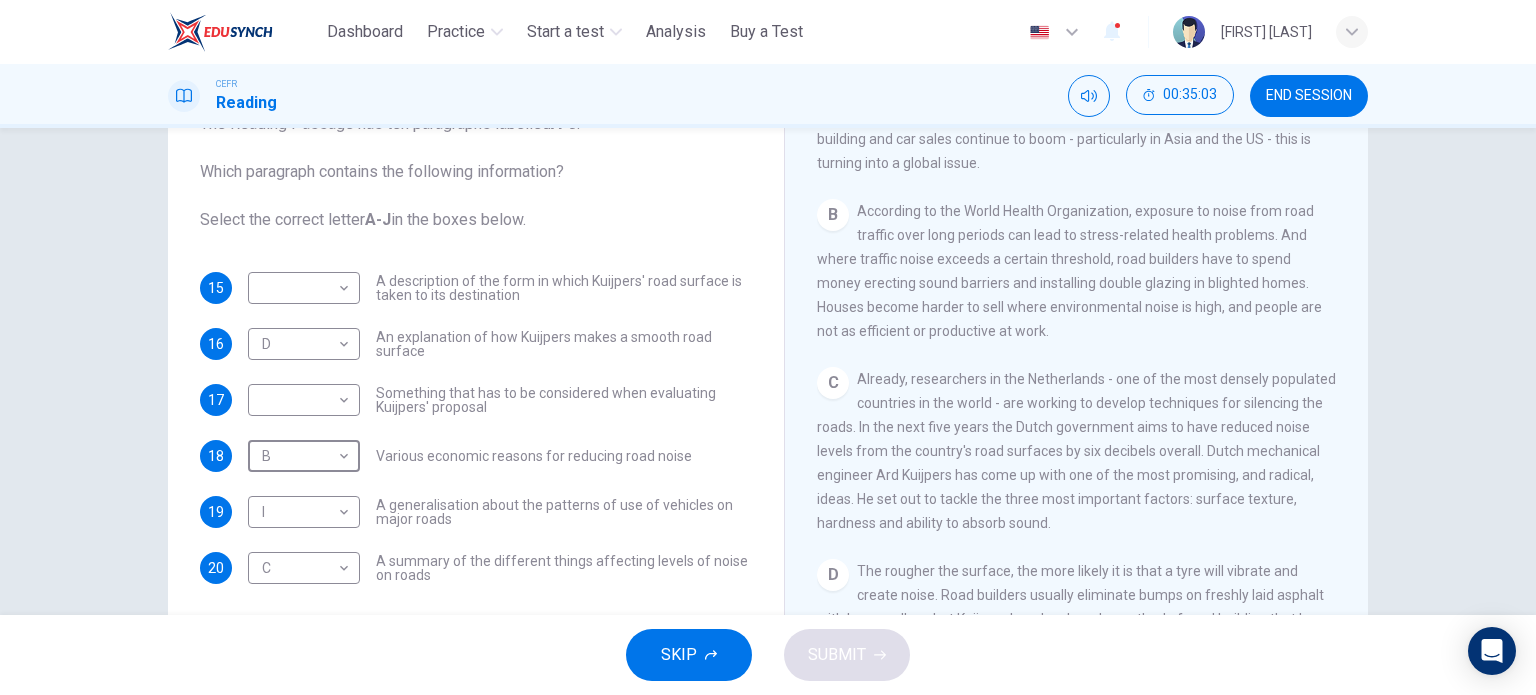 scroll, scrollTop: 152, scrollLeft: 0, axis: vertical 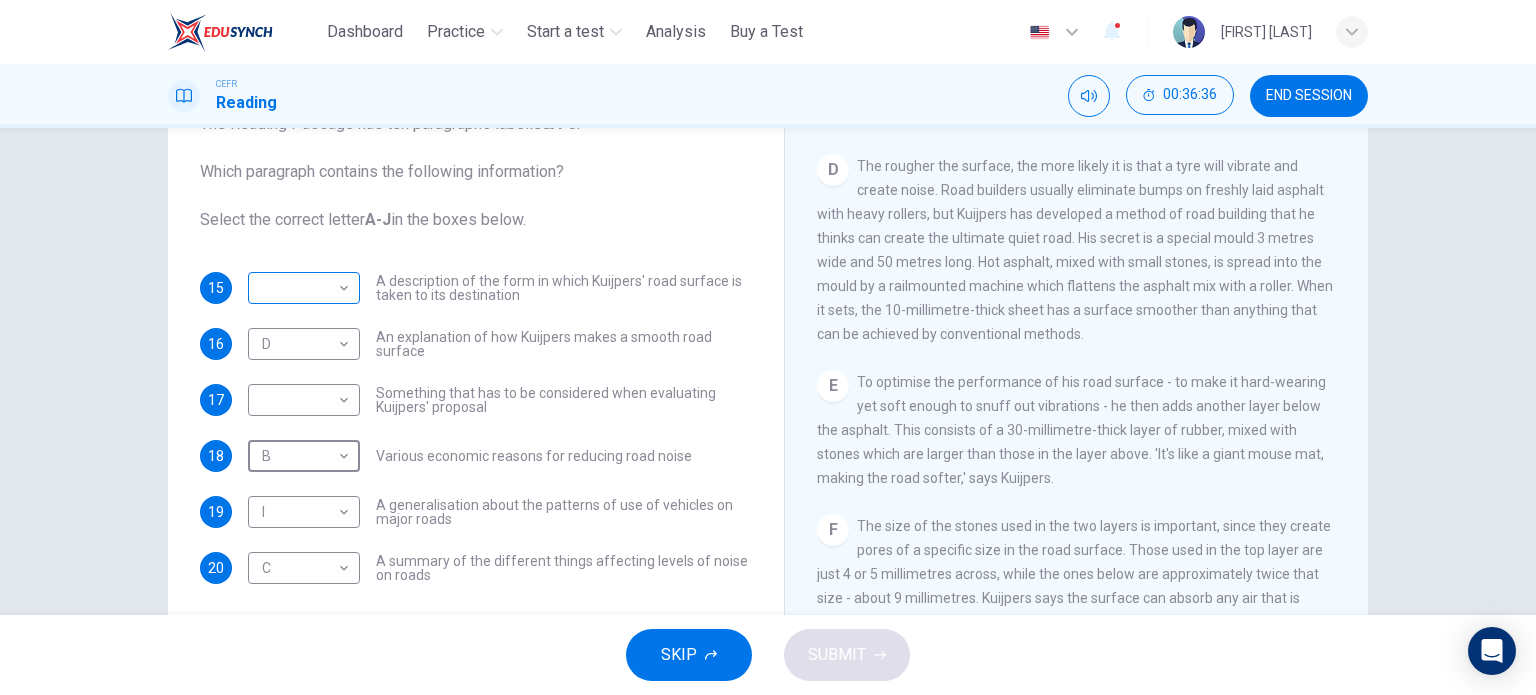 click on "This site uses cookies, as explained in our  Privacy Policy . If you agree to the use of cookies, please click the Accept button and continue to browse our site.   Privacy Policy Accept Dashboard Practice Start a test Analysis Buy a Test English ** ​ [FIRST]  [LAST]  CEFR Reading 00:36:36 END SESSION Questions 15 - 20 The Reading Passage has ten paragraphs labelled   A-J .
Which paragraph contains the following information?
Select the correct letter   A-J  in the boxes below. 15 ​ ​ A description of the form in which Kuijpers' road surface is taken to its destination 16 D * ​ An explanation of how Kuijpers makes a smooth road surface 17 ​ ​ Something that has to be considered when evaluating Kuijpers' proposal 18 B * ​ Various economic reasons for reducing road noise 19 I * ​ A generalisation about the patterns of use of vehicles on major roads 20 C * ​ A summary of the different things affecting levels of noise on roads Quiet Roads Ahead CLICK TO ZOOM Click to Zoom A B C D E" at bounding box center [768, 347] 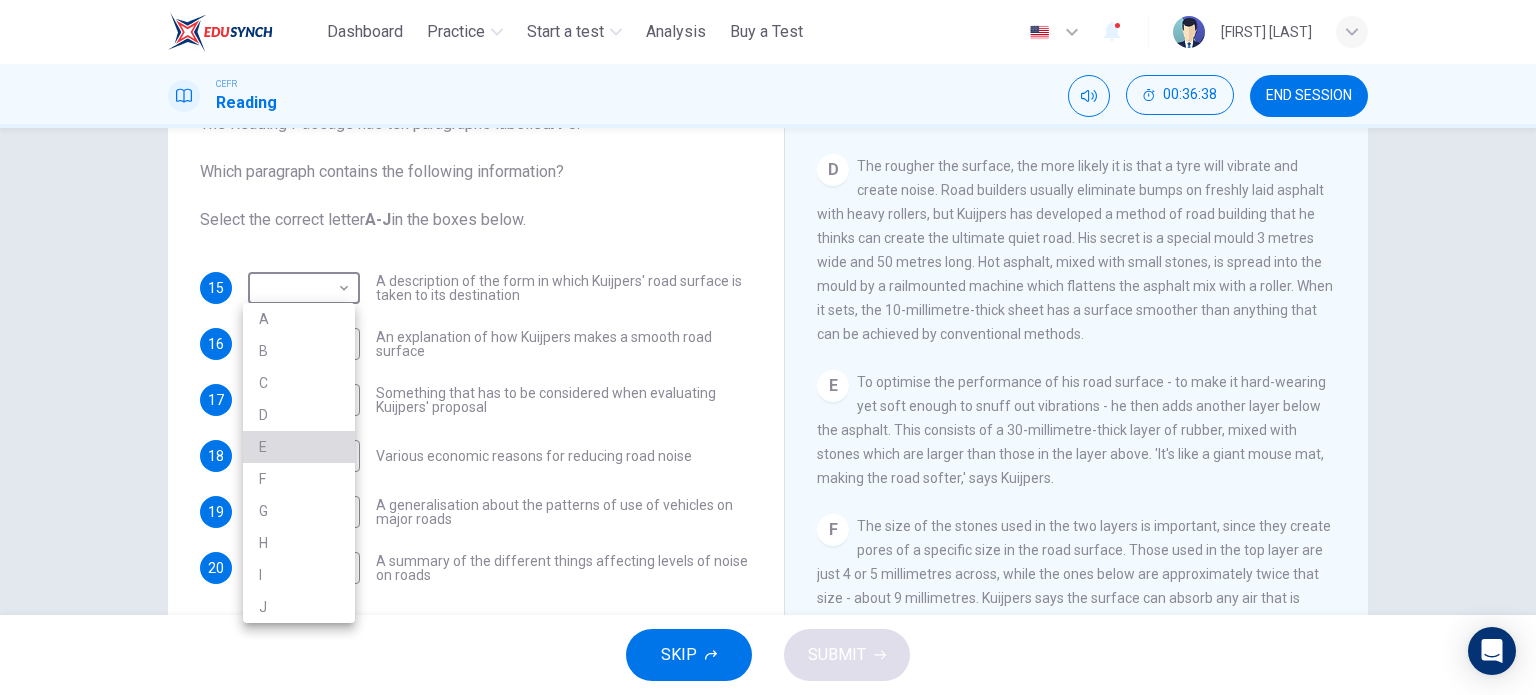 click on "E" at bounding box center [299, 447] 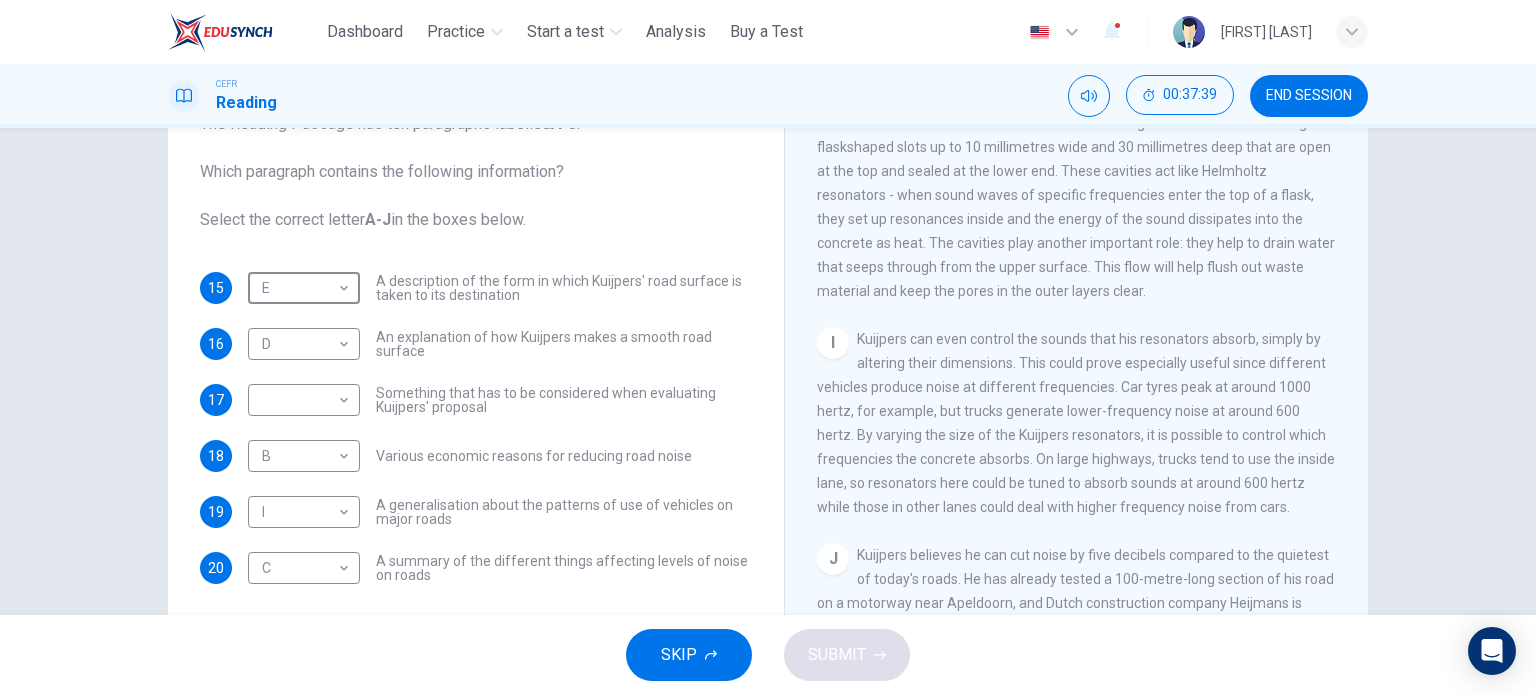 scroll, scrollTop: 1715, scrollLeft: 0, axis: vertical 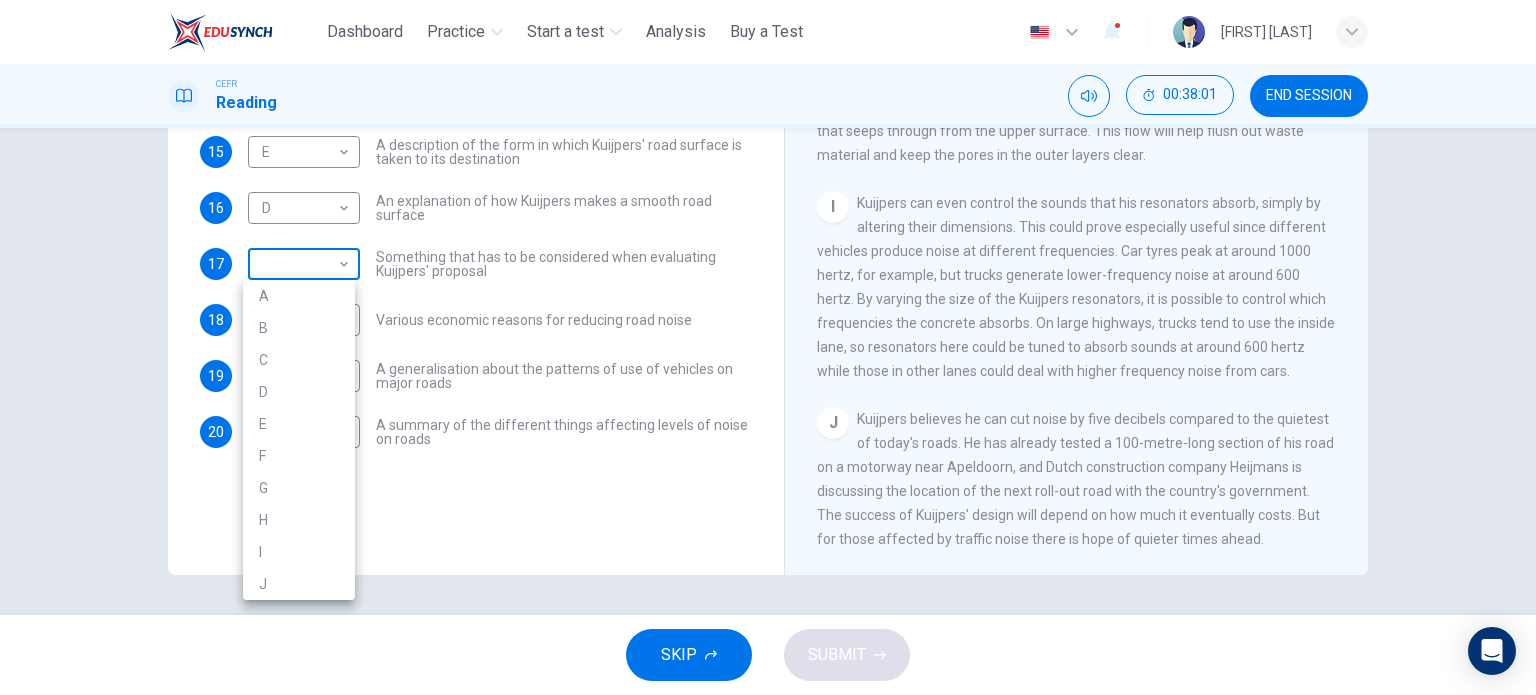 click on "This site uses cookies, as explained in our  Privacy Policy . If you agree to the use of cookies, please click the Accept button and continue to browse our site.   Privacy Policy Accept Dashboard Practice Start a test Analysis Buy a Test English ** ​ [FIRST]  [LAST]  CEFR Reading 00:38:01 END SESSION Questions 15 - 20 The Reading Passage has ten paragraphs labelled   A-J .
Which paragraph contains the following information?
Select the correct letter   A-J  in the boxes below. 15 E * ​ A description of the form in which Kuijpers' road surface is taken to its destination 16 D * ​ An explanation of how Kuijpers makes a smooth road surface 17 ​ ​ Something that has to be considered when evaluating Kuijpers' proposal 18 B * ​ Various economic reasons for reducing road noise 19 I * ​ A generalisation about the patterns of use of vehicles on major roads 20 C * ​ A summary of the different things affecting levels of noise on roads Quiet Roads Ahead CLICK TO ZOOM Click to Zoom A B C D E" at bounding box center (768, 347) 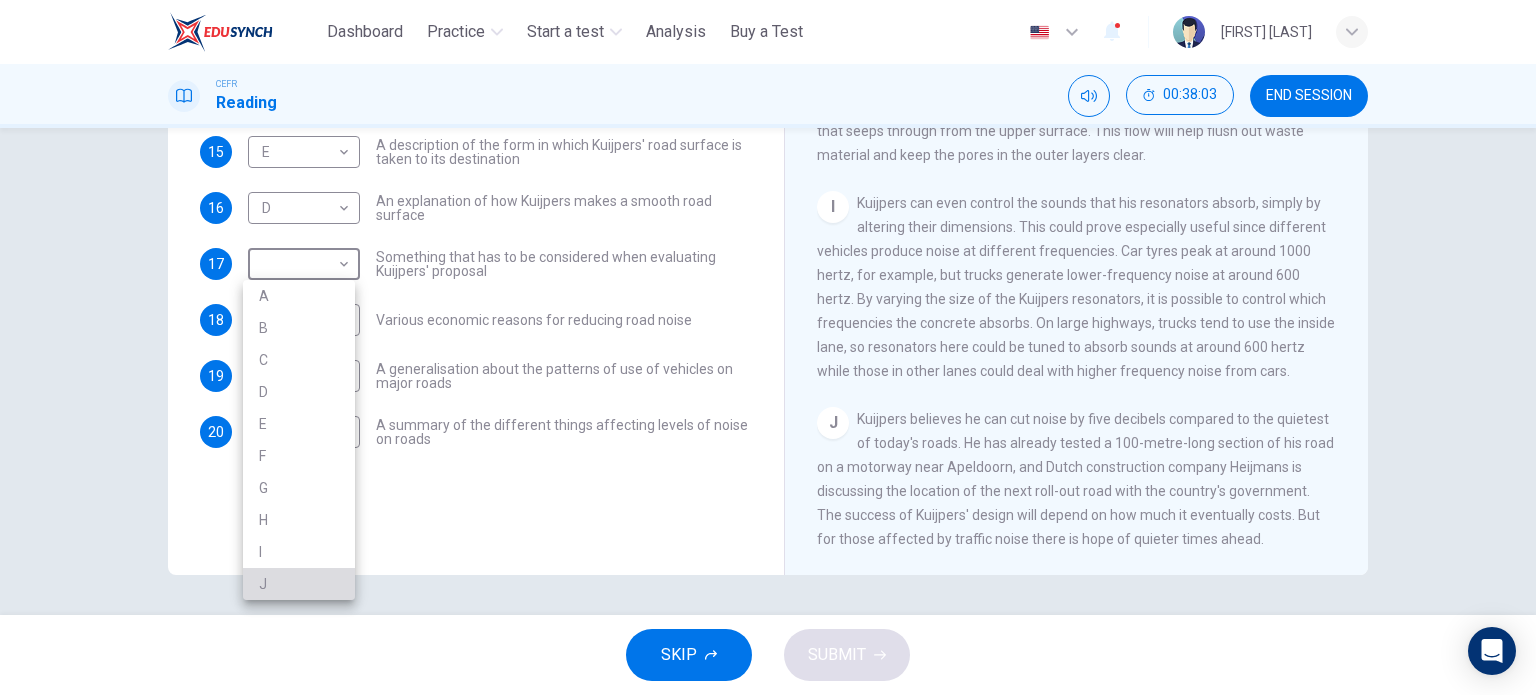 click on "J" at bounding box center [299, 584] 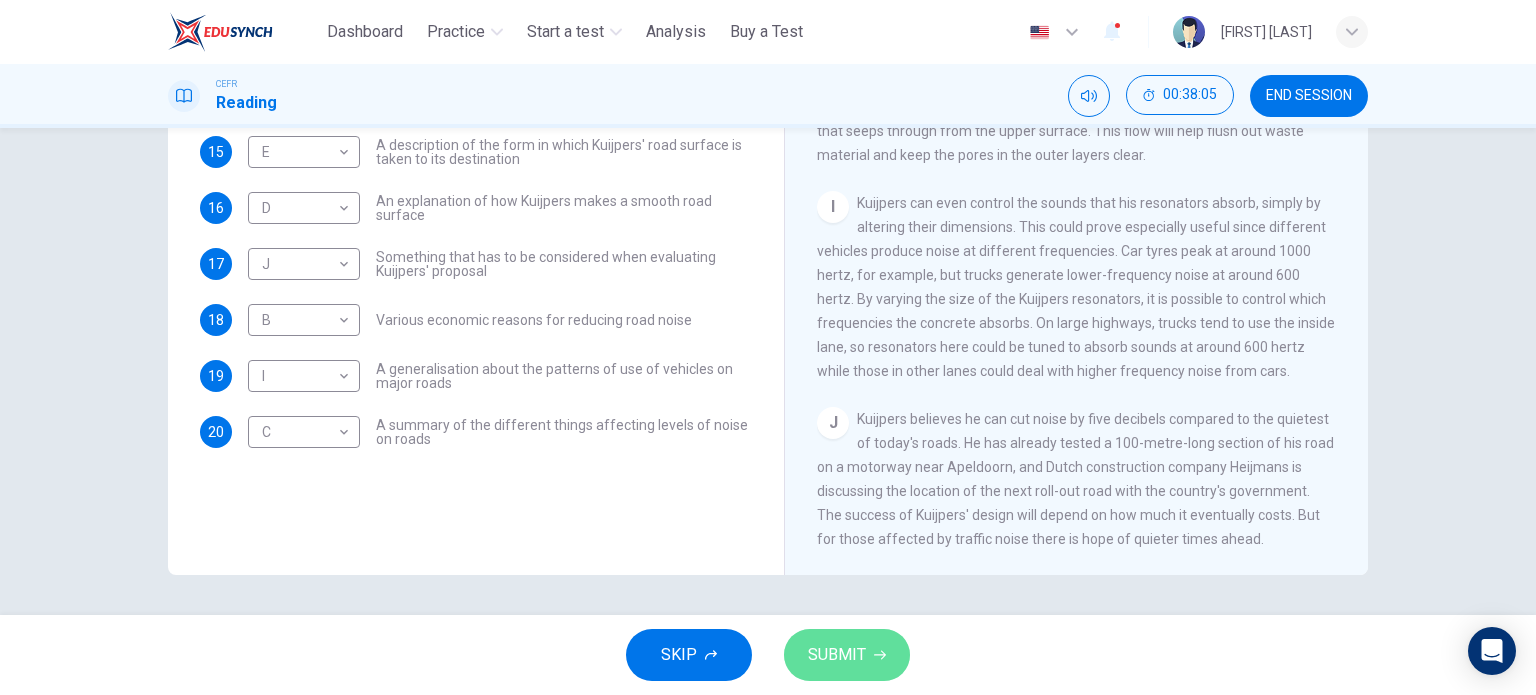 click on "SUBMIT" at bounding box center (837, 655) 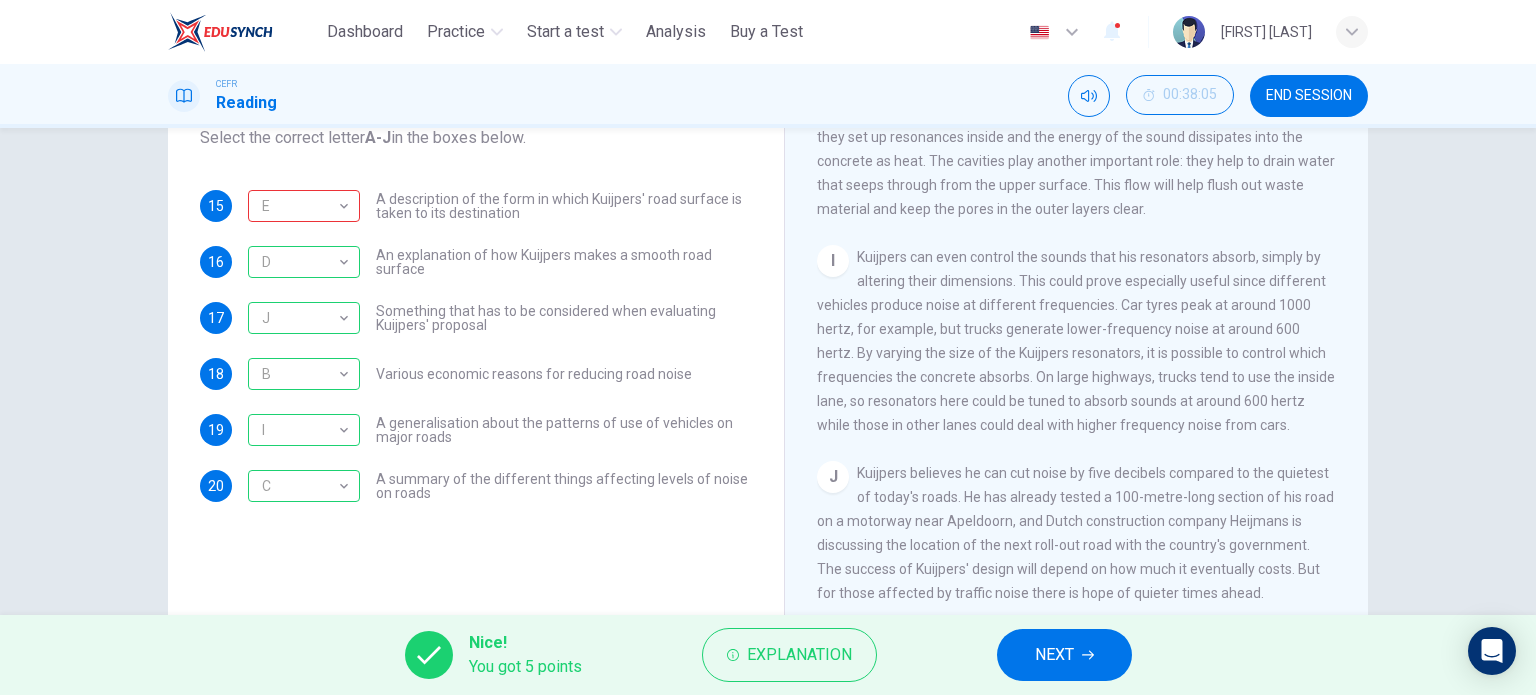 scroll, scrollTop: 0, scrollLeft: 0, axis: both 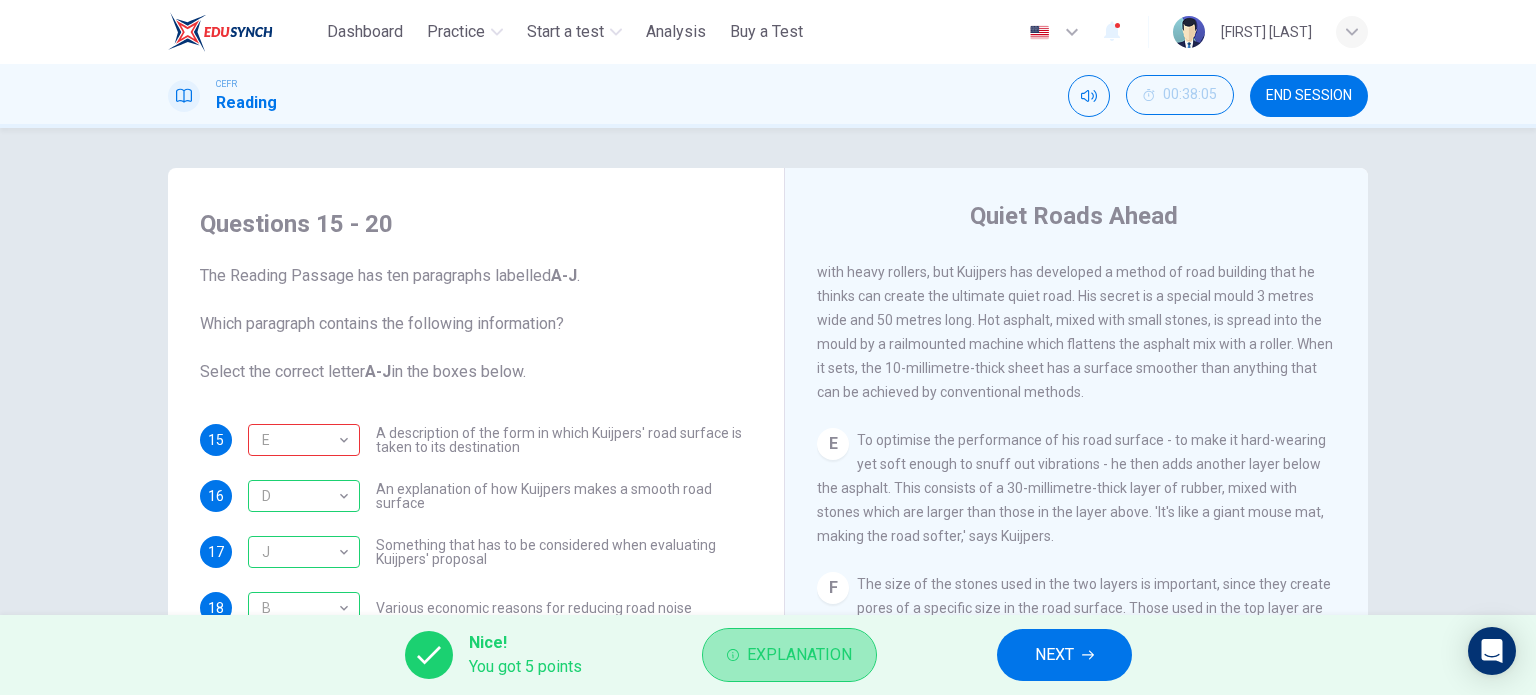 click on "Explanation" at bounding box center [799, 655] 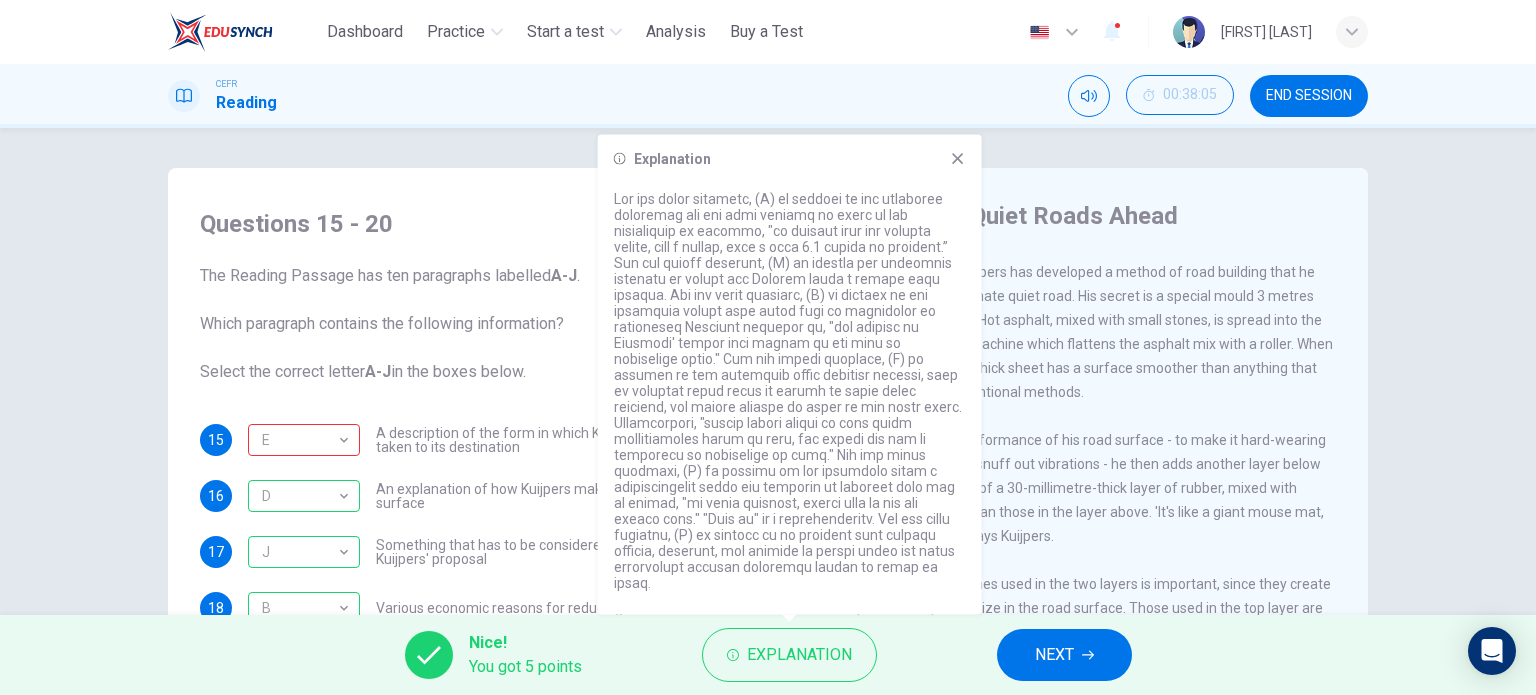 click on "The rougher the surface, the more likely it is that a tyre will vibrate and create noise. Road builders usually eliminate bumps on freshly laid asphalt with heavy rollers, but Kuijpers has developed a method of road building that he thinks can create the ultimate quiet road. His secret is a special mould 3 metres wide and 50 metres long. Hot asphalt, mixed with small stones, is spread into the mould by a railmounted machine which flattens the asphalt mix with a roller. When it sets, the 10-millimetre-thick sheet has a surface smoother than anything that can be achieved by conventional methods." at bounding box center [1075, 308] 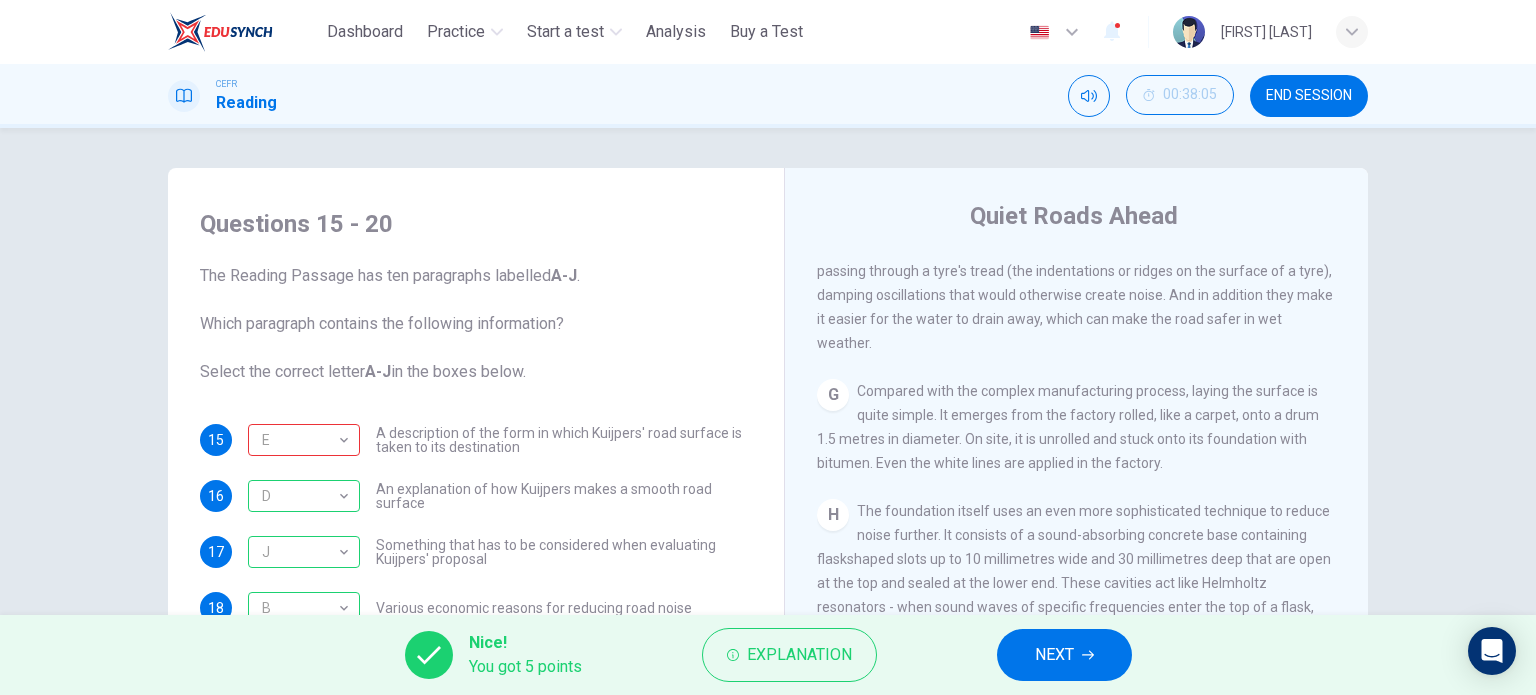 scroll, scrollTop: 1405, scrollLeft: 0, axis: vertical 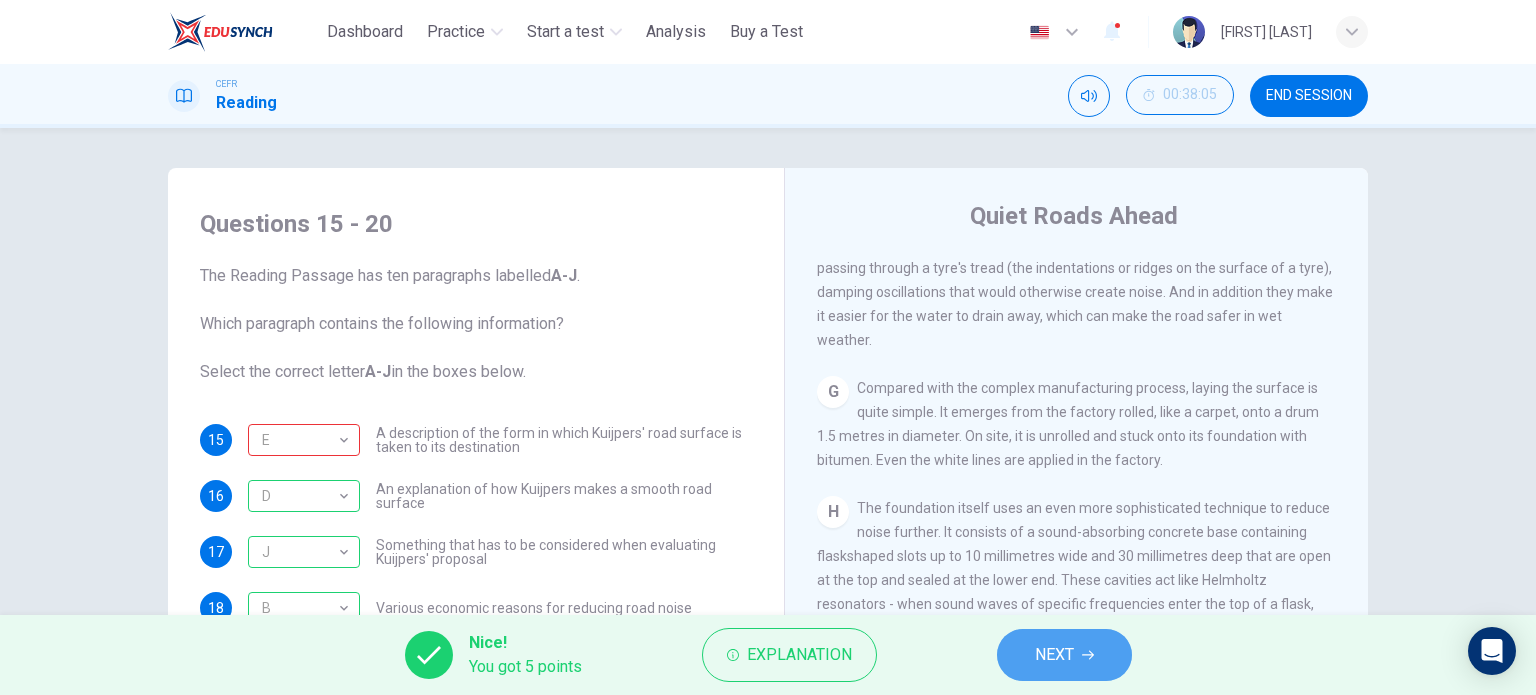 click on "NEXT" at bounding box center [1064, 655] 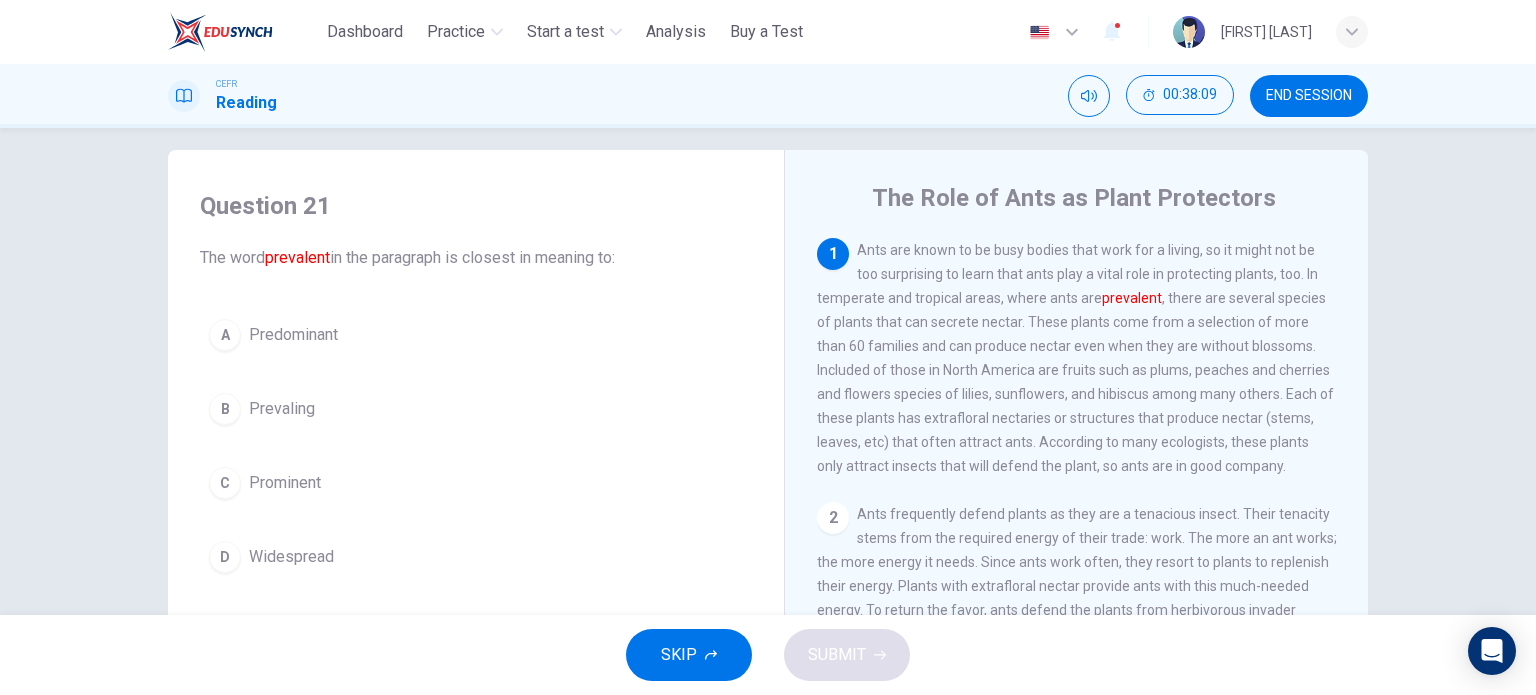 scroll, scrollTop: 19, scrollLeft: 0, axis: vertical 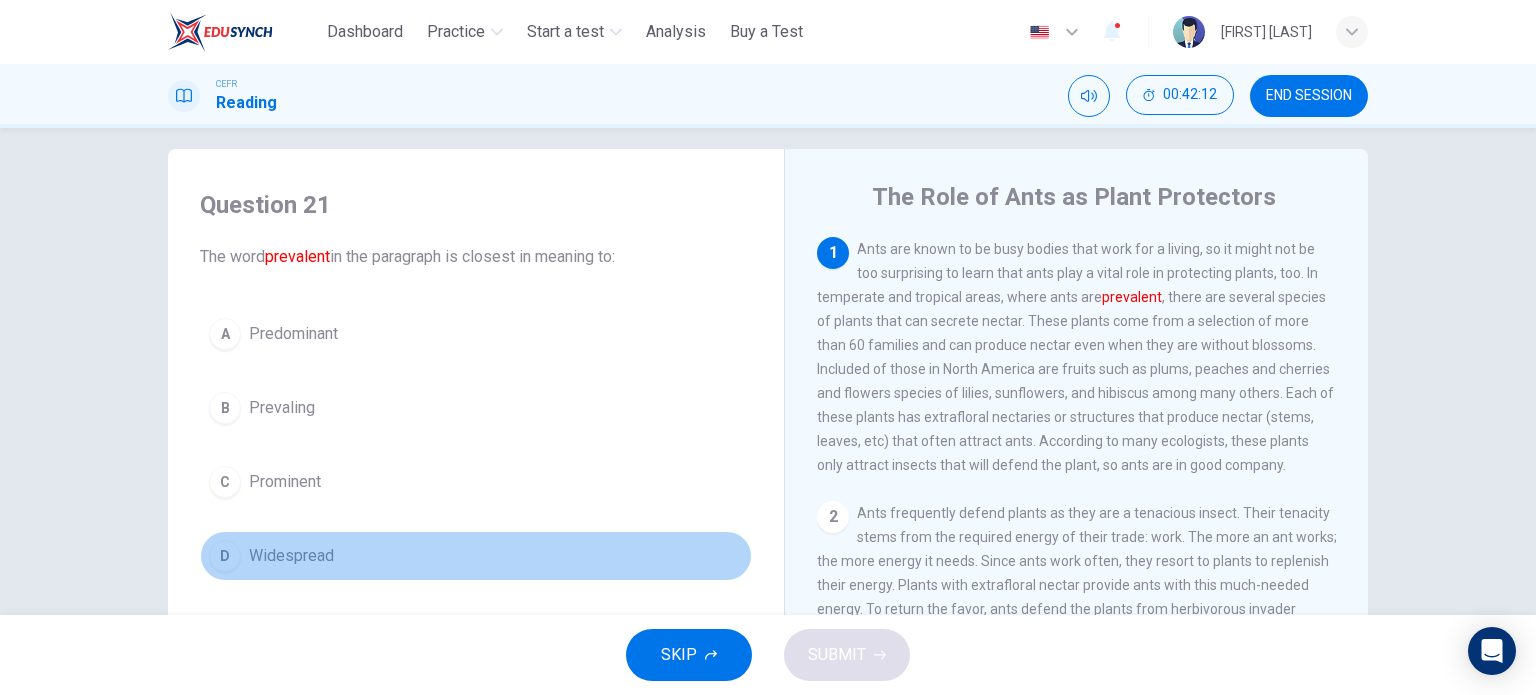 click on "D  Widespread" at bounding box center [476, 556] 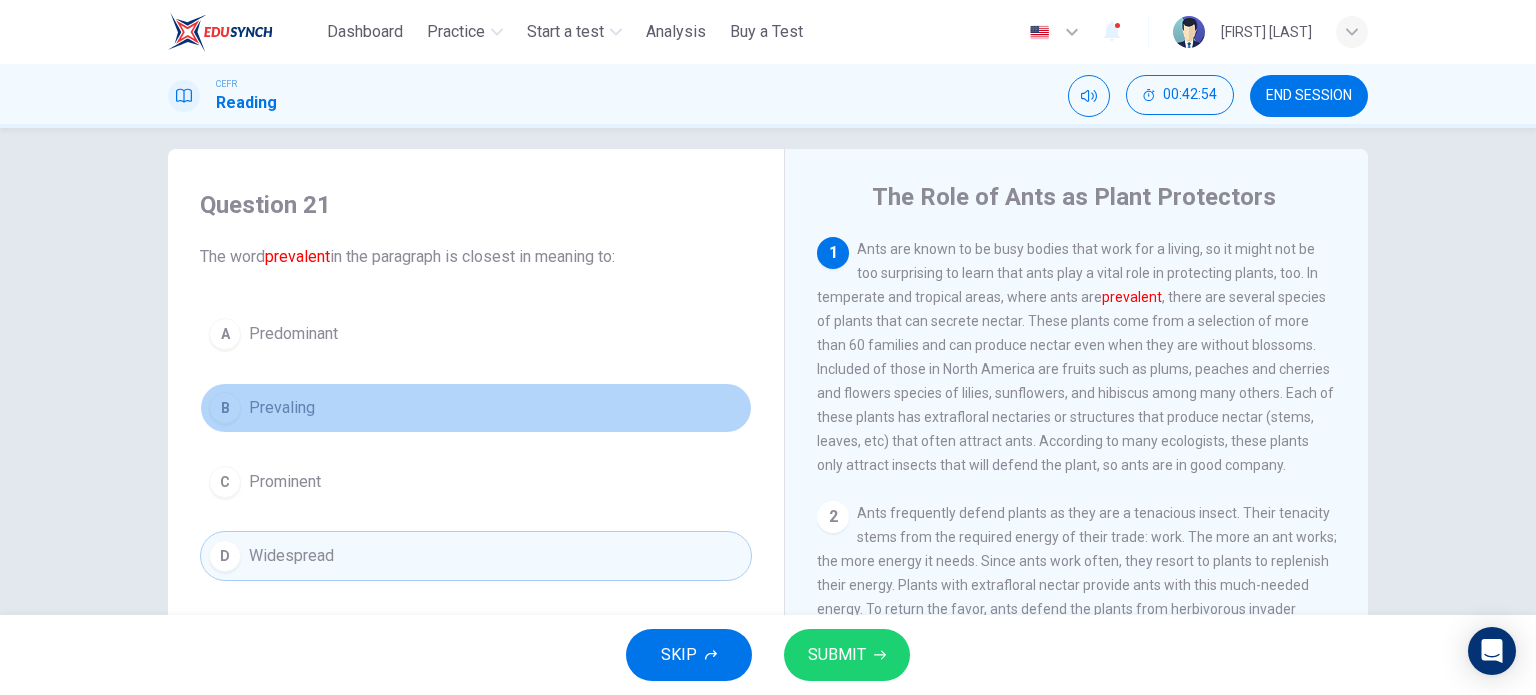 click on "B  Prevaling" at bounding box center [476, 408] 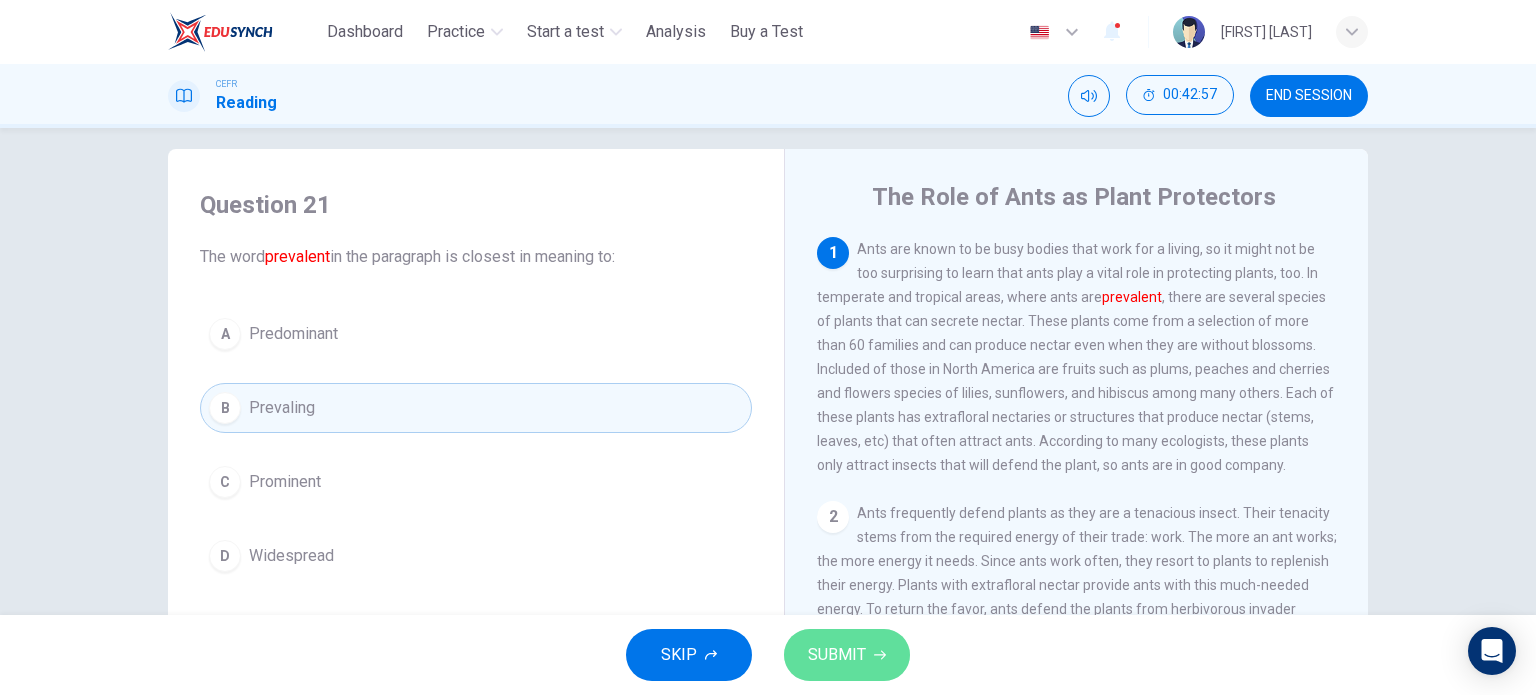 click on "SUBMIT" at bounding box center (837, 655) 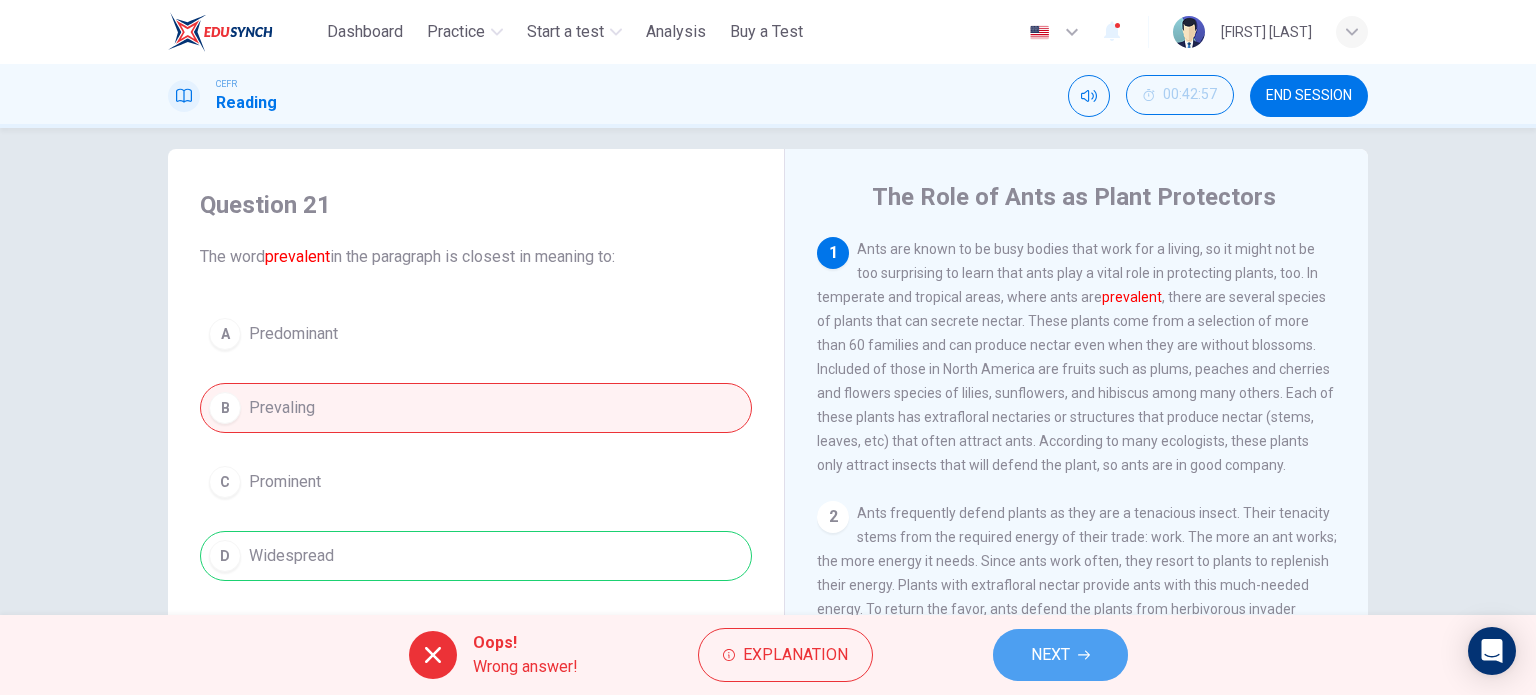 click on "NEXT" at bounding box center (1050, 655) 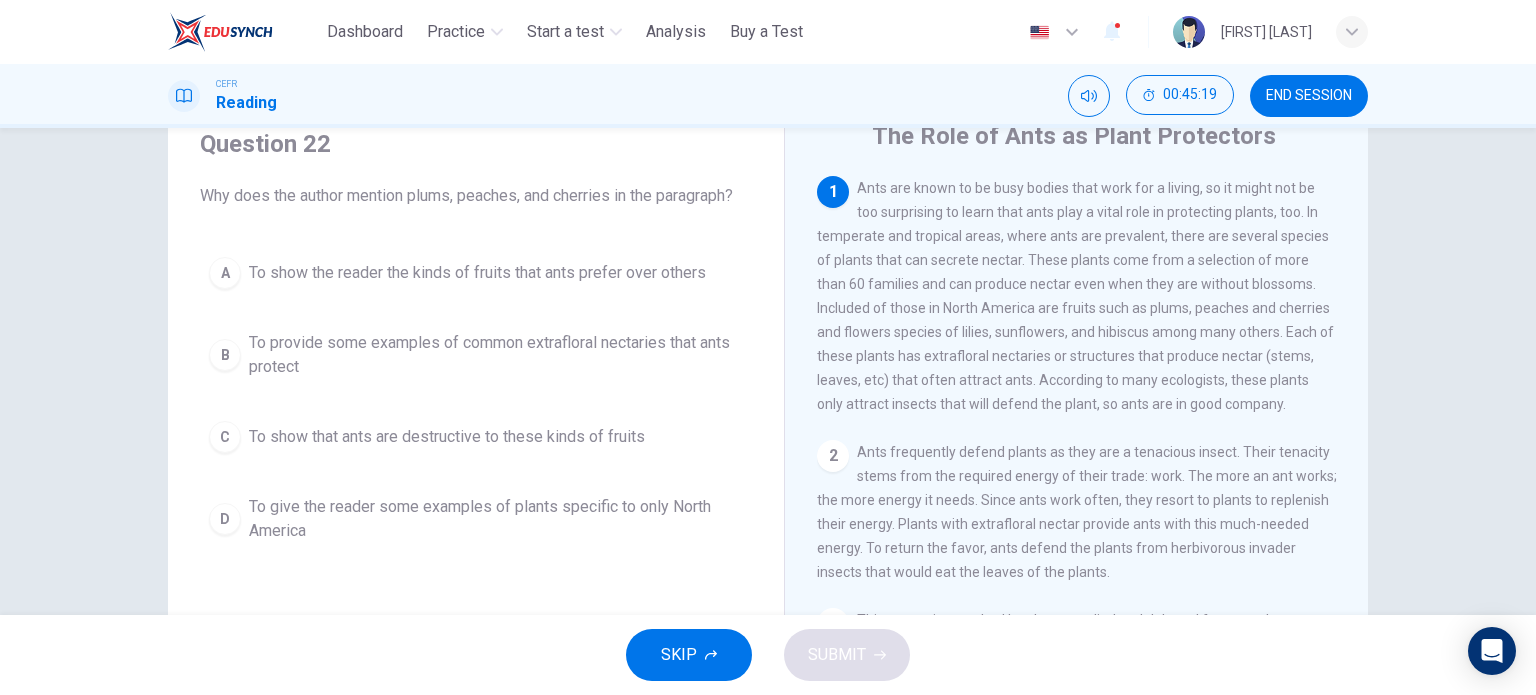 scroll, scrollTop: 80, scrollLeft: 0, axis: vertical 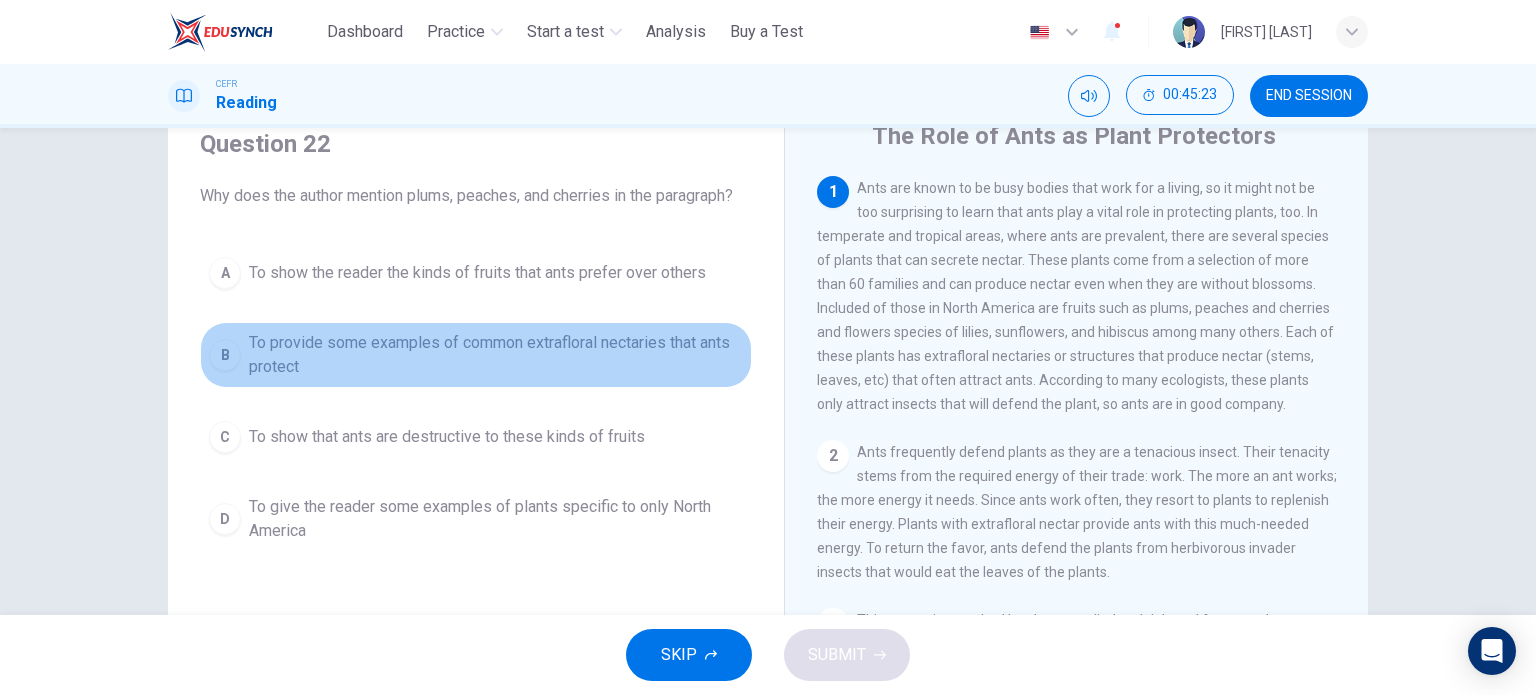 click on "To provide some examples of common extrafloral nectaries that ants protect" at bounding box center [496, 355] 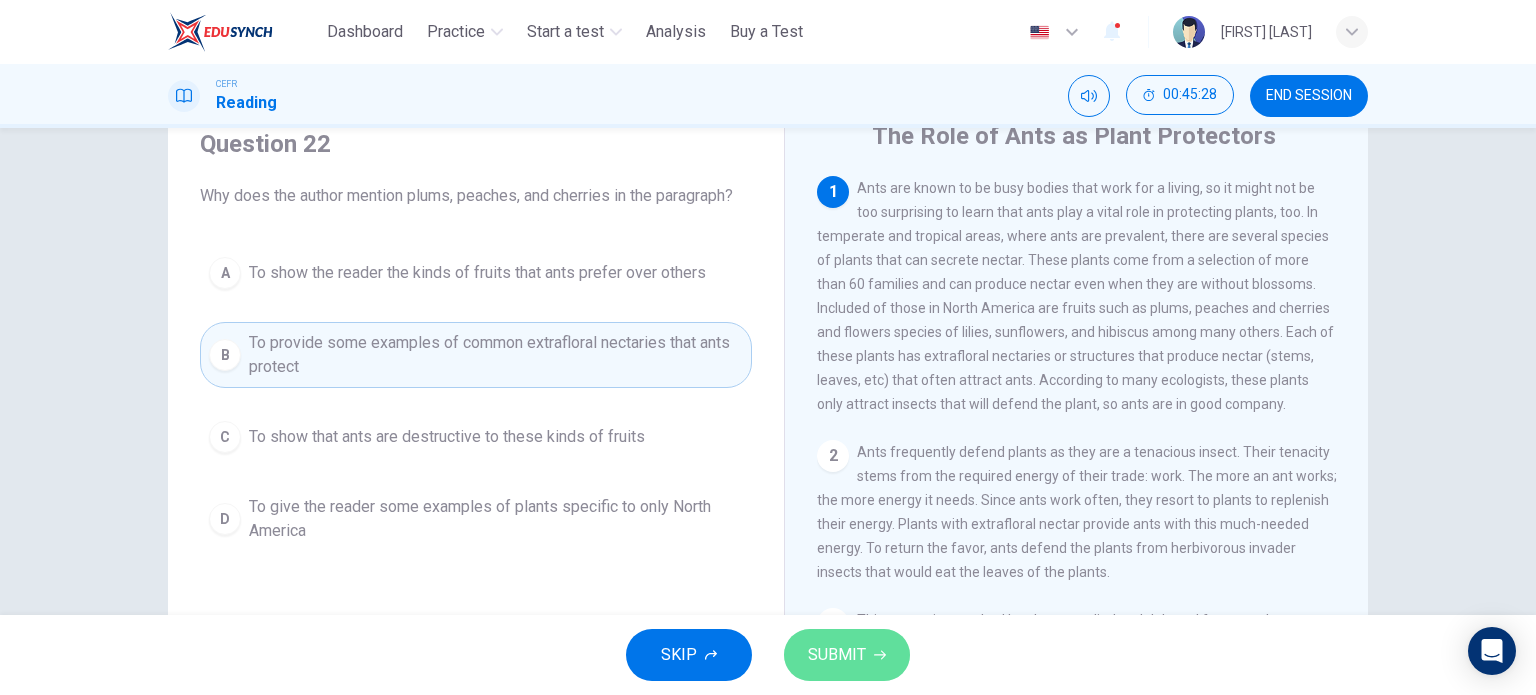 click on "SUBMIT" at bounding box center [837, 655] 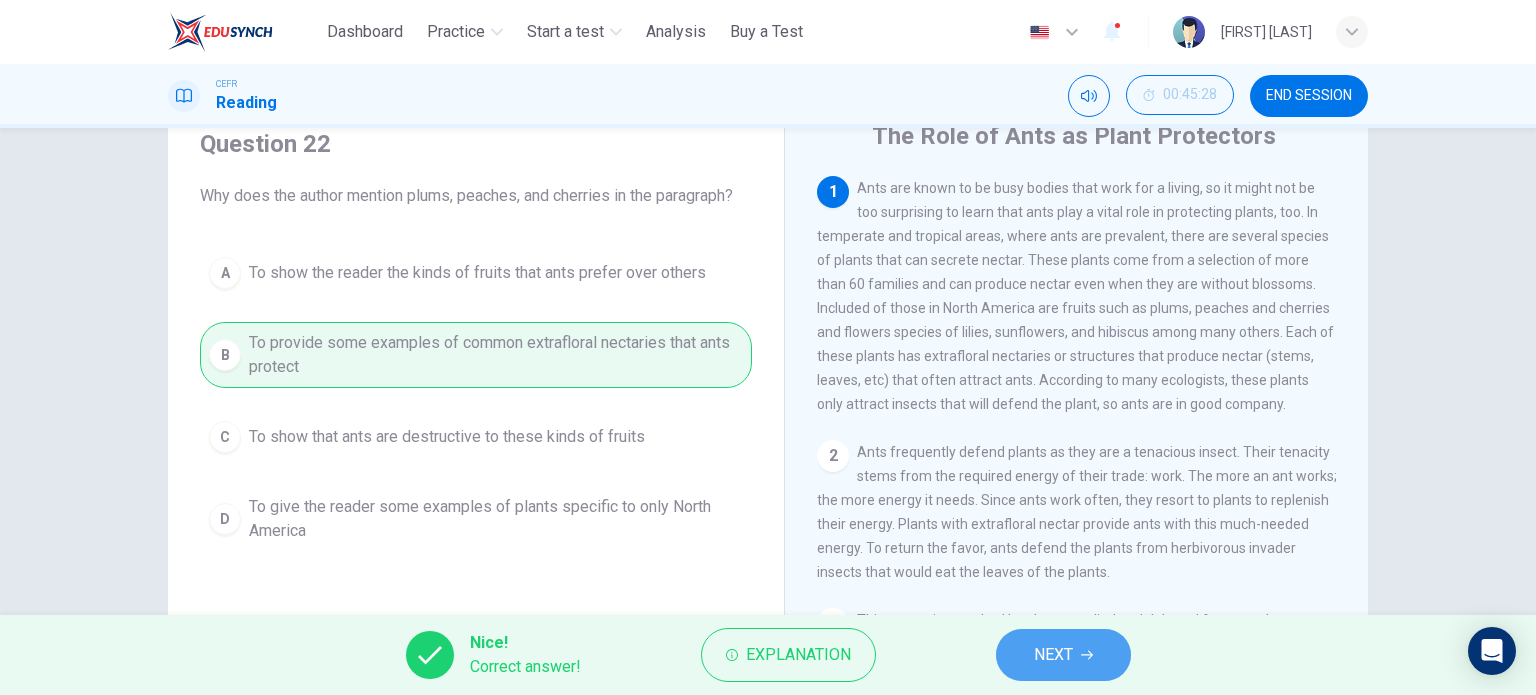 click on "NEXT" at bounding box center (1063, 655) 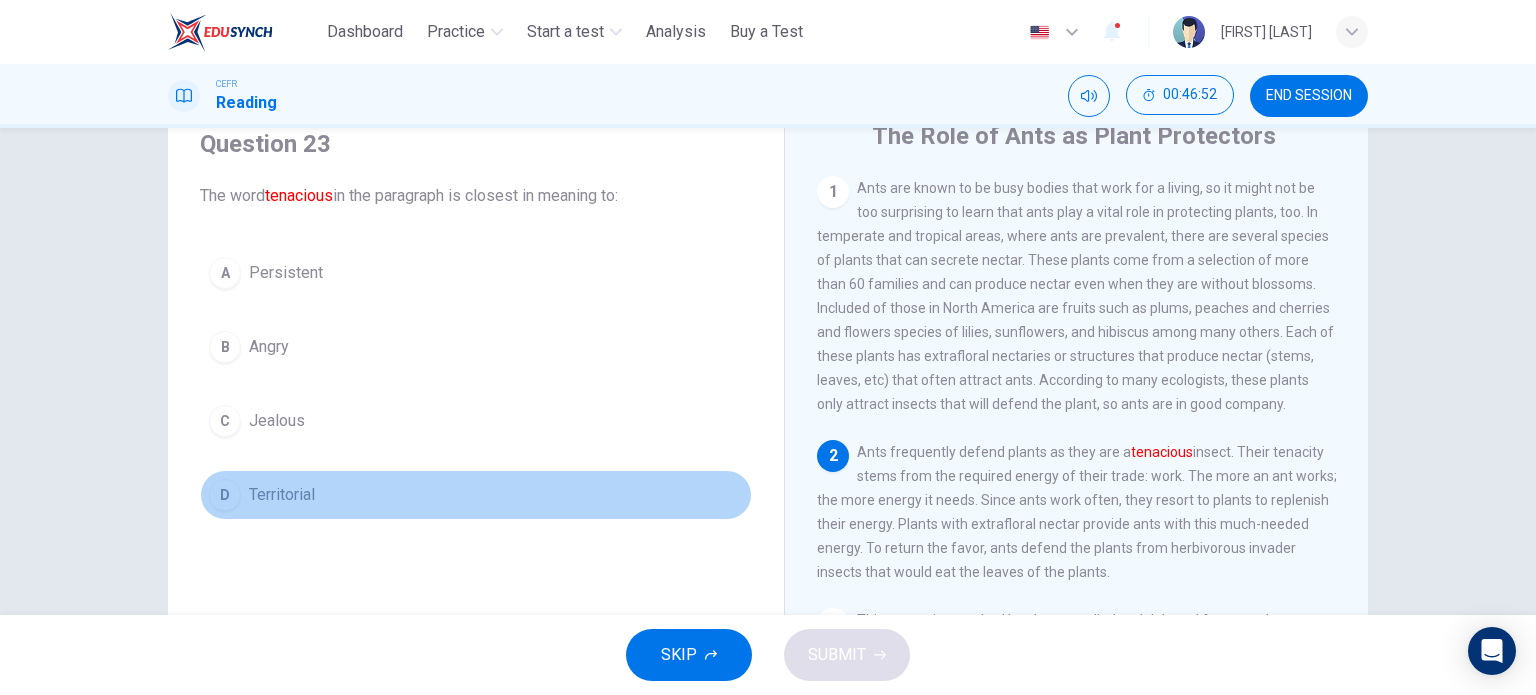 click on "D  Territorial" at bounding box center (476, 495) 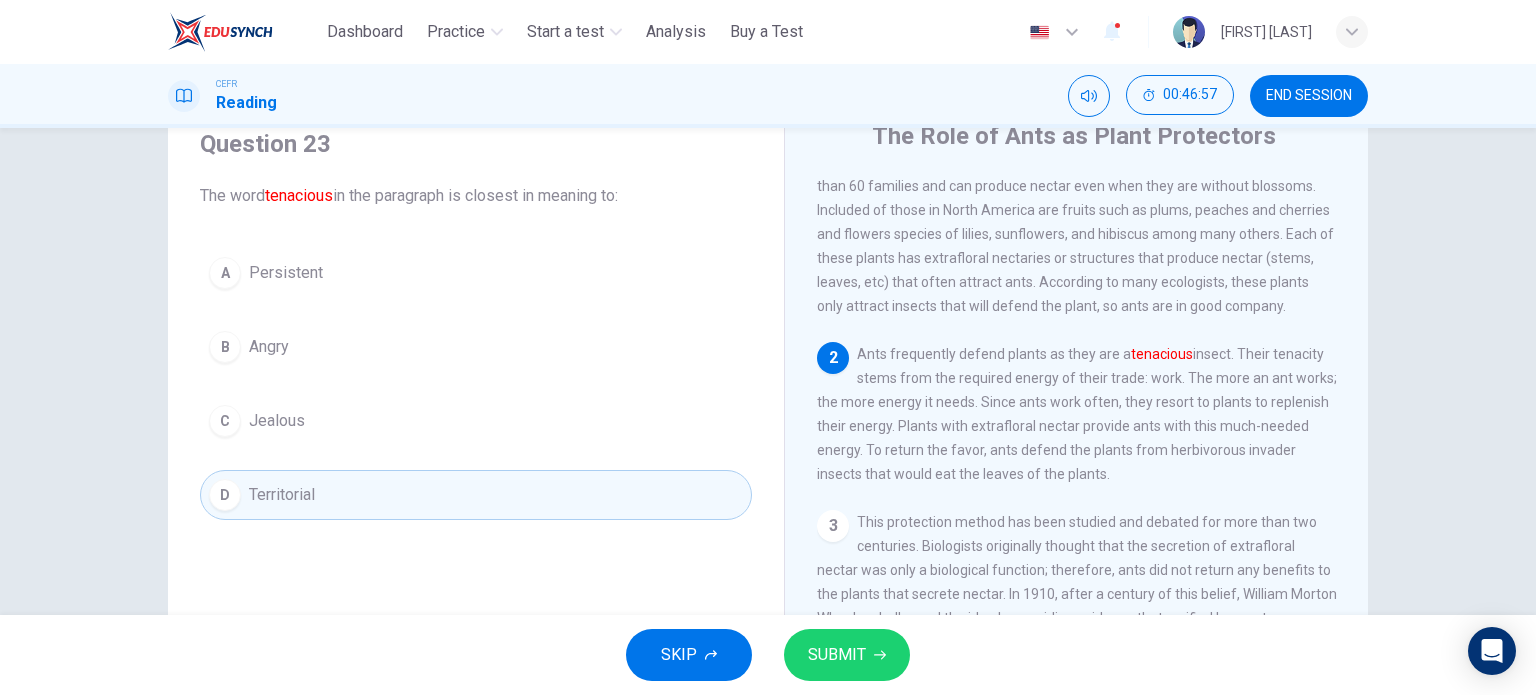 scroll, scrollTop: 99, scrollLeft: 0, axis: vertical 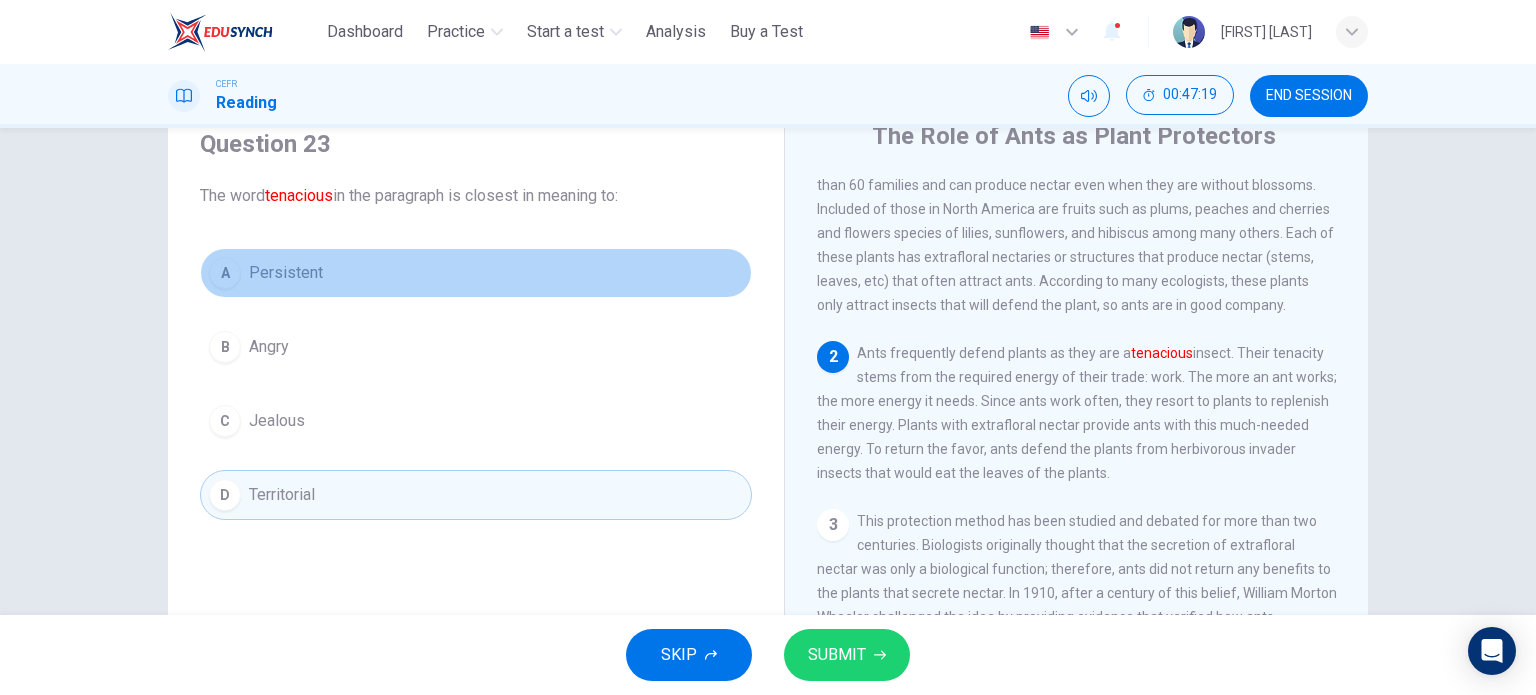 click on "A  Persistent" at bounding box center [476, 273] 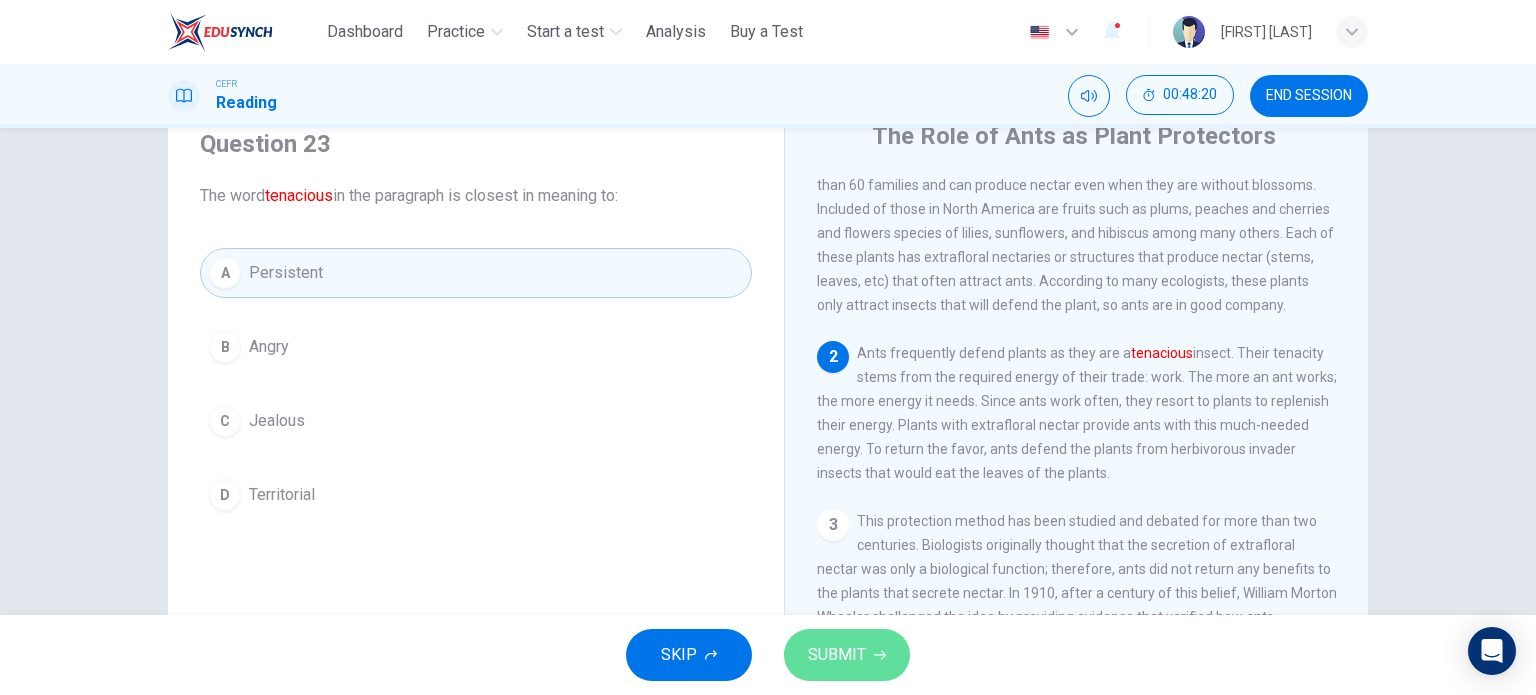 click on "SUBMIT" at bounding box center (837, 655) 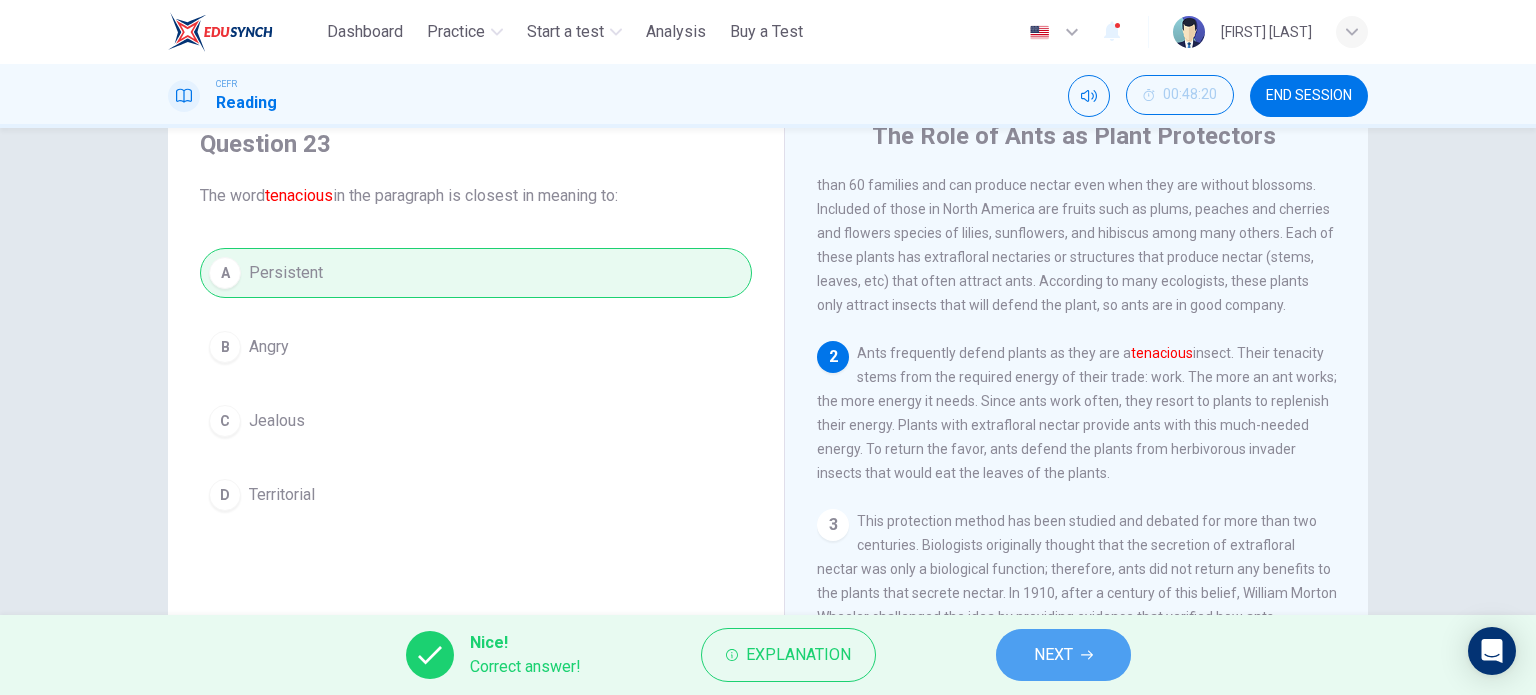 click on "NEXT" at bounding box center (1063, 655) 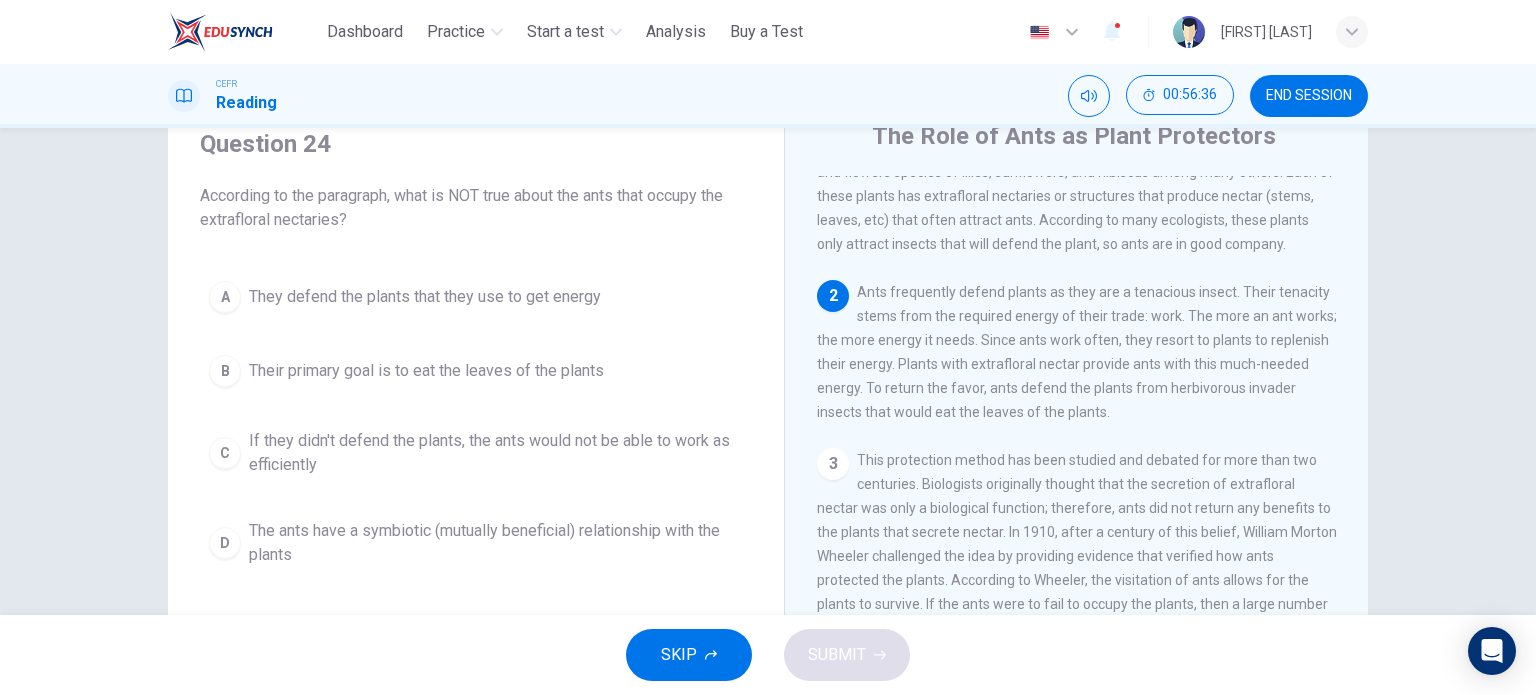 scroll, scrollTop: 160, scrollLeft: 0, axis: vertical 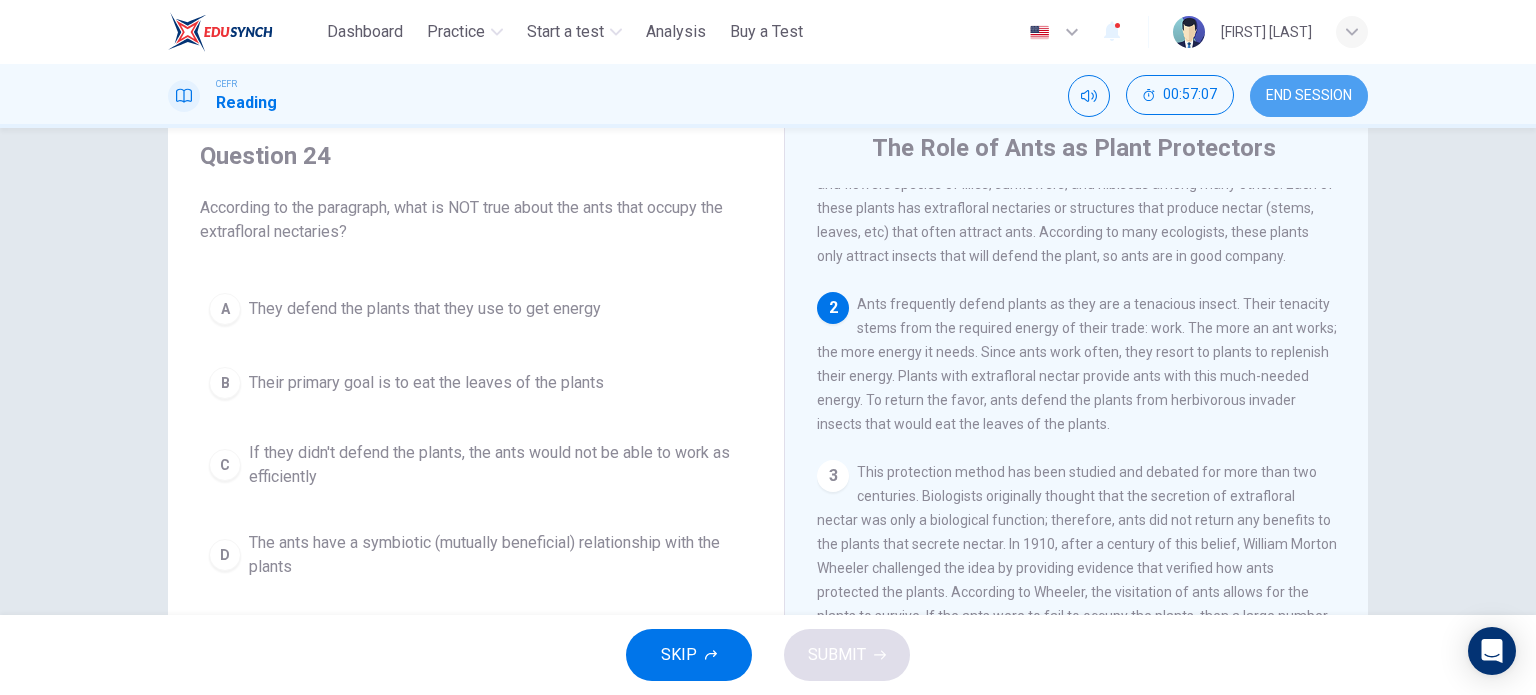 click on "END SESSION" at bounding box center [1309, 96] 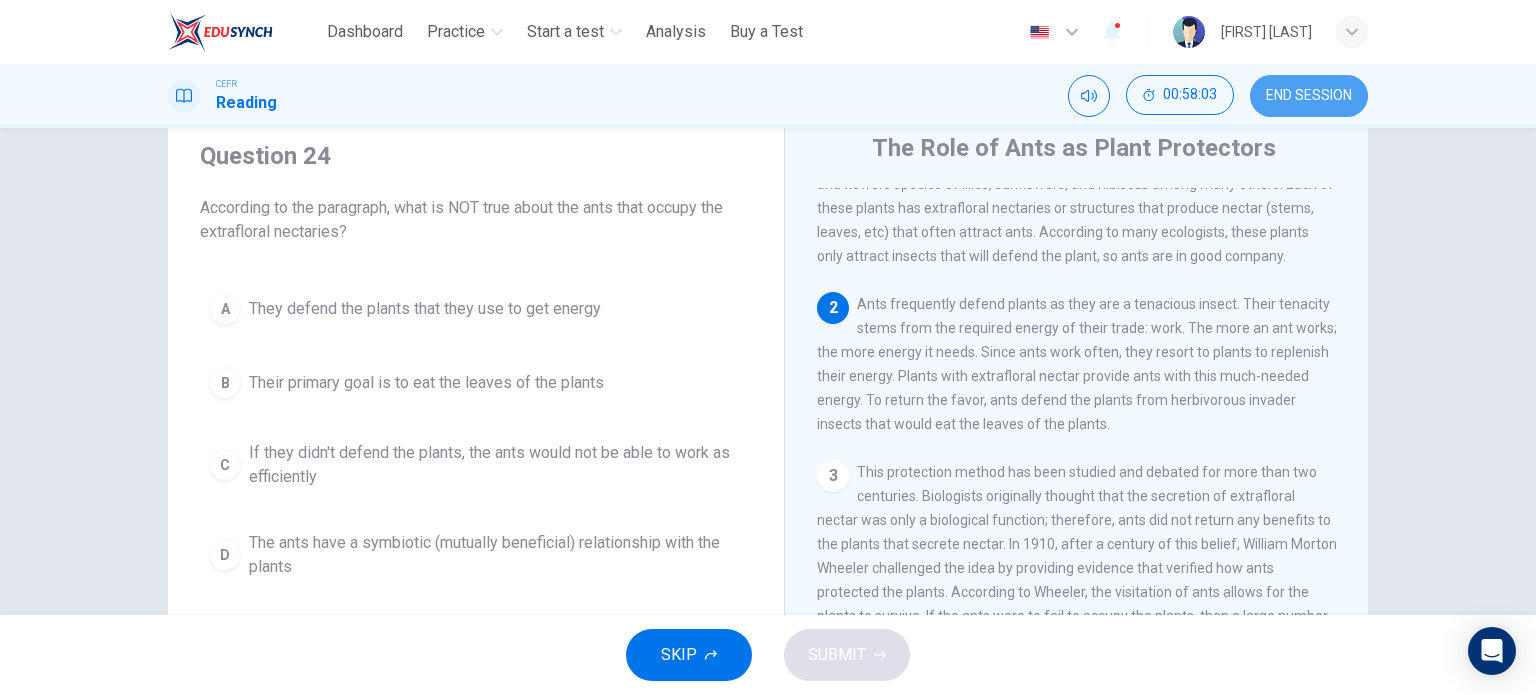 click on "END SESSION" at bounding box center [1309, 96] 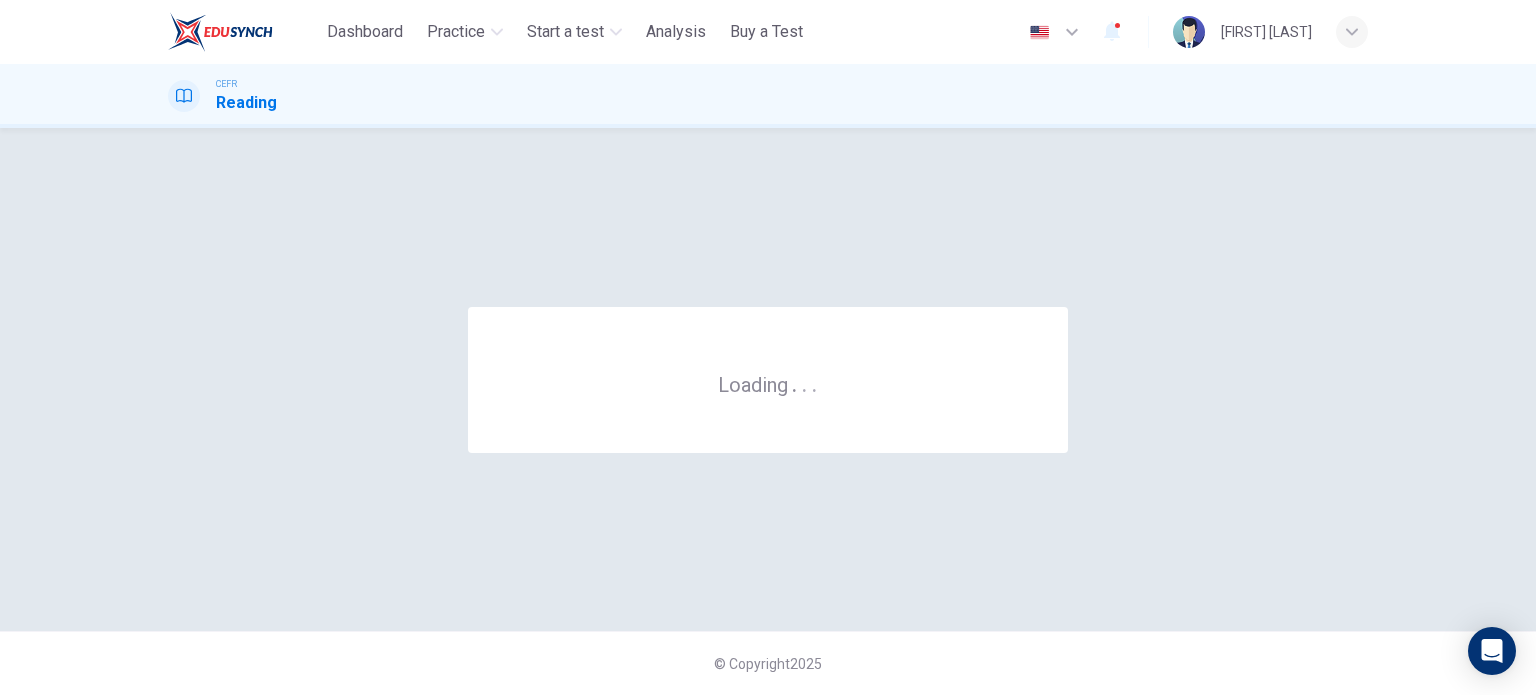 scroll, scrollTop: 0, scrollLeft: 0, axis: both 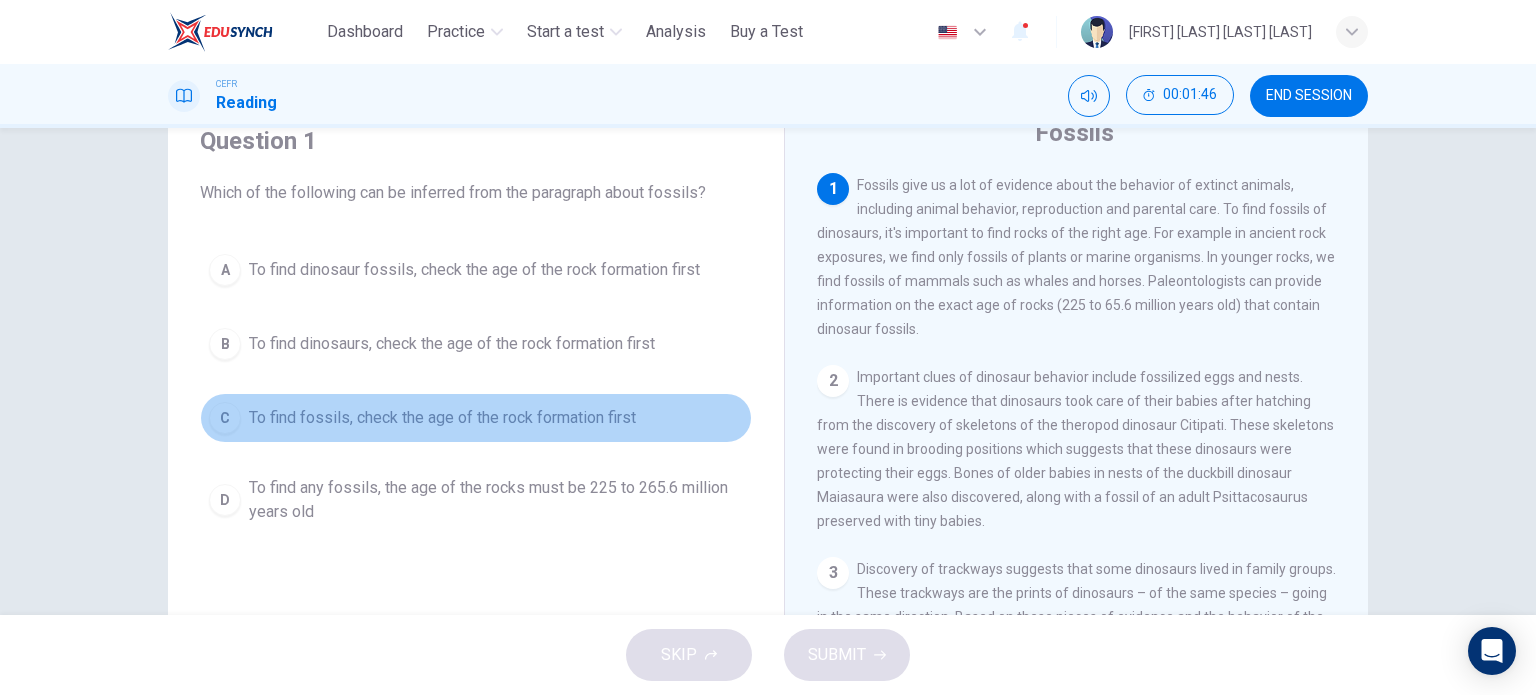 click on "To find fossils, check the age of the rock formation first" at bounding box center (442, 418) 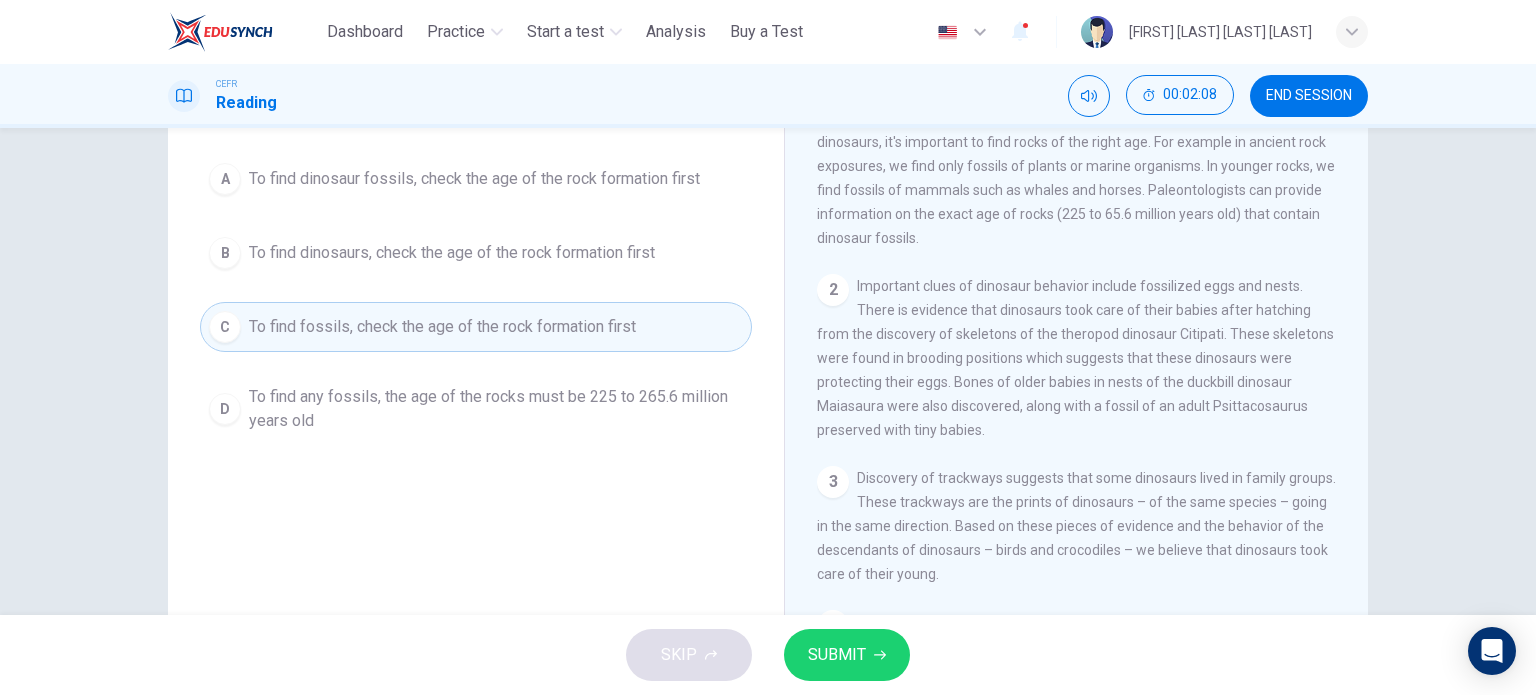 scroll, scrollTop: 175, scrollLeft: 0, axis: vertical 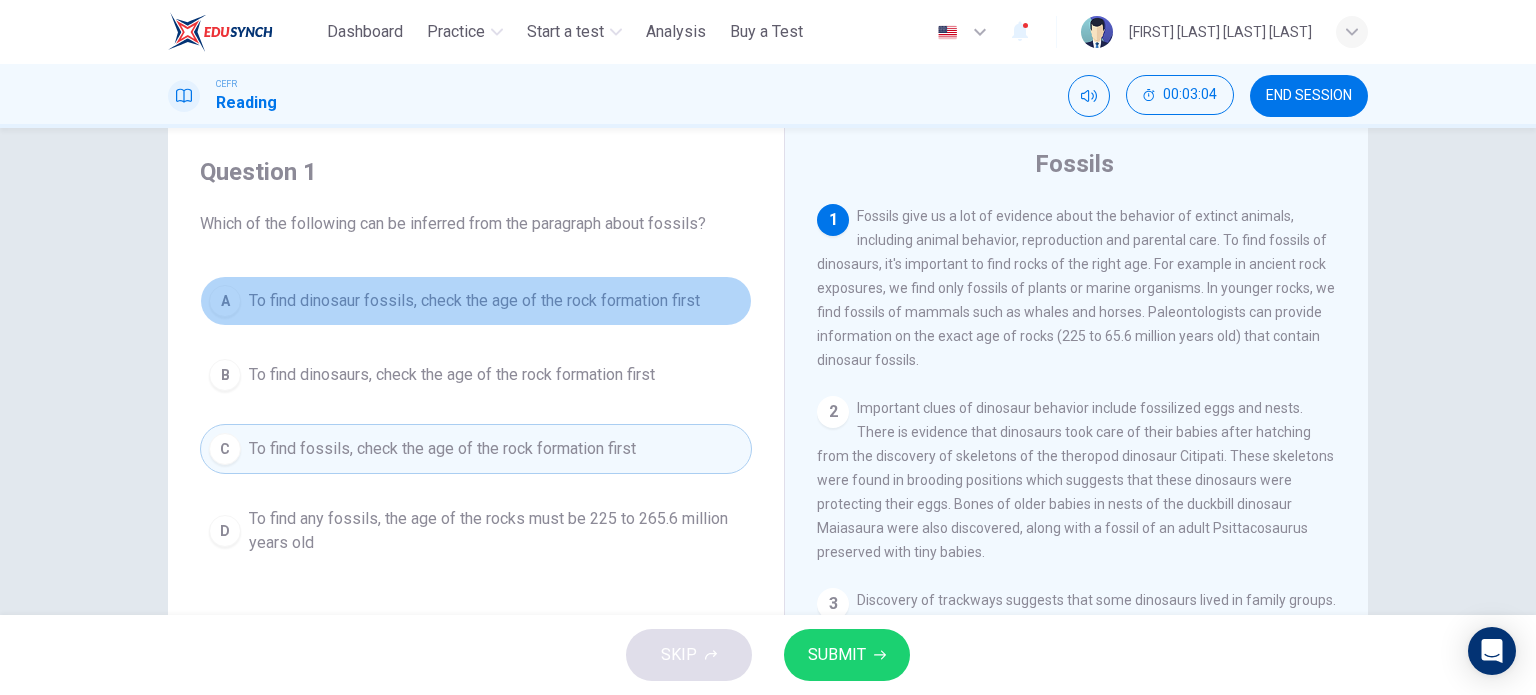 click on "To find dinosaur fossils, check the age of the rock formation first" at bounding box center (474, 301) 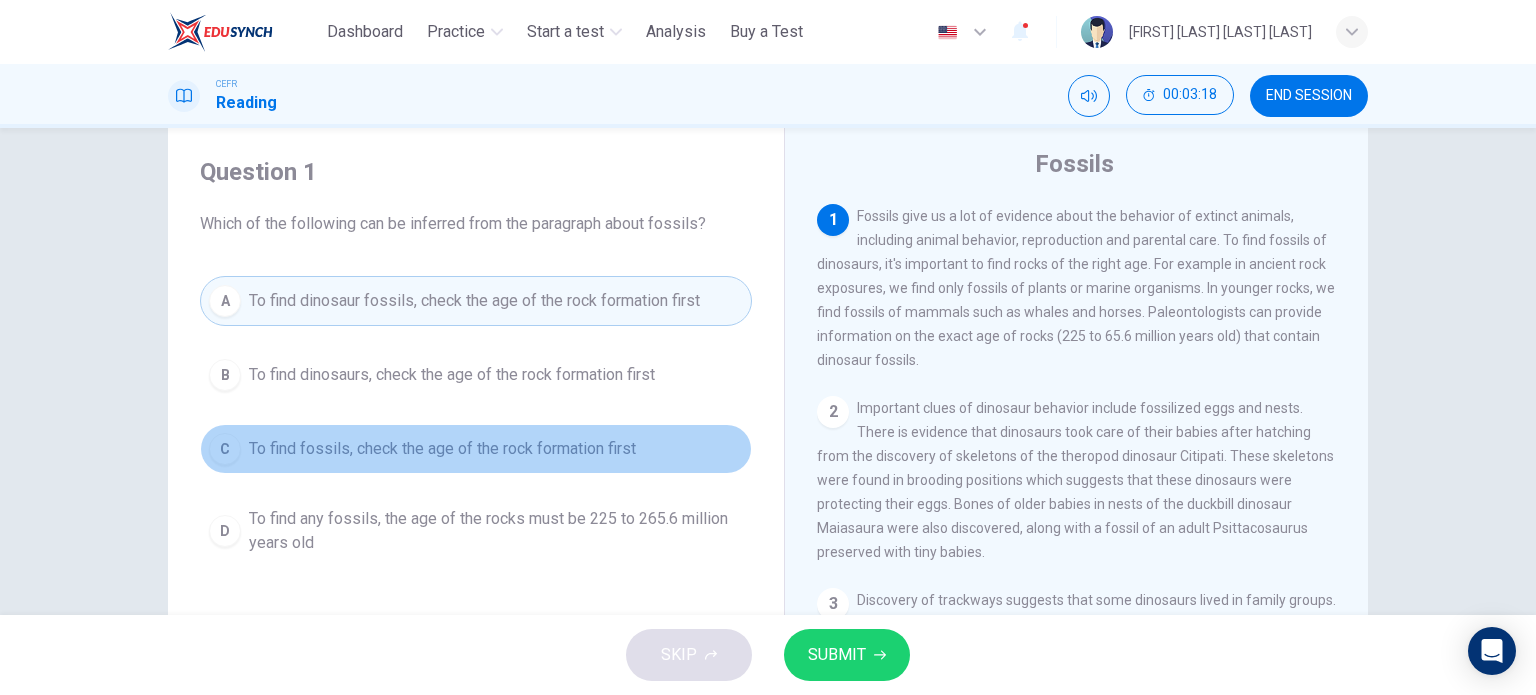 click on "To find fossils, check the age of the rock formation first" at bounding box center [442, 449] 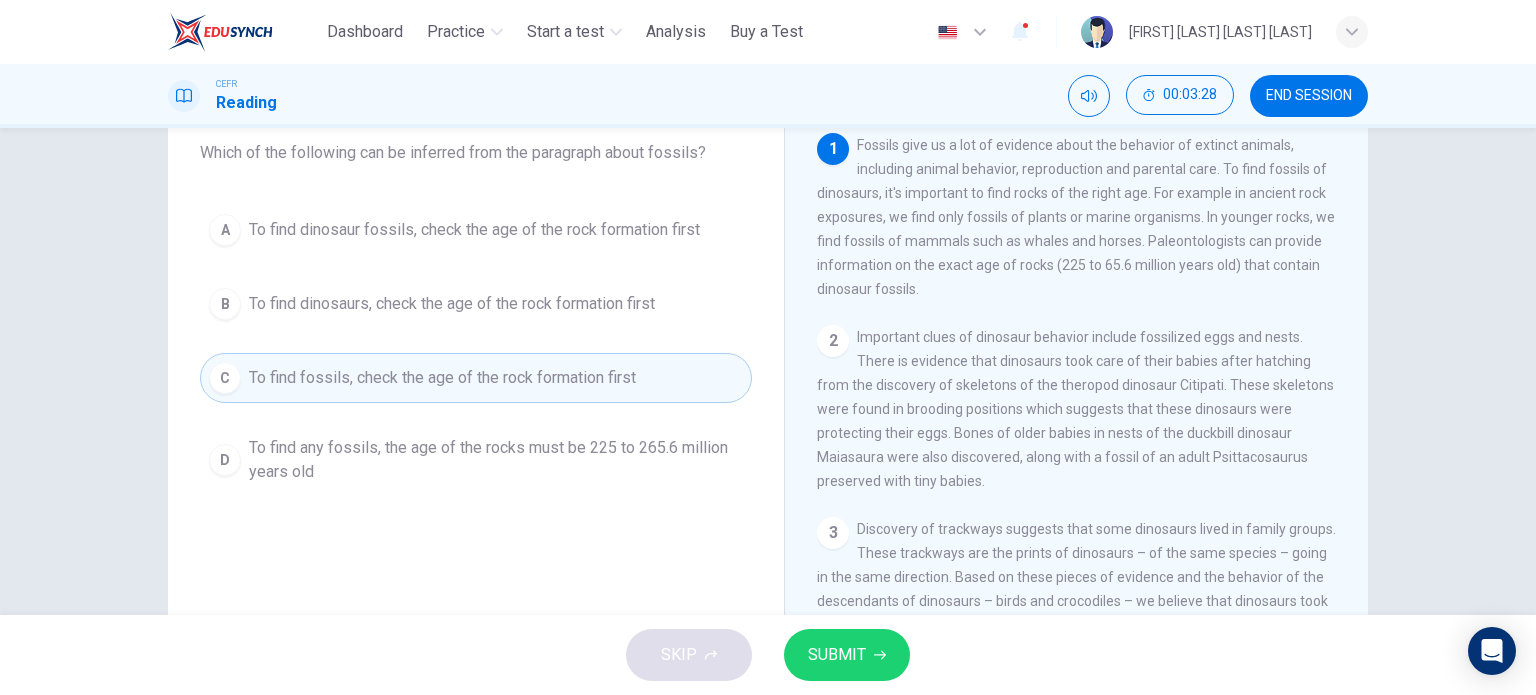 scroll, scrollTop: 126, scrollLeft: 0, axis: vertical 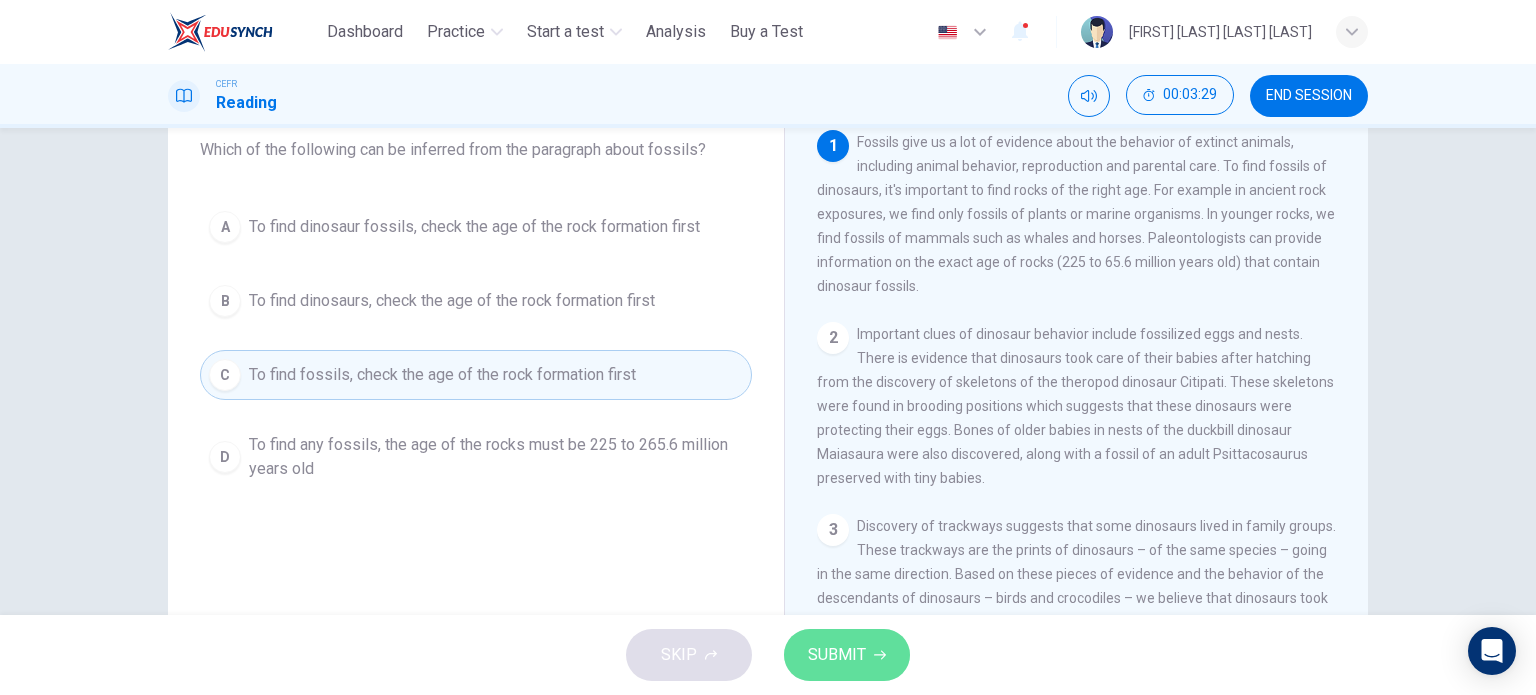 click on "SUBMIT" at bounding box center (837, 655) 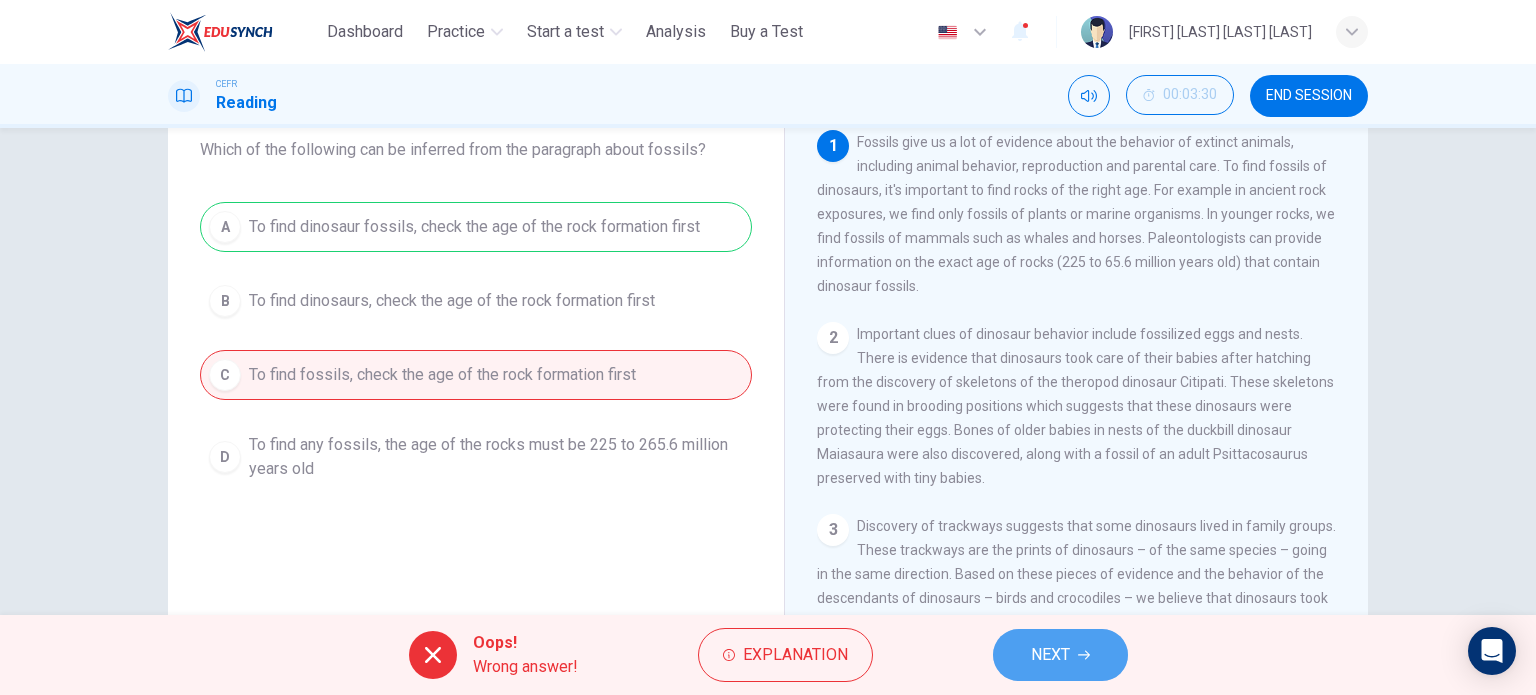 click on "NEXT" at bounding box center [1050, 655] 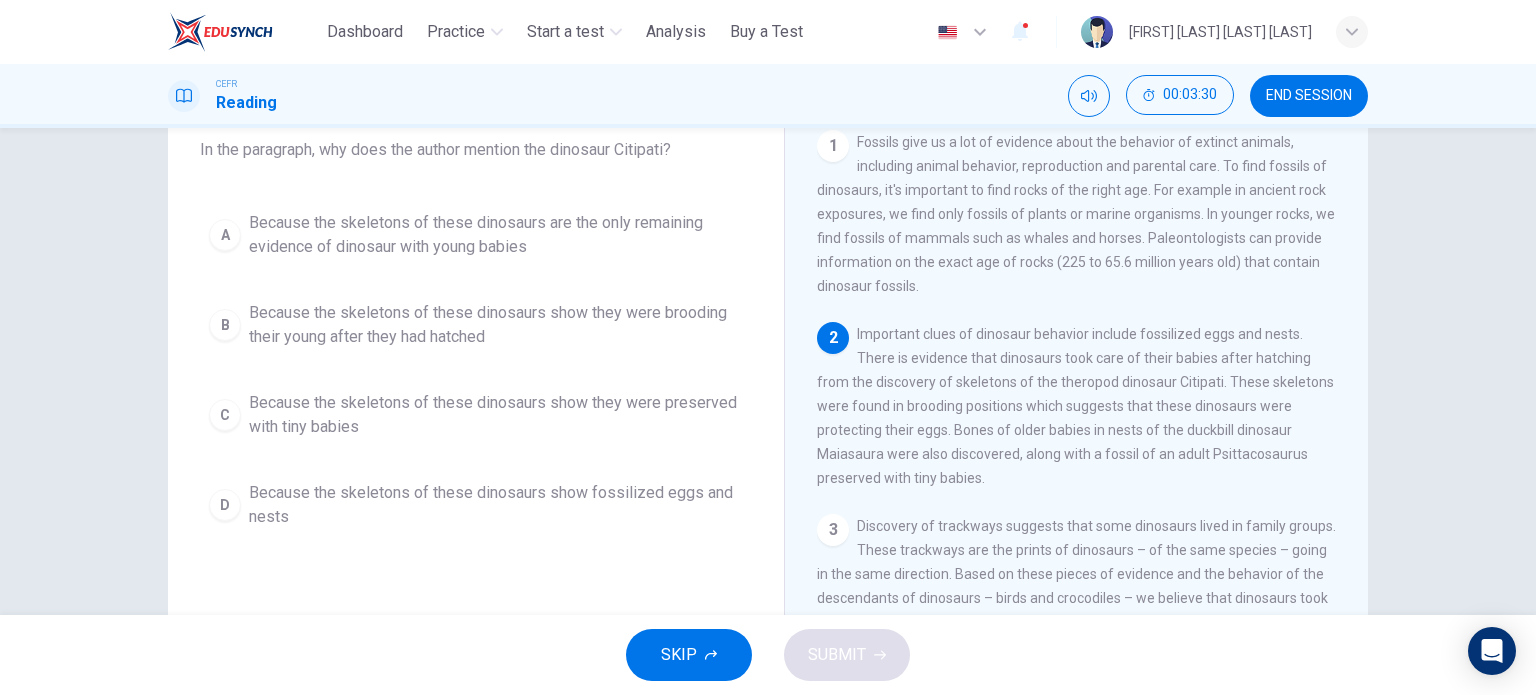 scroll, scrollTop: 0, scrollLeft: 0, axis: both 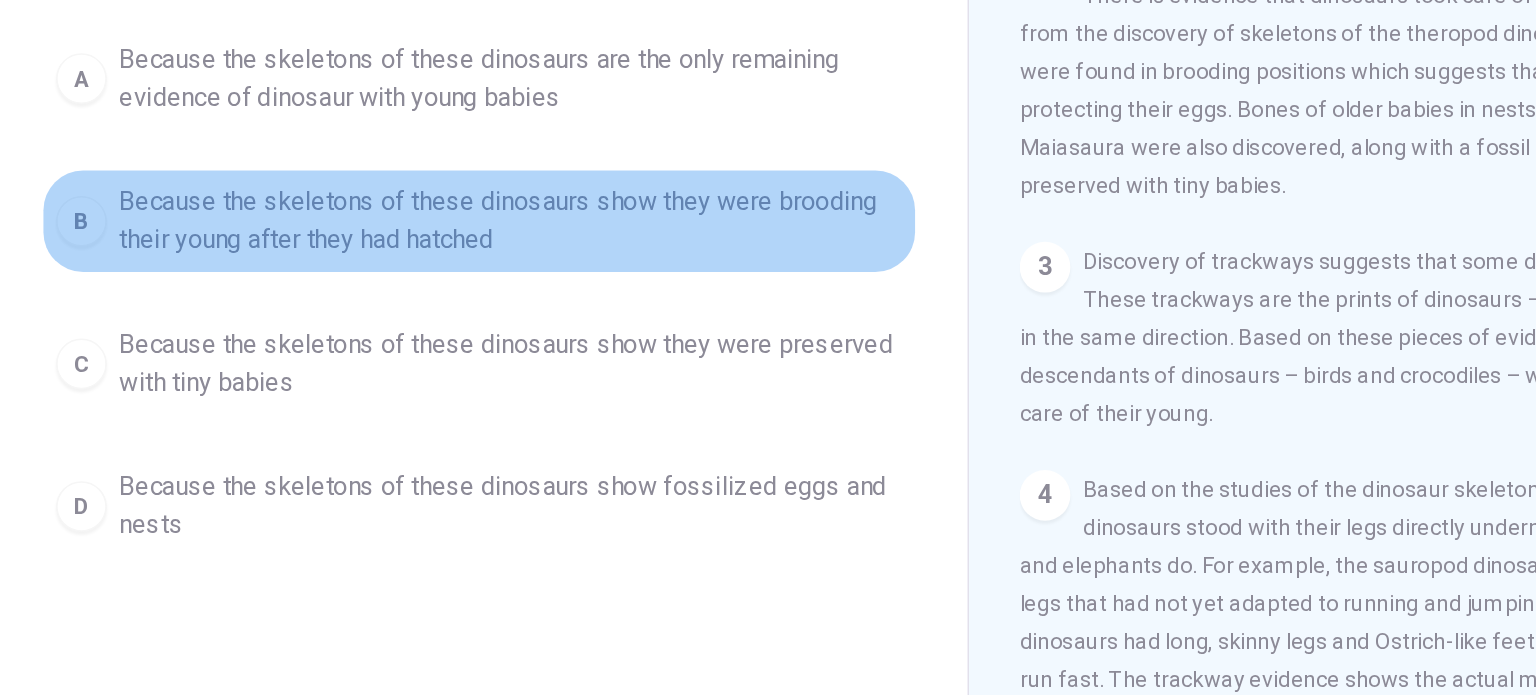 click on "Because the skeletons of these dinosaurs show they were brooding their young after they had hatched" at bounding box center [496, 302] 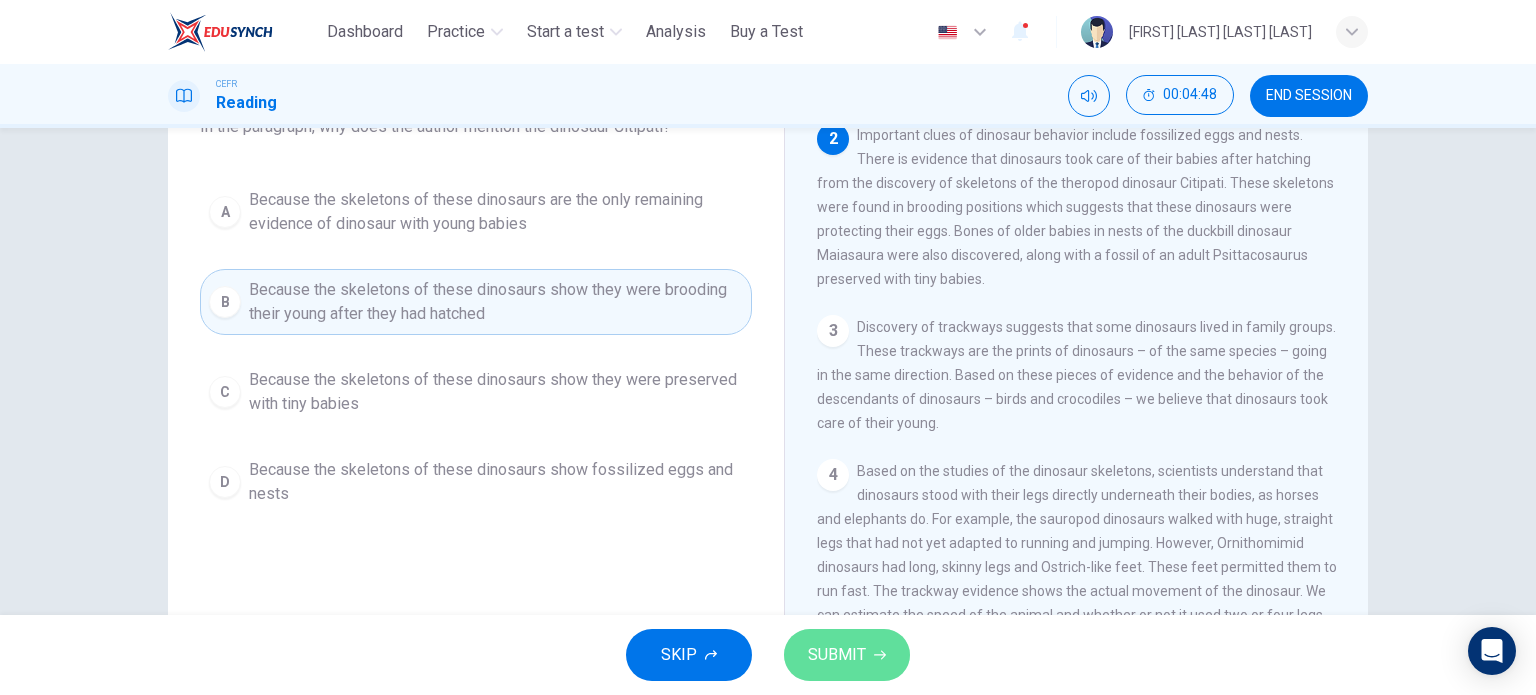 click on "SUBMIT" at bounding box center [837, 655] 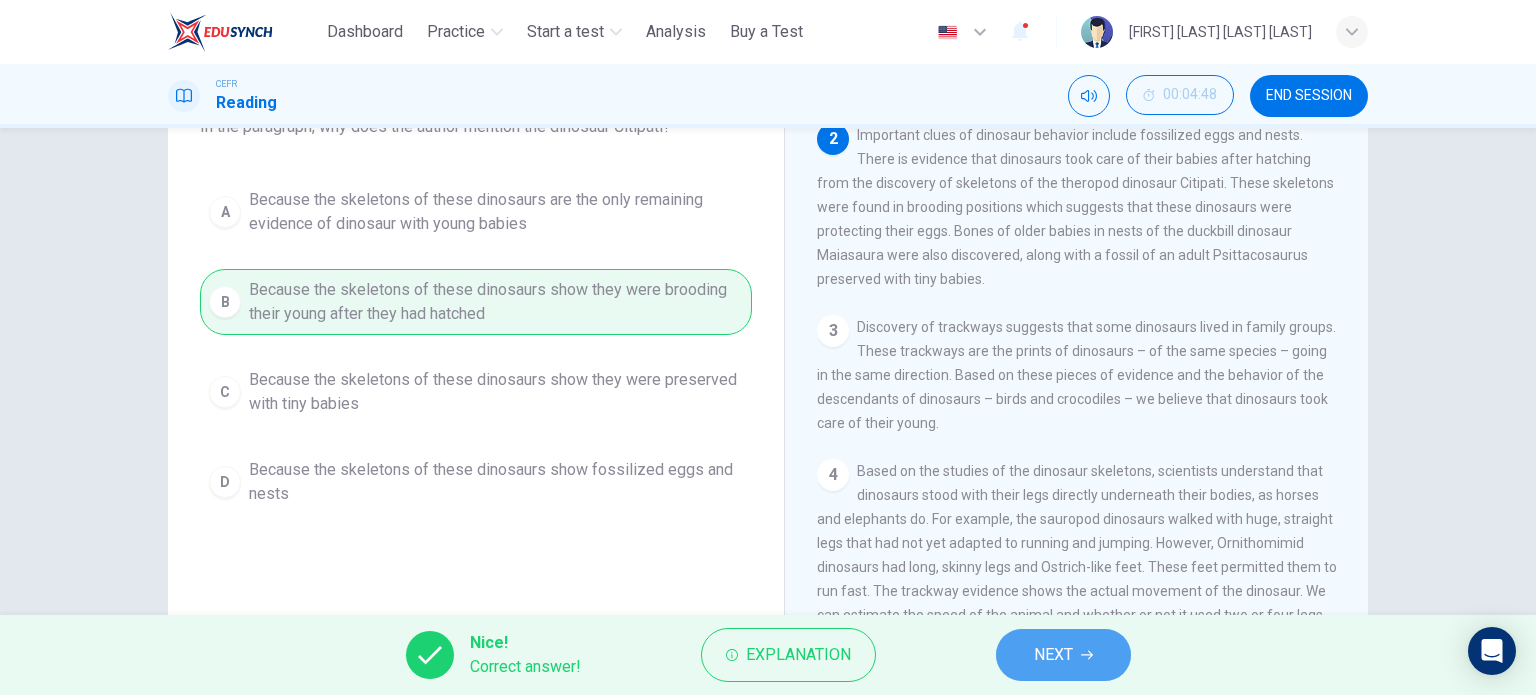 click on "NEXT" at bounding box center [1053, 655] 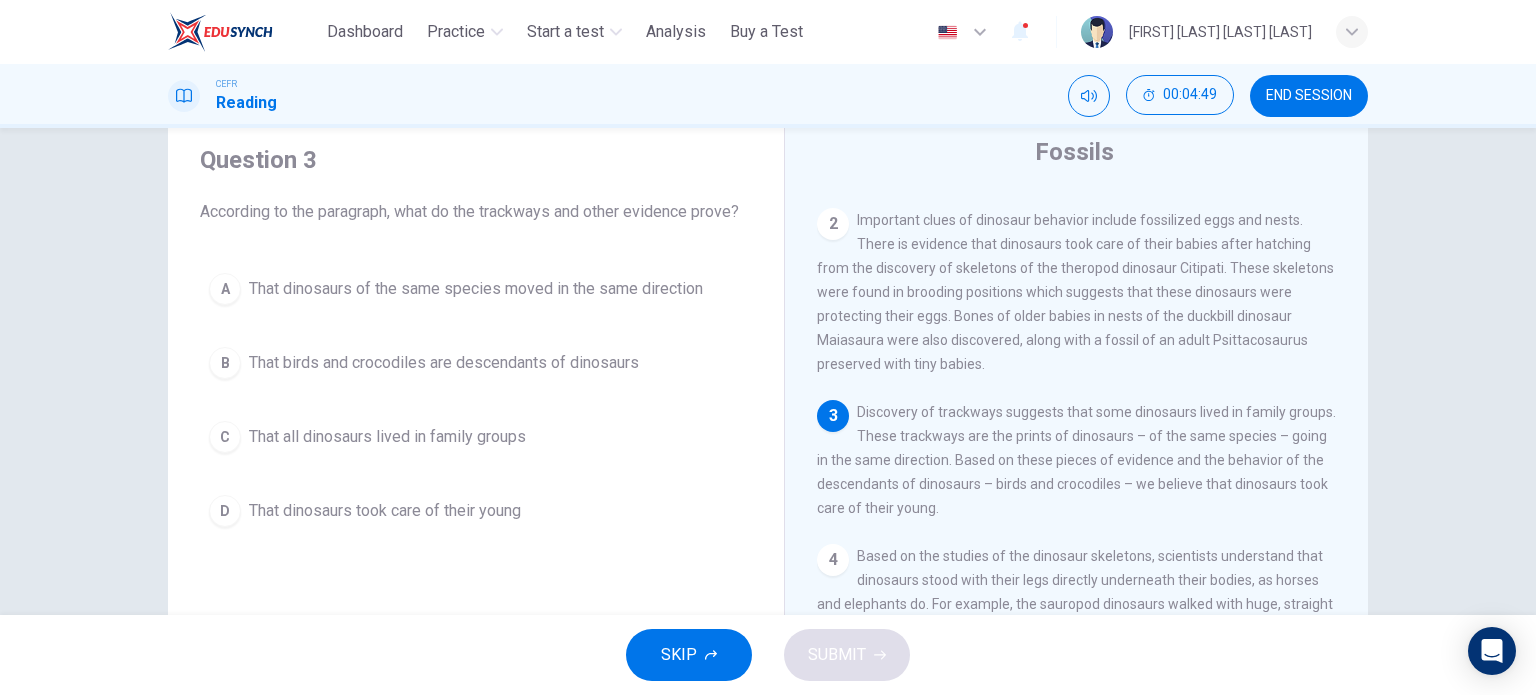 scroll, scrollTop: 65, scrollLeft: 0, axis: vertical 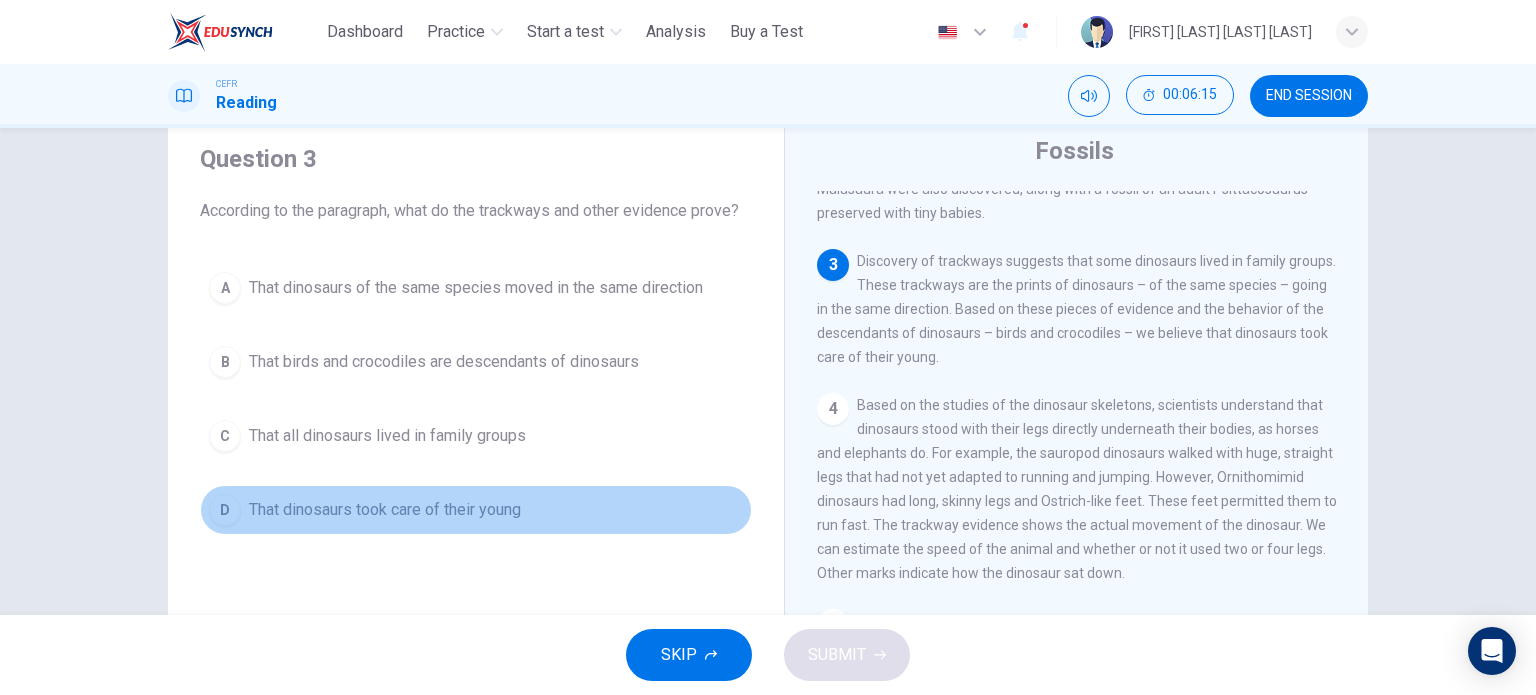click on "That dinosaurs took care of their young" at bounding box center (385, 510) 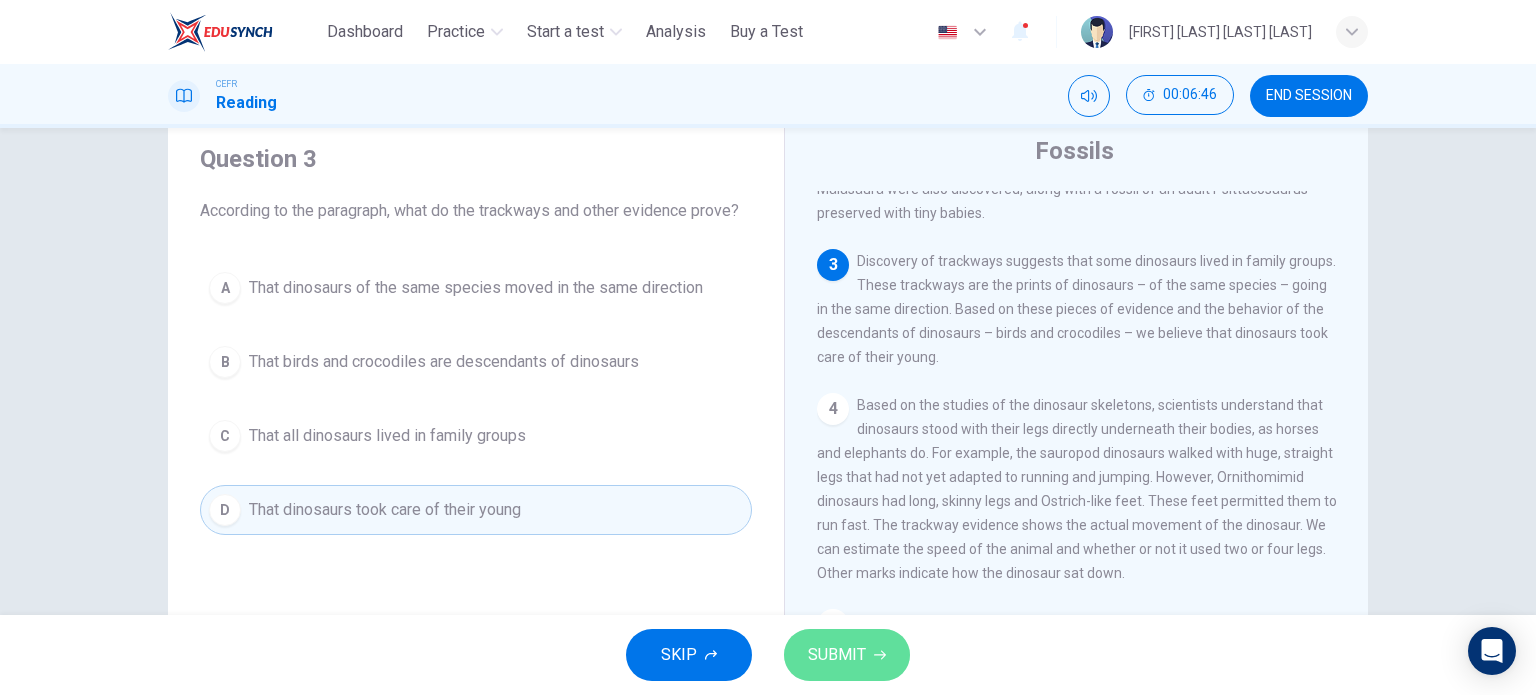 click on "SUBMIT" at bounding box center [837, 655] 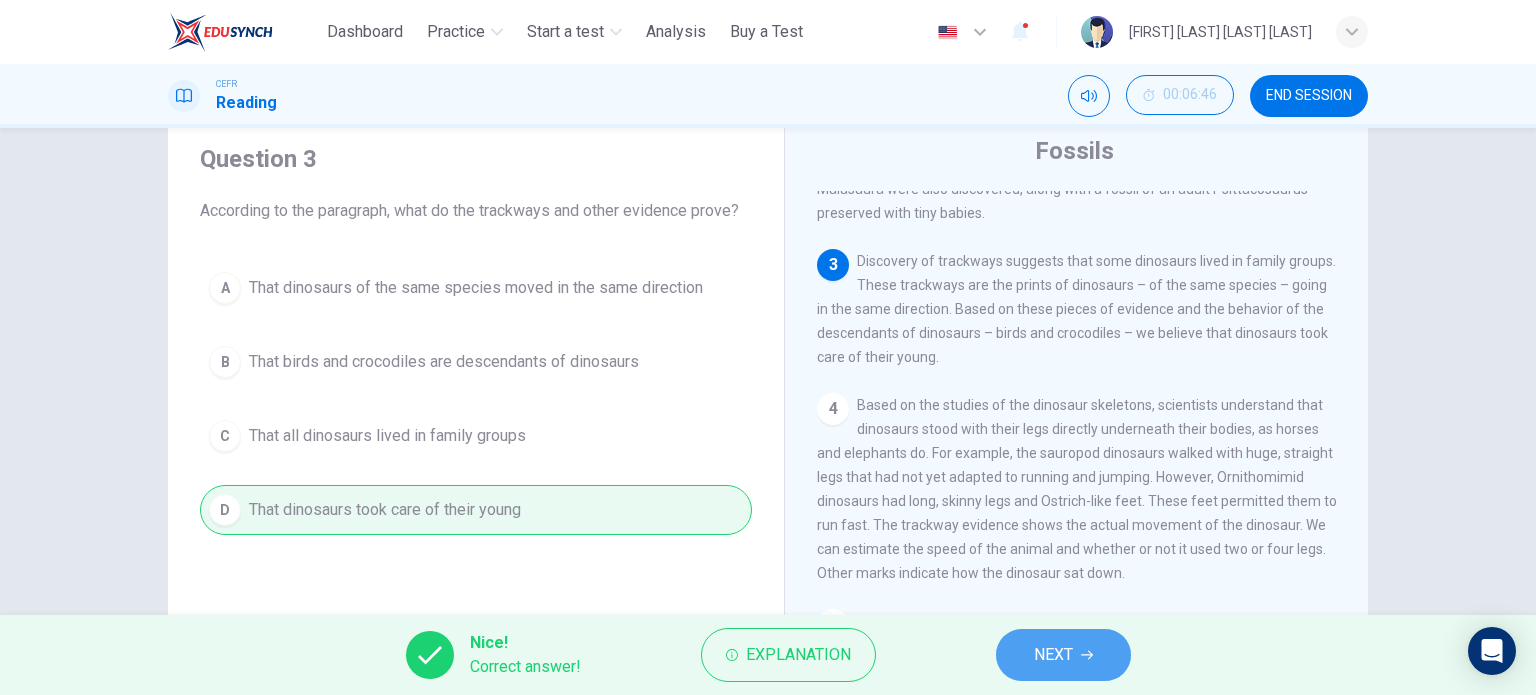 click on "NEXT" at bounding box center [1053, 655] 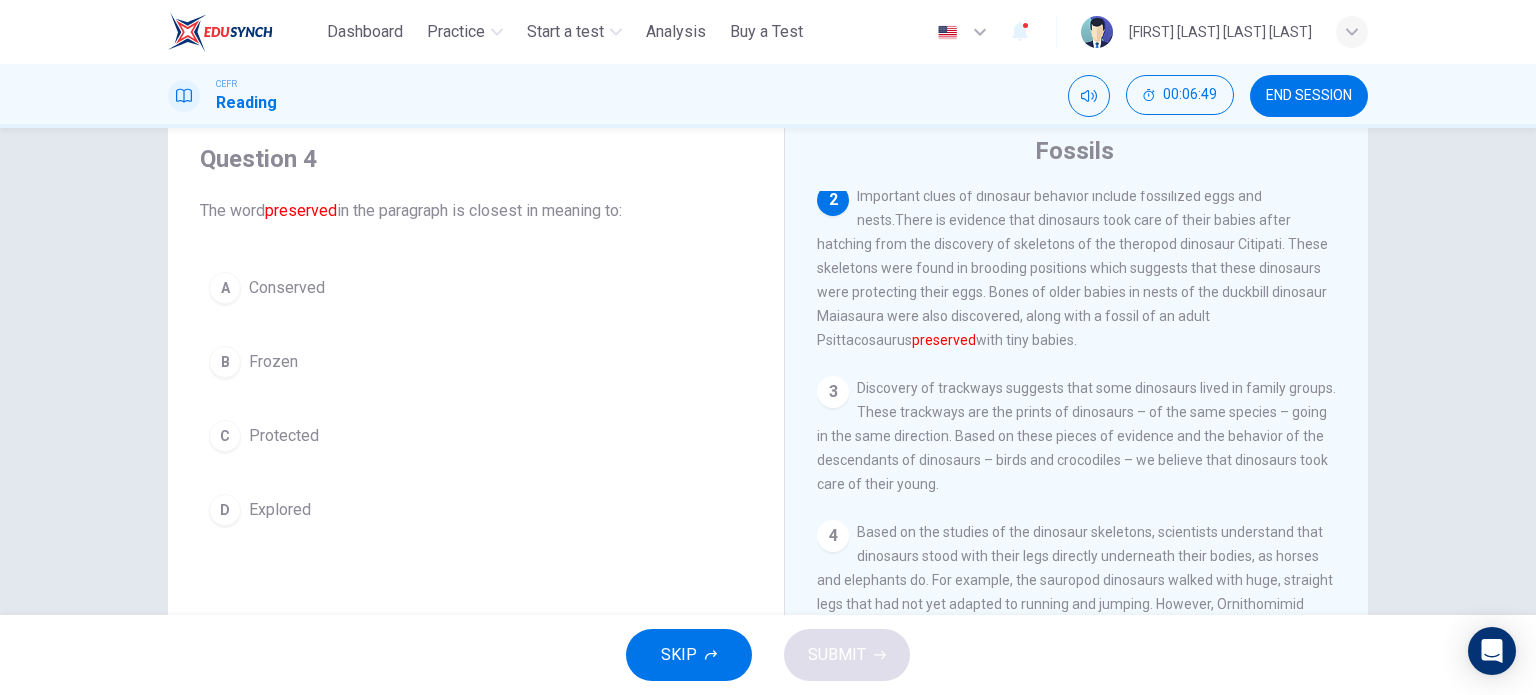 scroll, scrollTop: 198, scrollLeft: 0, axis: vertical 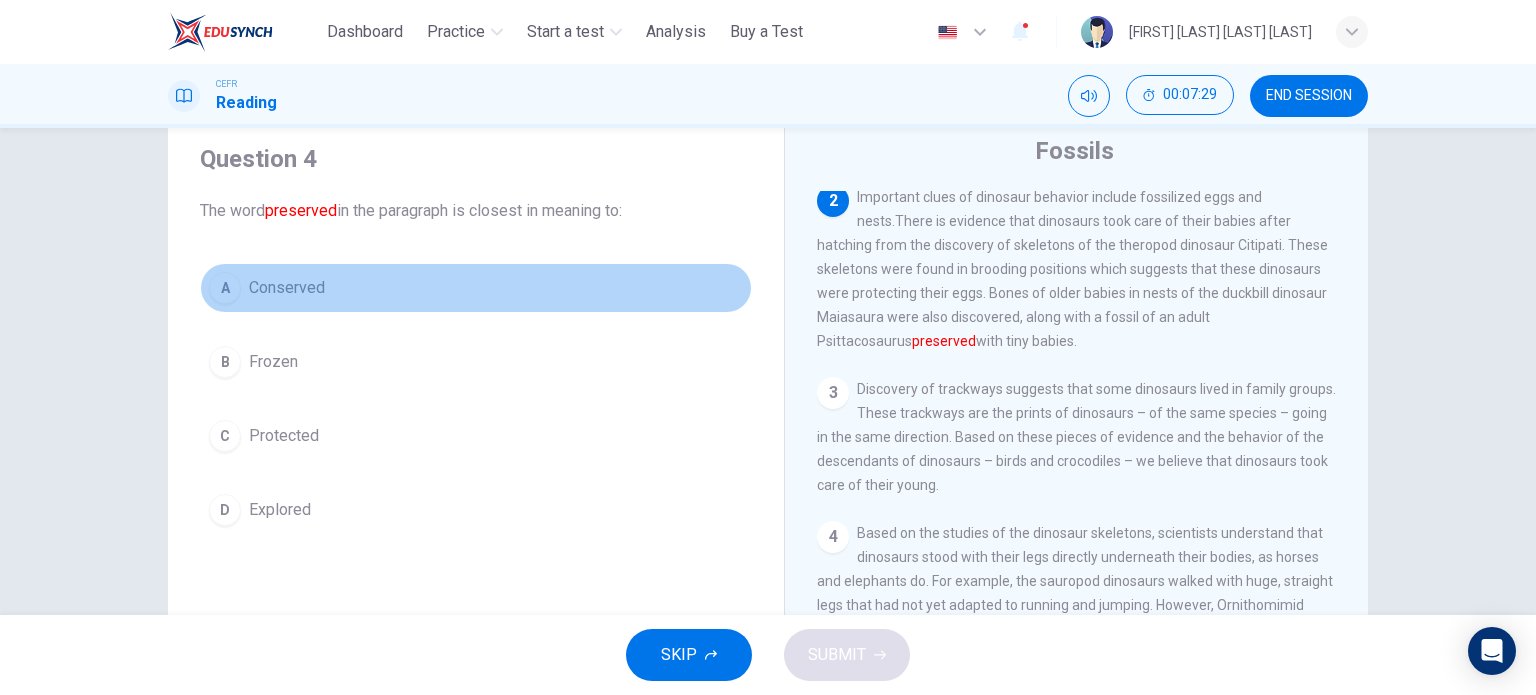 click on "A Conserved" at bounding box center (476, 288) 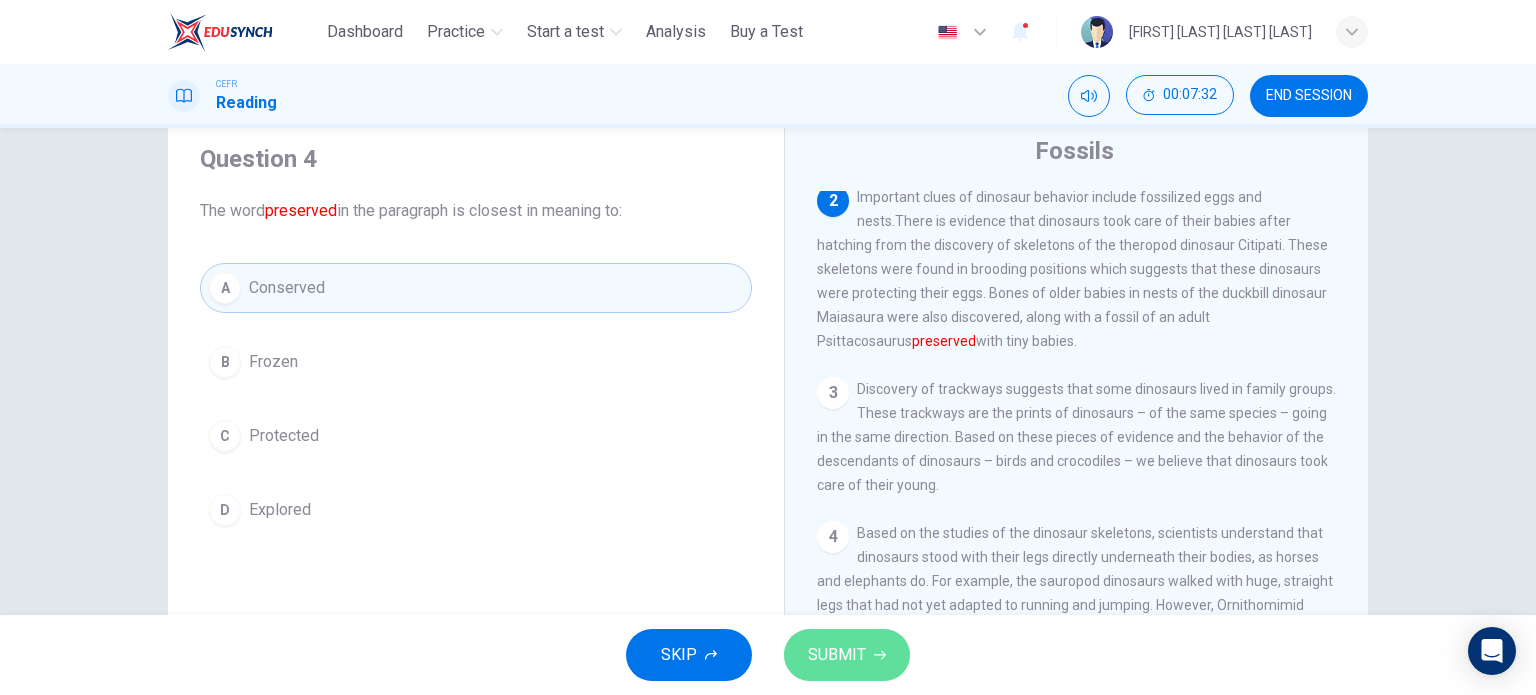 click on "SUBMIT" at bounding box center [847, 655] 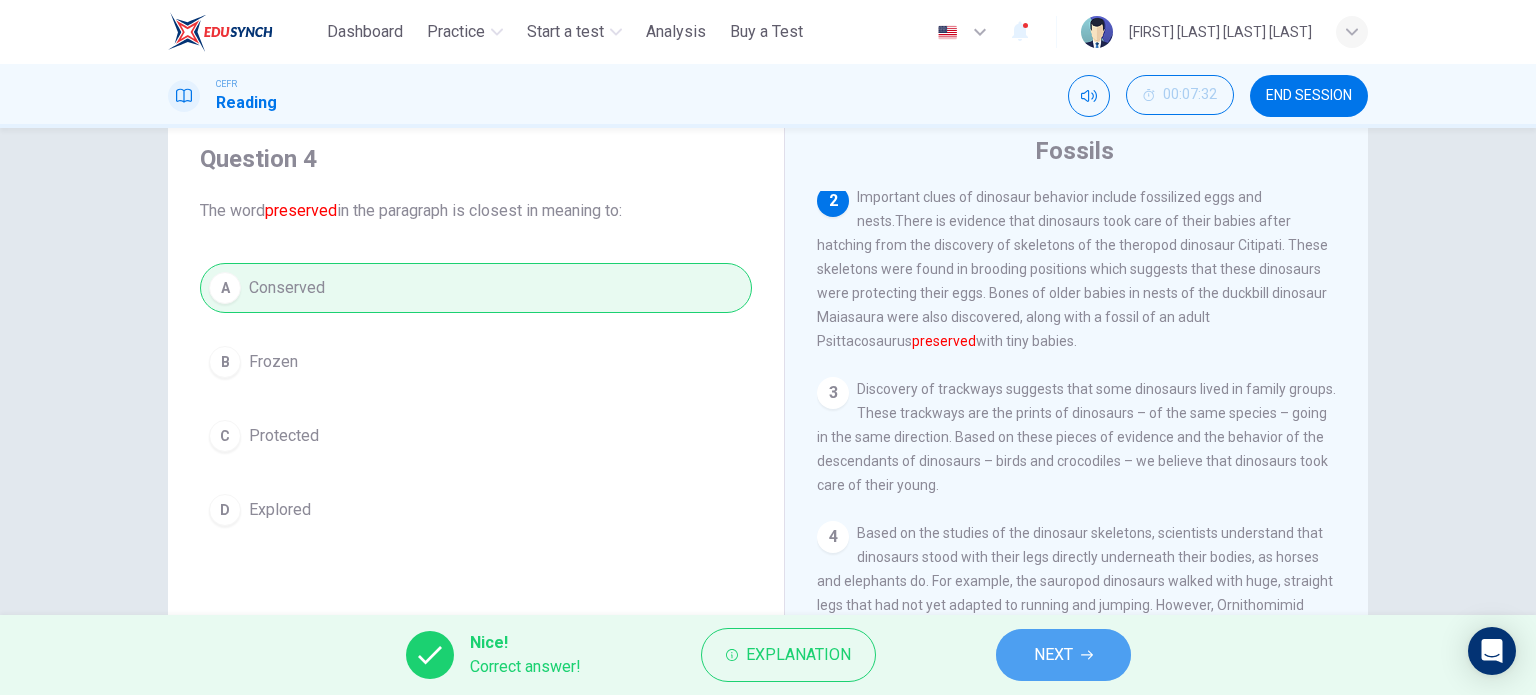 click on "NEXT" at bounding box center [1063, 655] 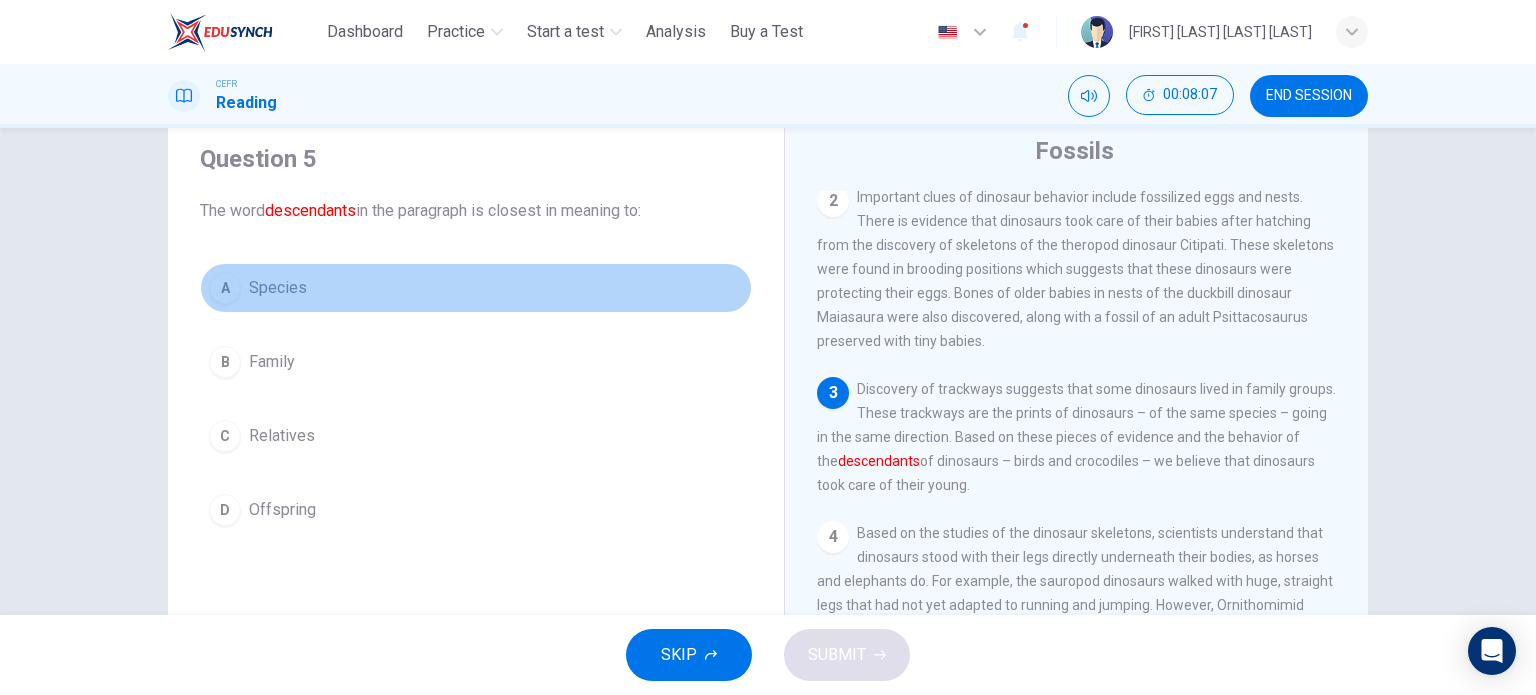 click on "A Species" at bounding box center (476, 288) 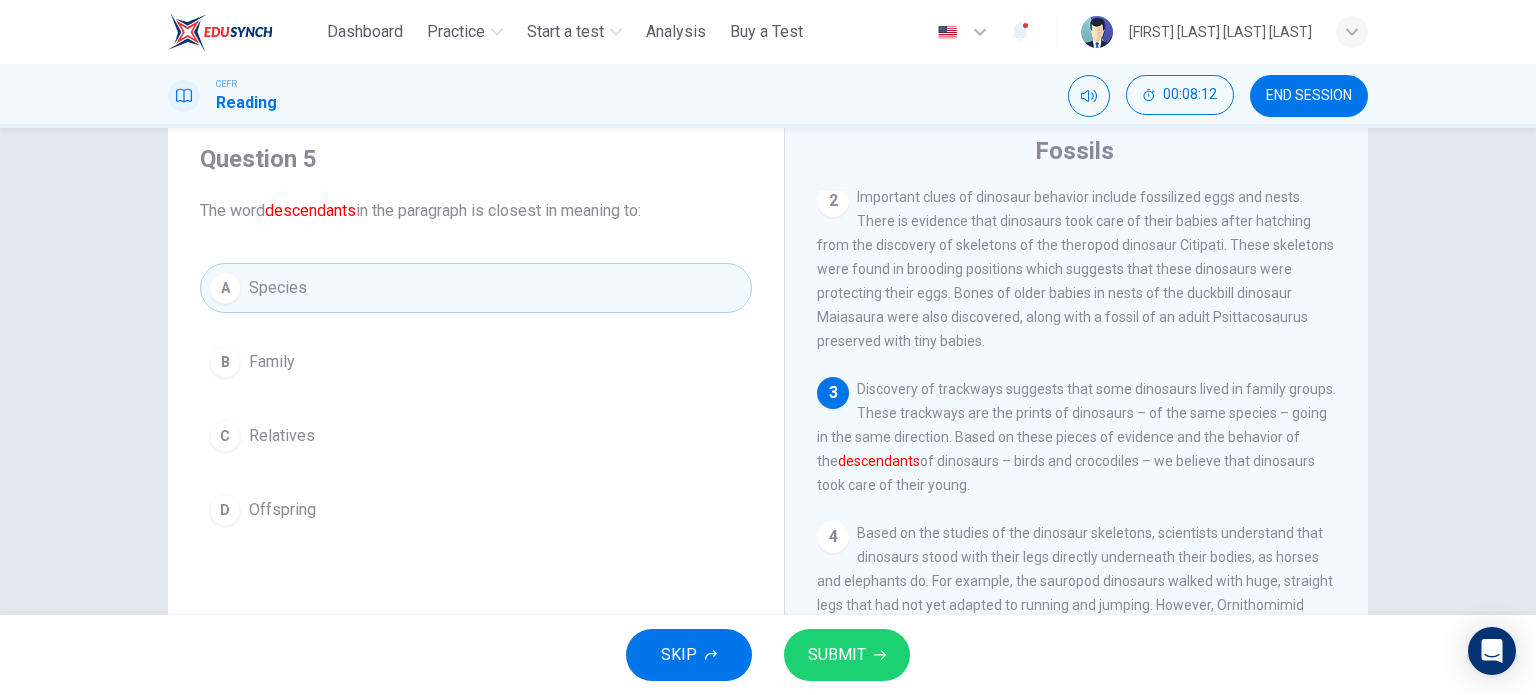click on "SUBMIT" at bounding box center (837, 655) 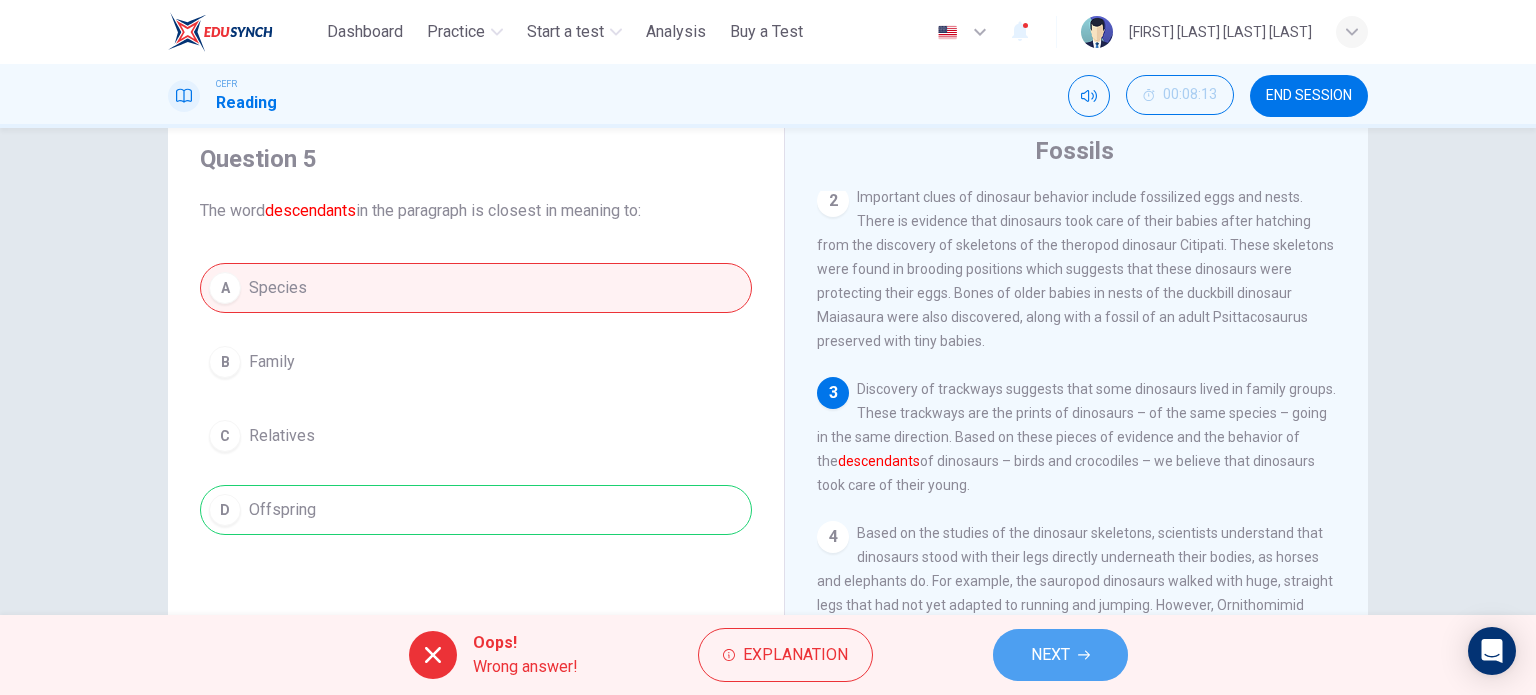 click on "NEXT" at bounding box center [1050, 655] 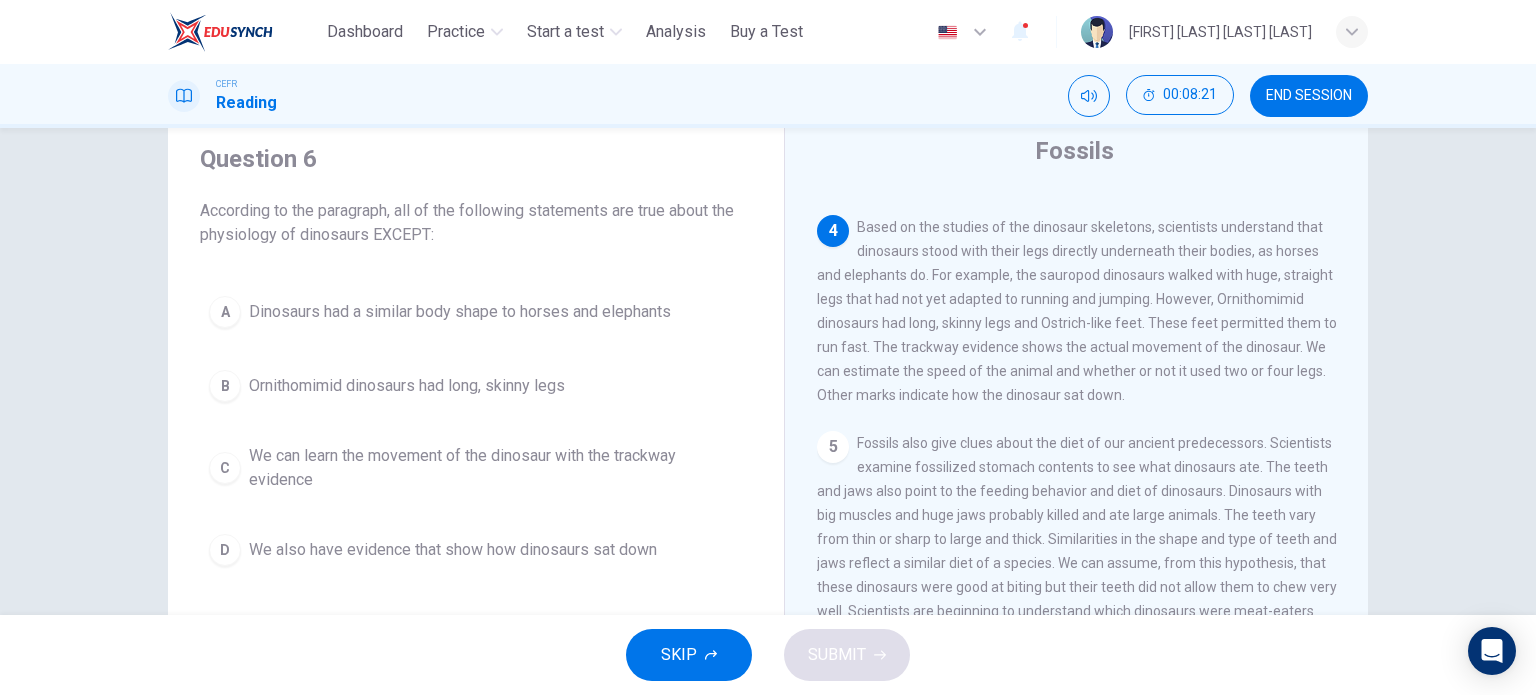 scroll, scrollTop: 514, scrollLeft: 0, axis: vertical 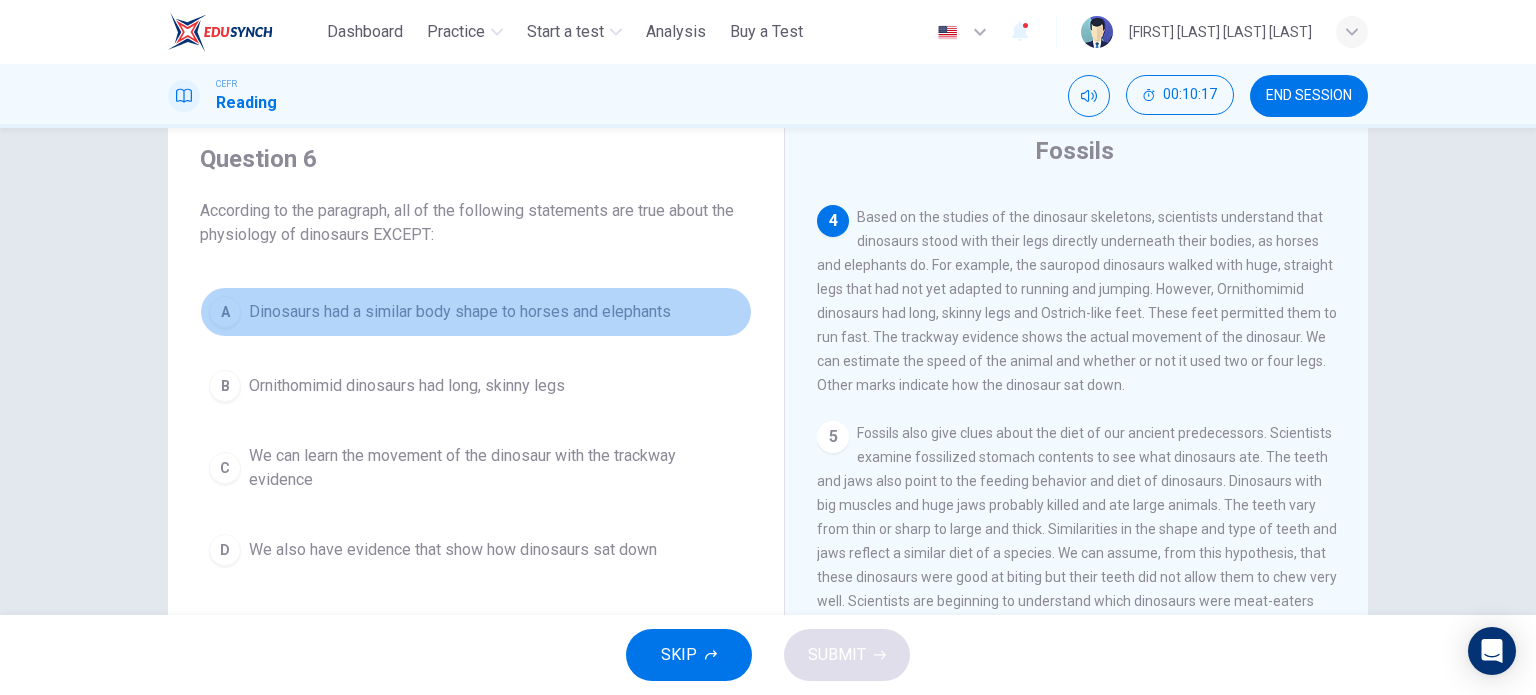 click on "A Dinosaurs had a similar body shape to horses and elephants" at bounding box center [476, 312] 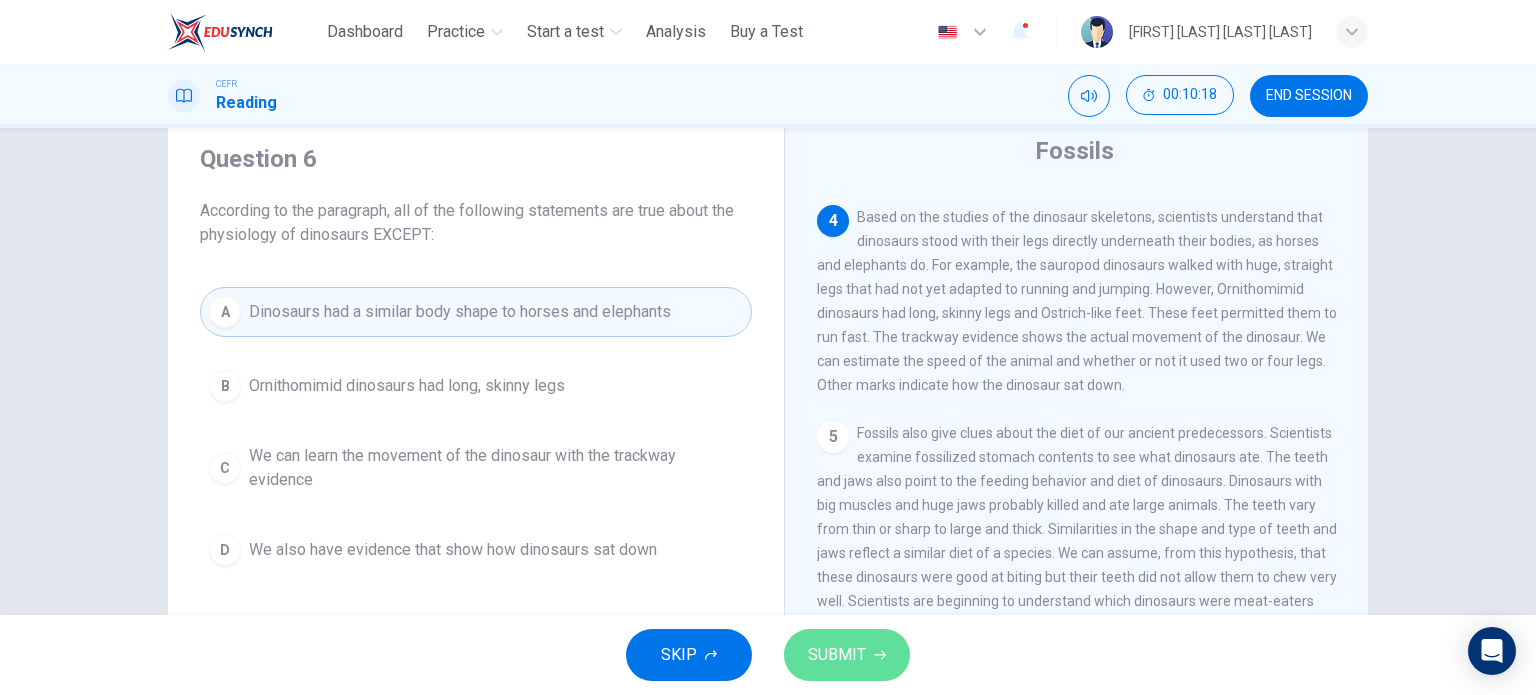 click on "SUBMIT" at bounding box center [837, 655] 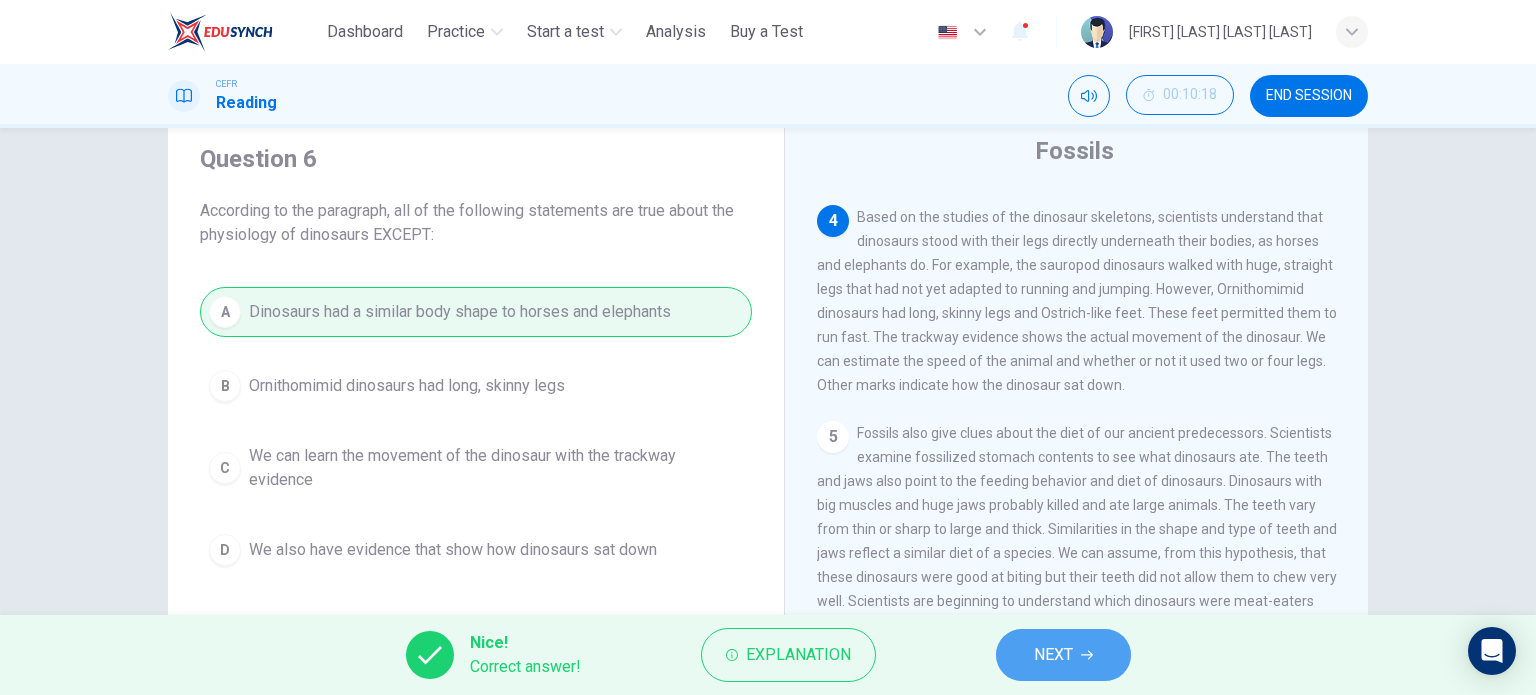 click on "NEXT" at bounding box center [1063, 655] 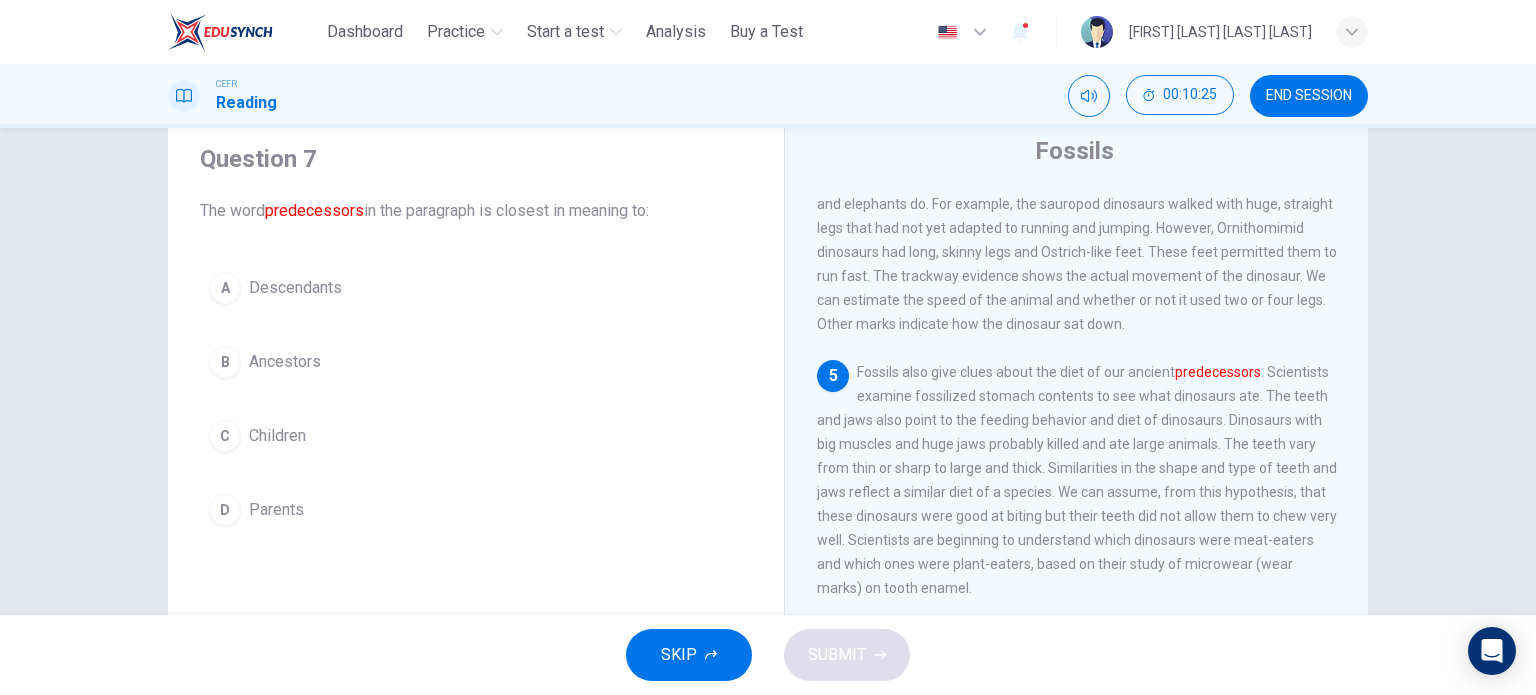 scroll, scrollTop: 579, scrollLeft: 0, axis: vertical 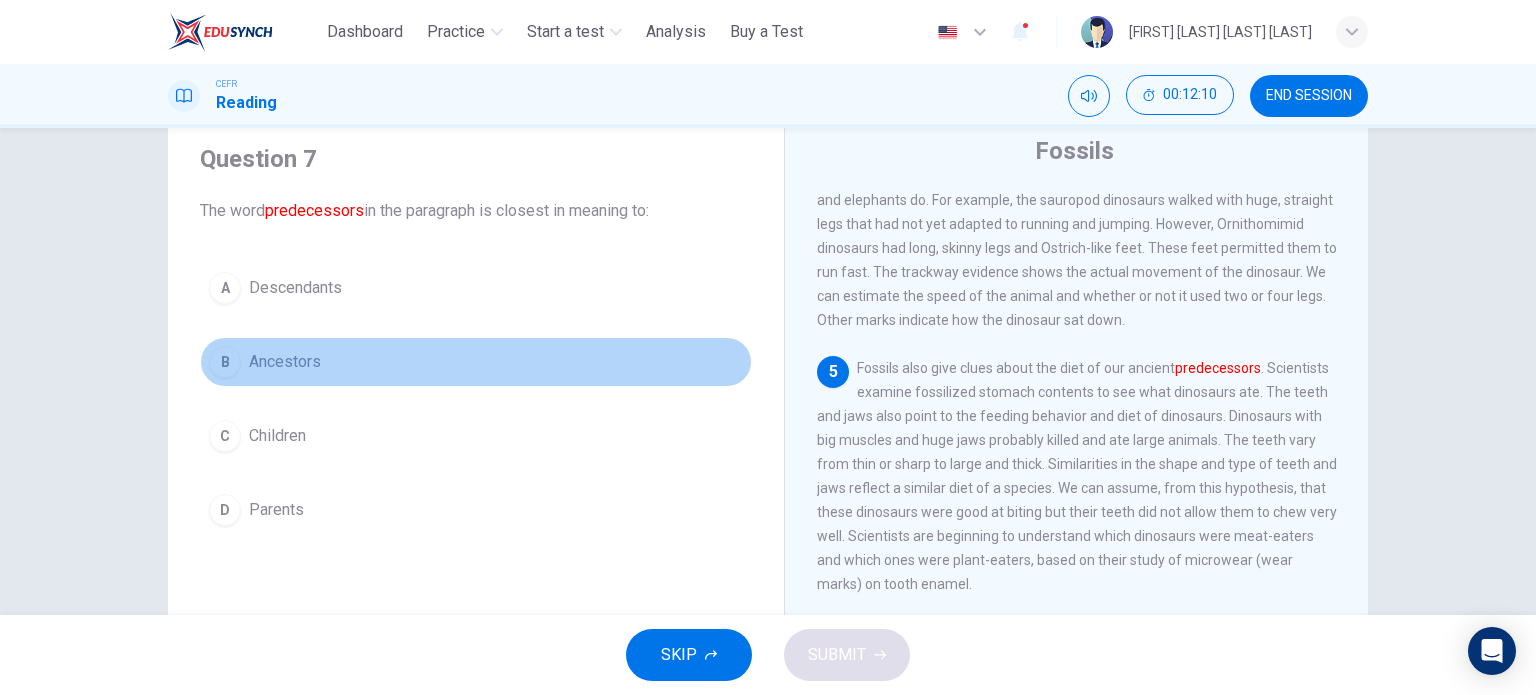 click on "B Ancestors" at bounding box center (476, 362) 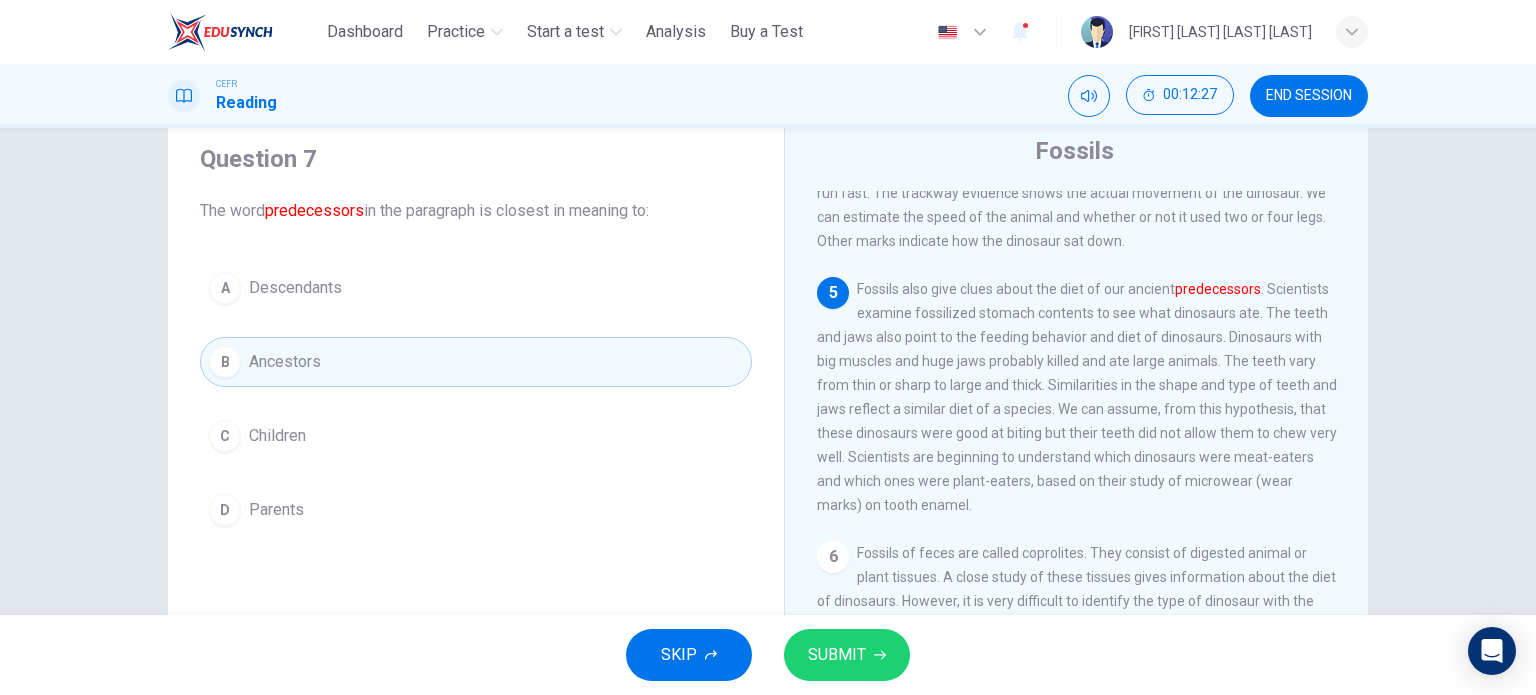 scroll, scrollTop: 659, scrollLeft: 0, axis: vertical 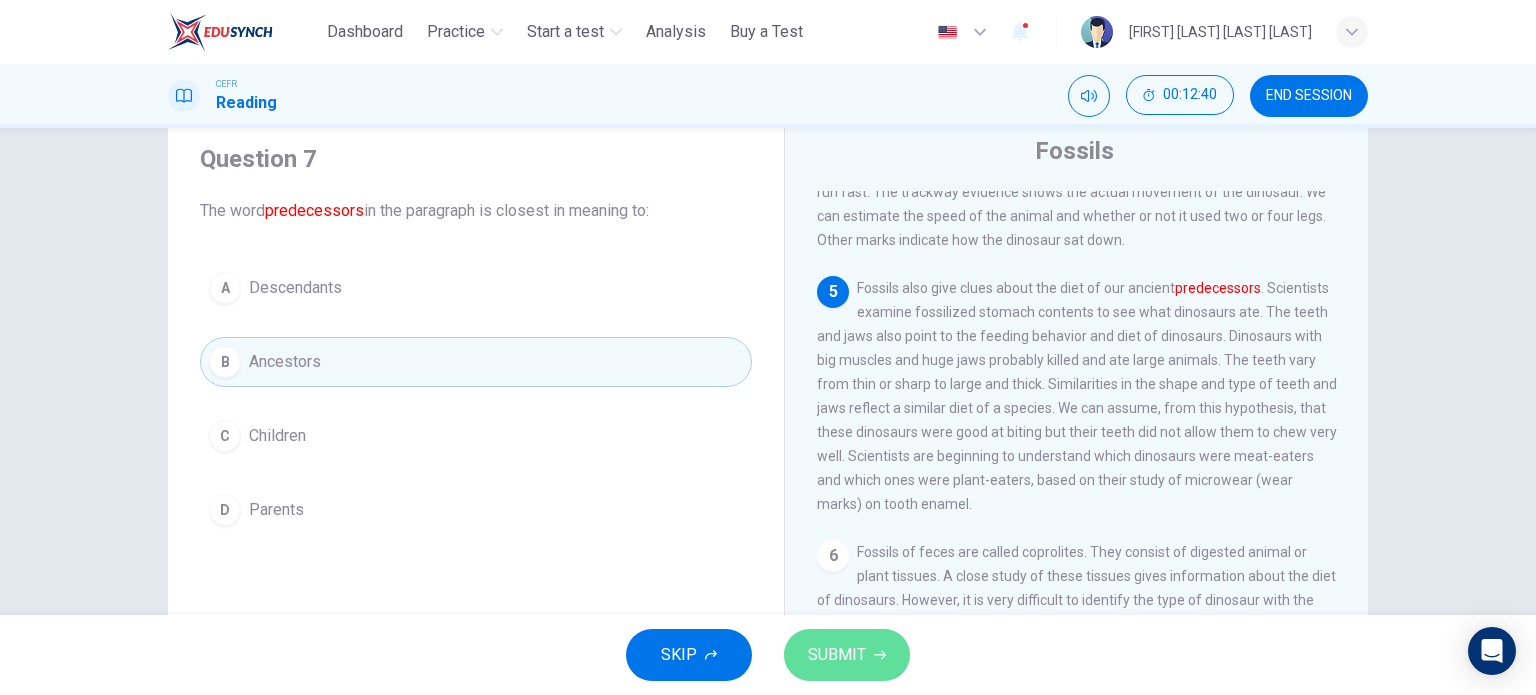 click on "SUBMIT" at bounding box center (847, 655) 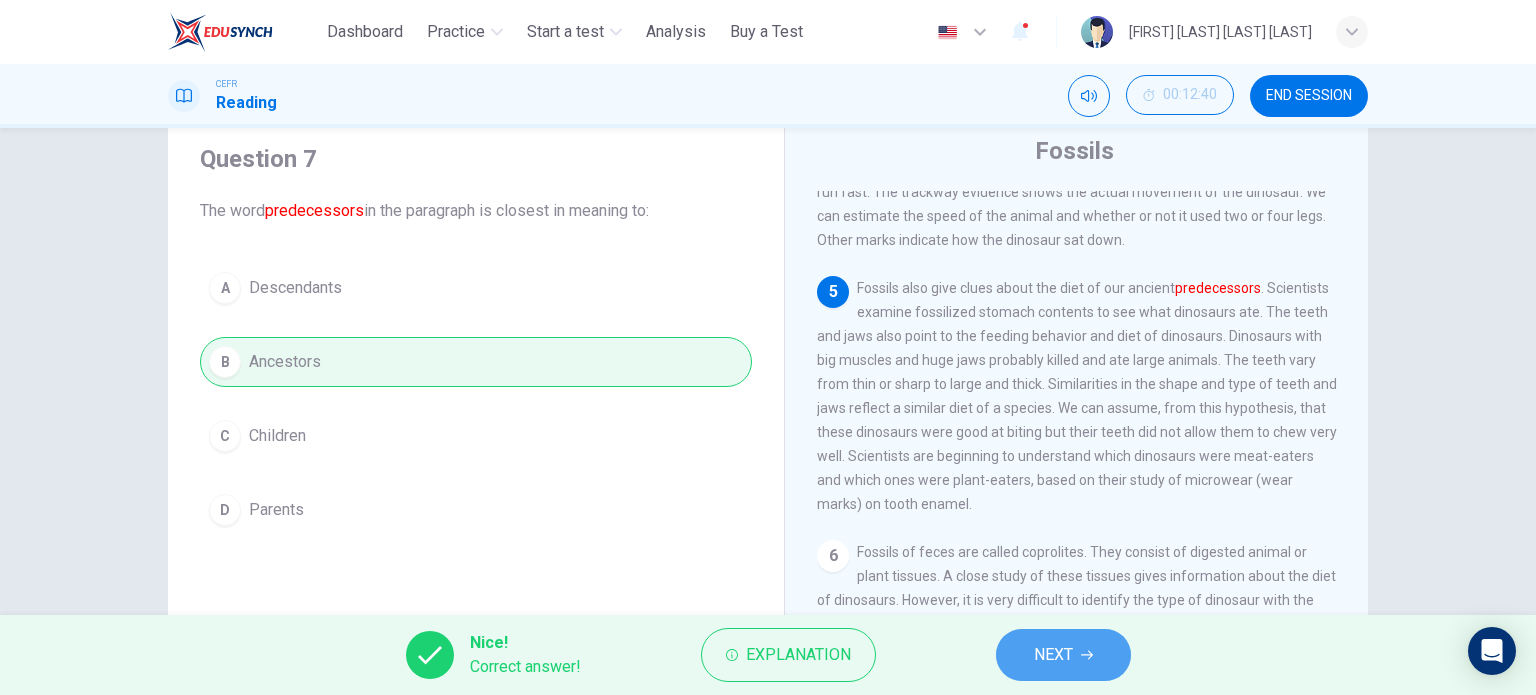 click on "NEXT" at bounding box center [1063, 655] 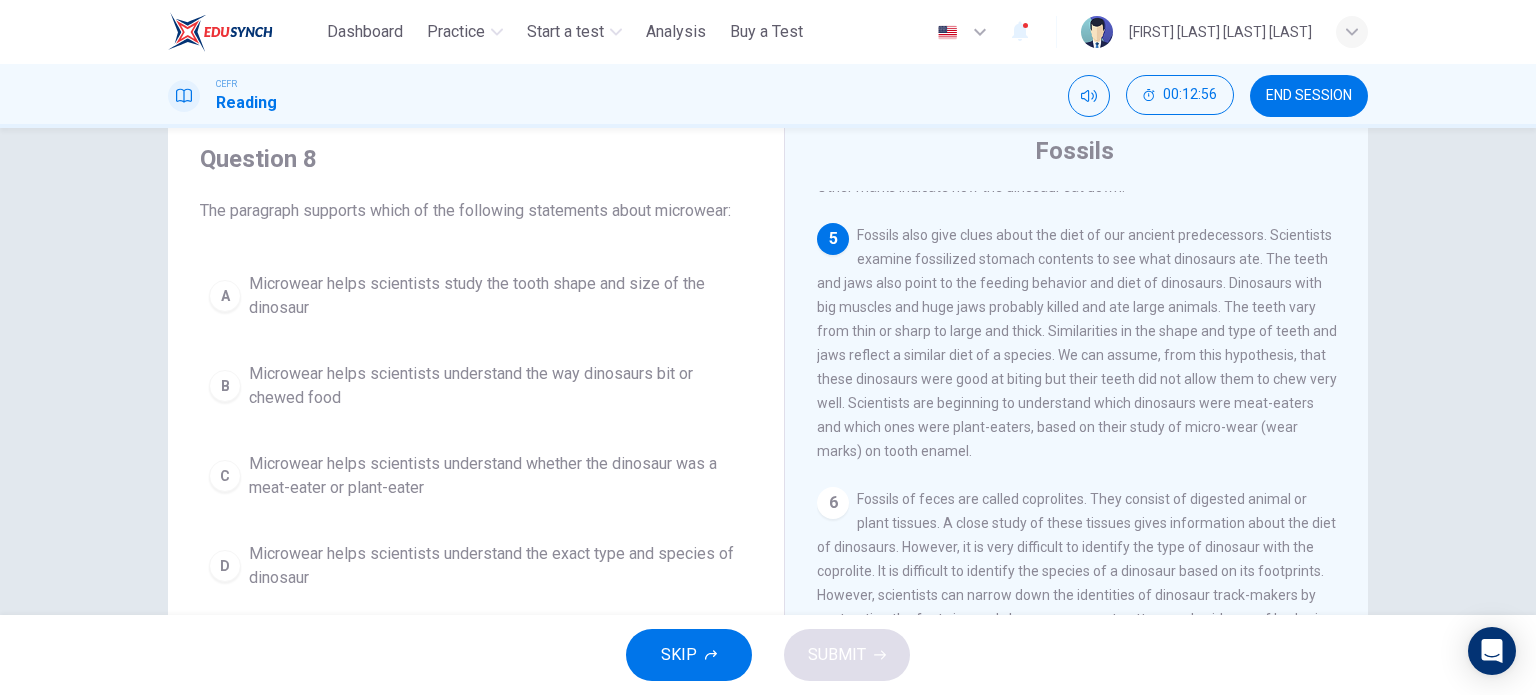 scroll, scrollTop: 711, scrollLeft: 0, axis: vertical 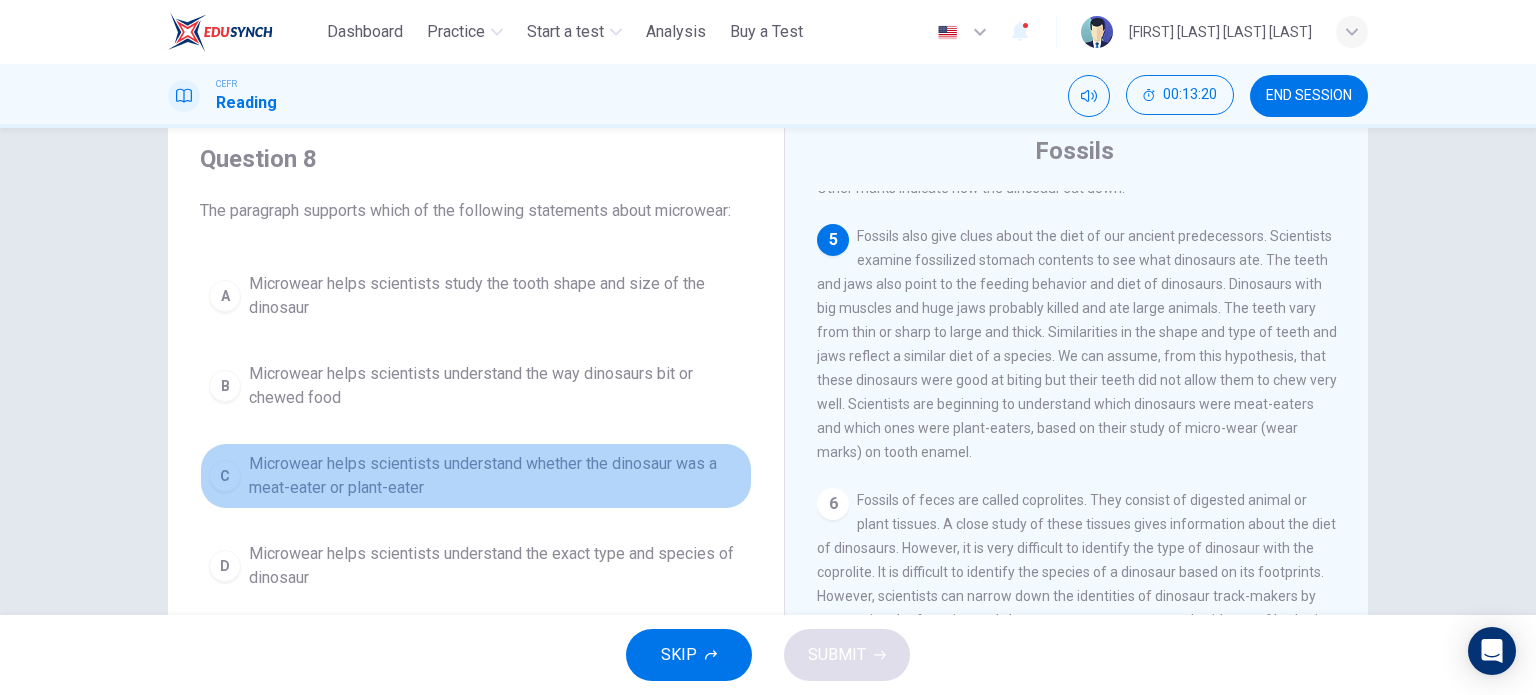 click on "Microwear helps scientists understand whether the dinosaur was a meat-eater or plant-eater" at bounding box center [496, 476] 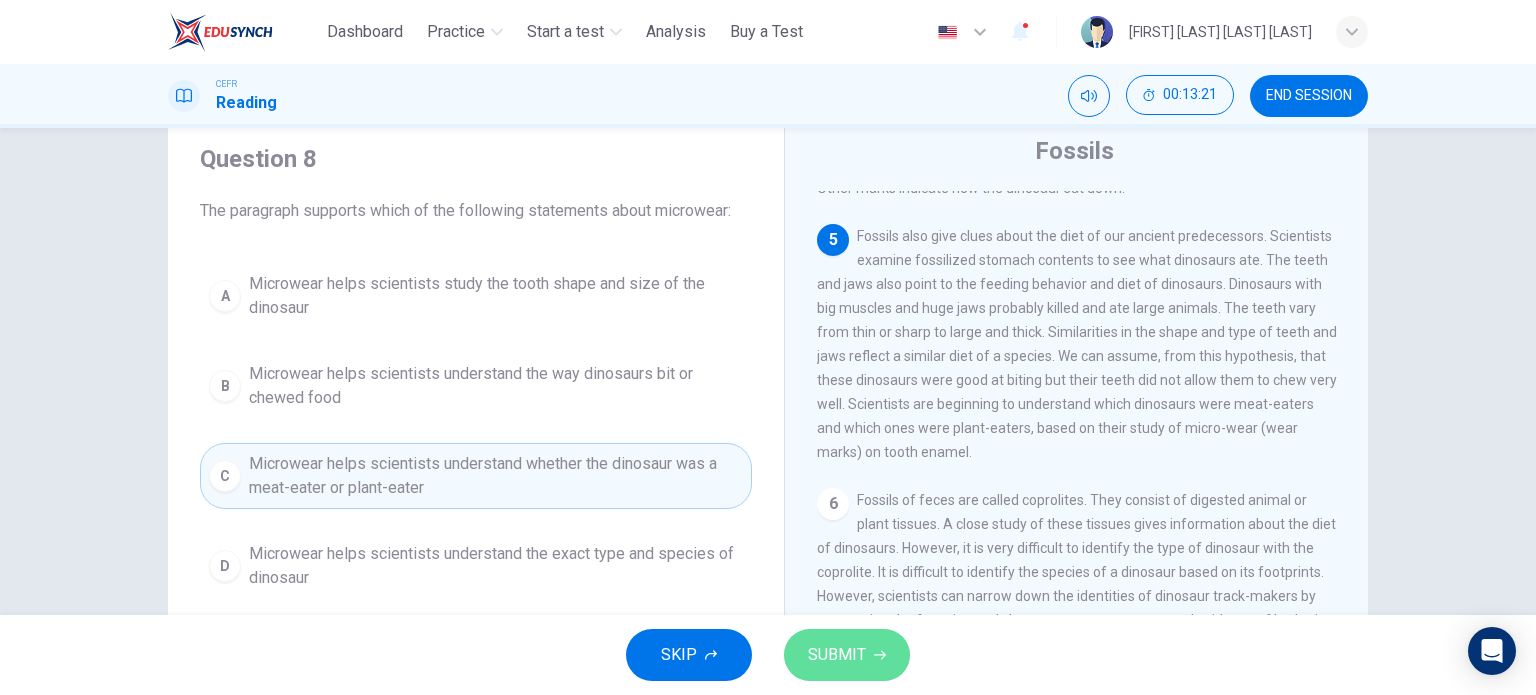 click on "SUBMIT" at bounding box center [837, 655] 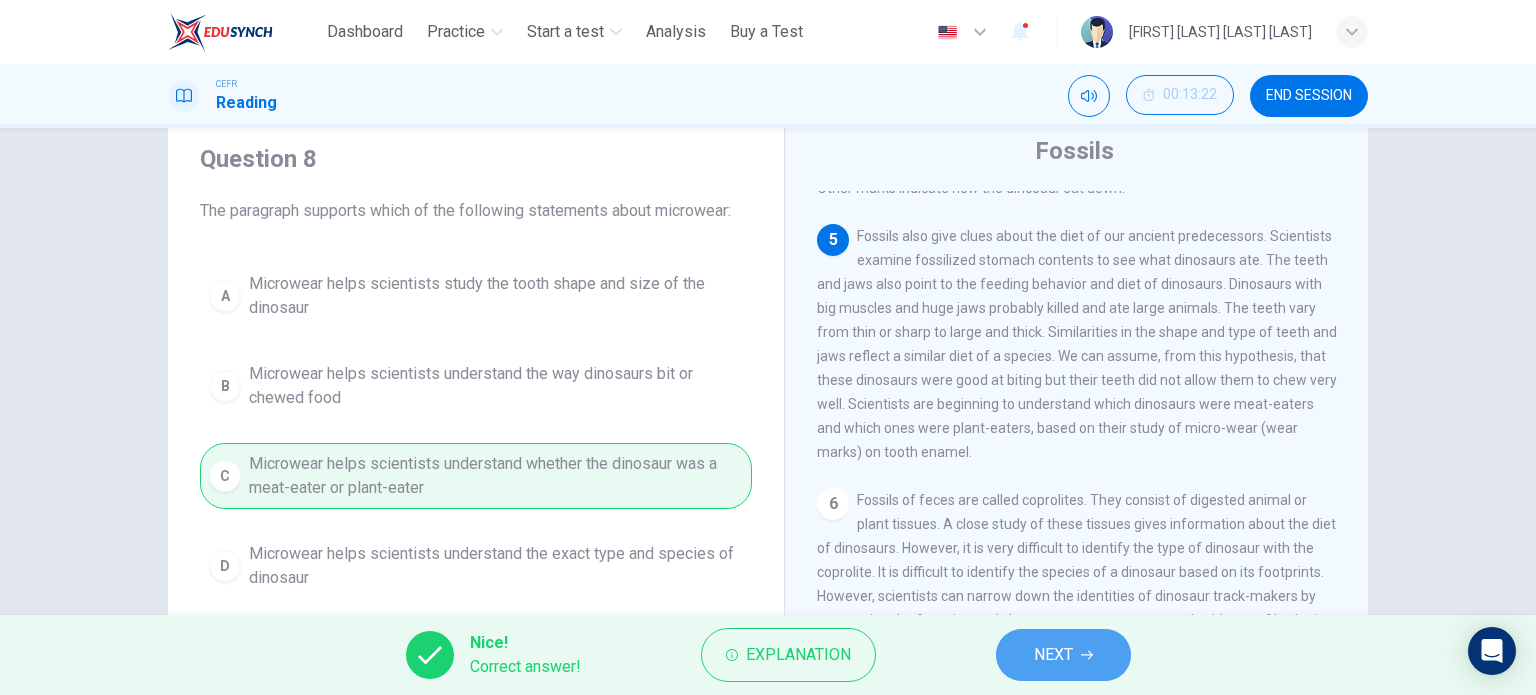 click on "NEXT" at bounding box center [1063, 655] 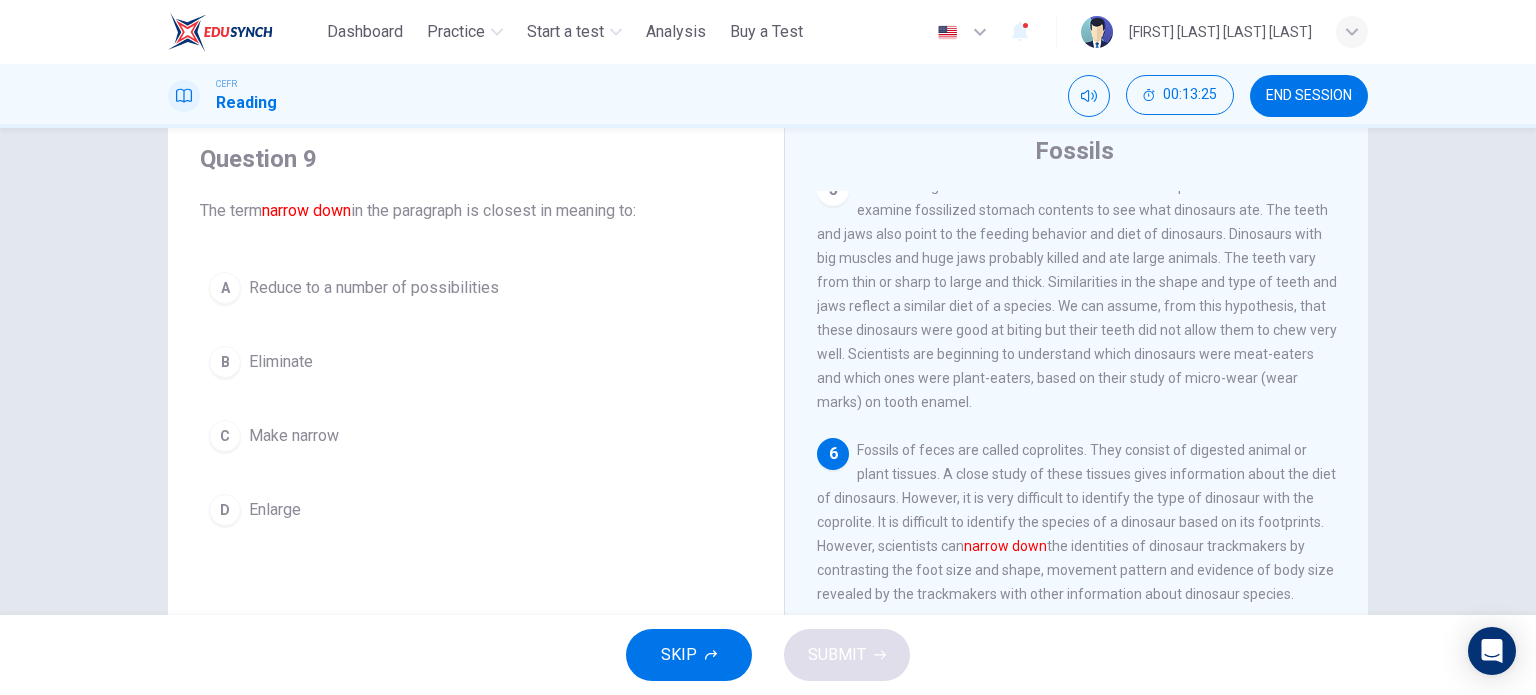scroll, scrollTop: 825, scrollLeft: 0, axis: vertical 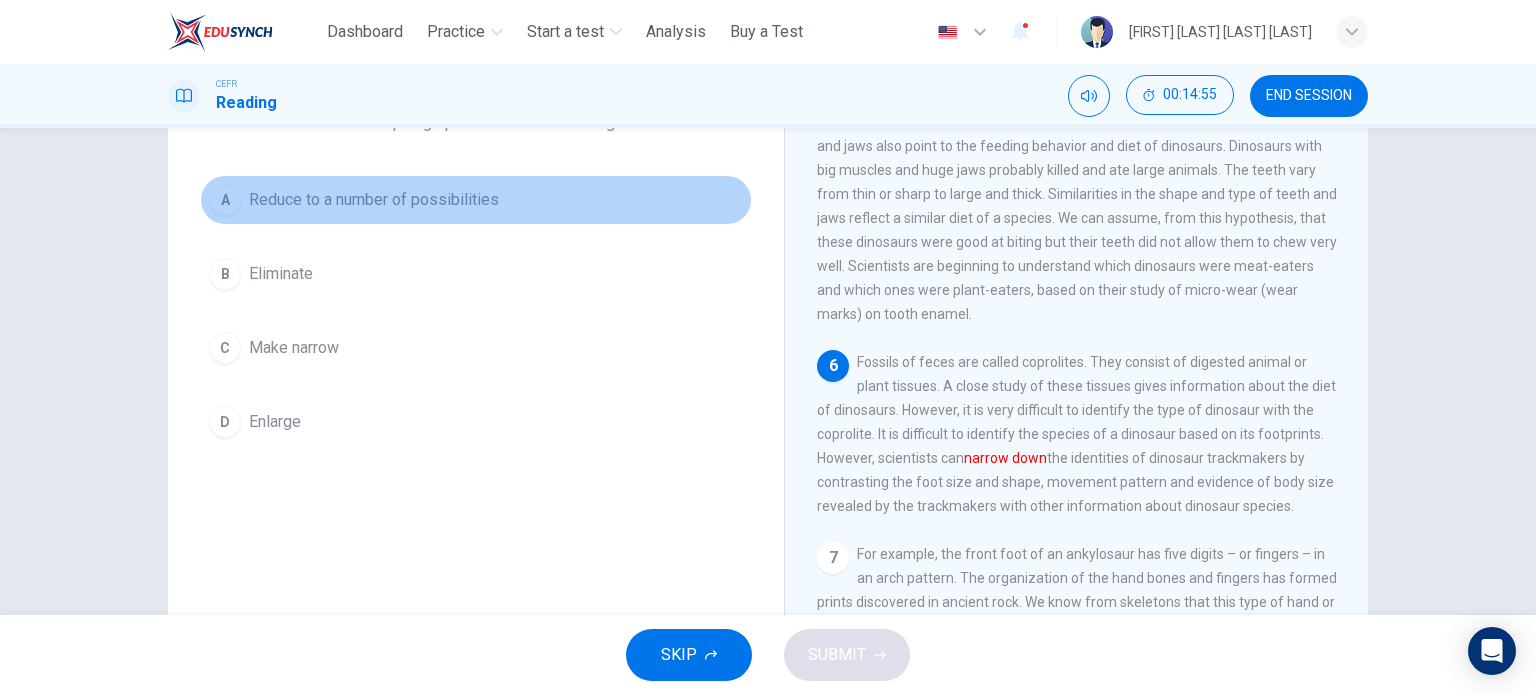 click on "A Reduce to a number of possibilities" at bounding box center (476, 200) 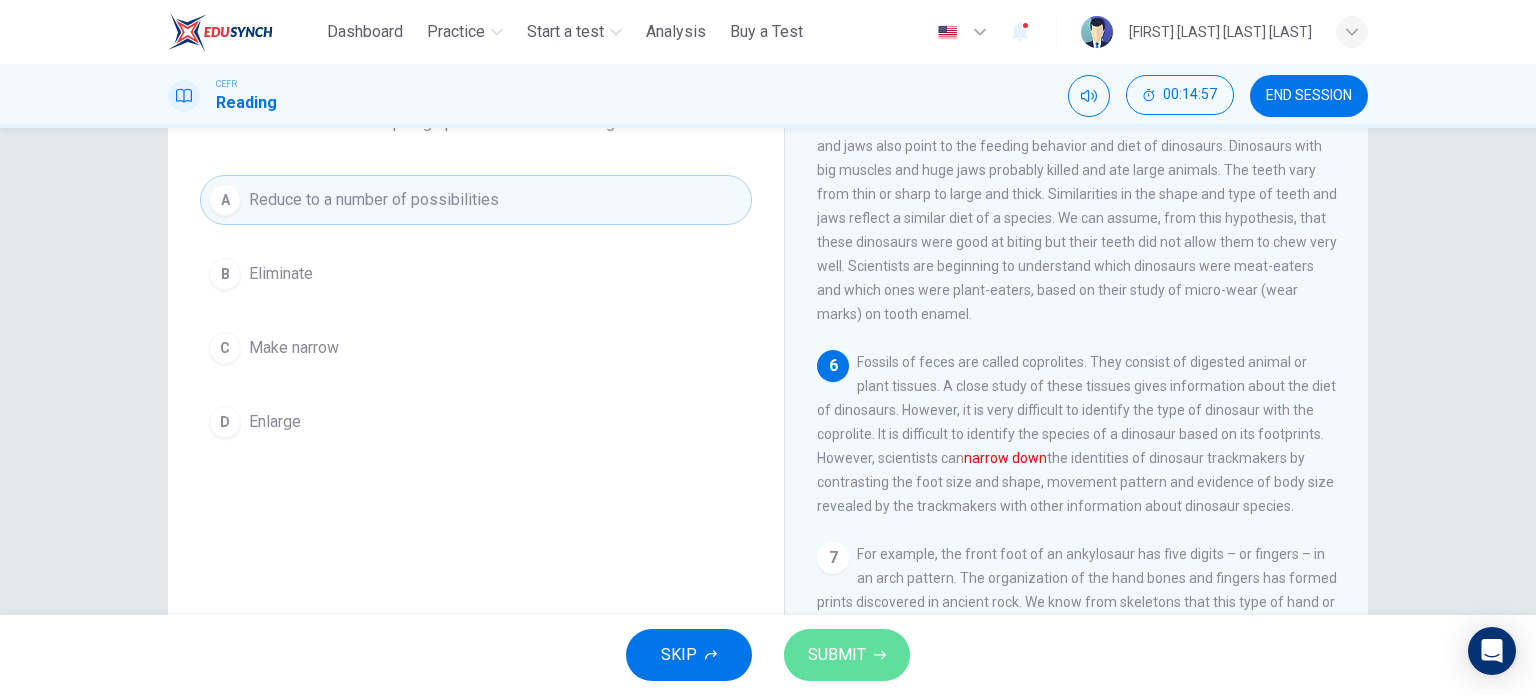 click on "SUBMIT" at bounding box center [837, 655] 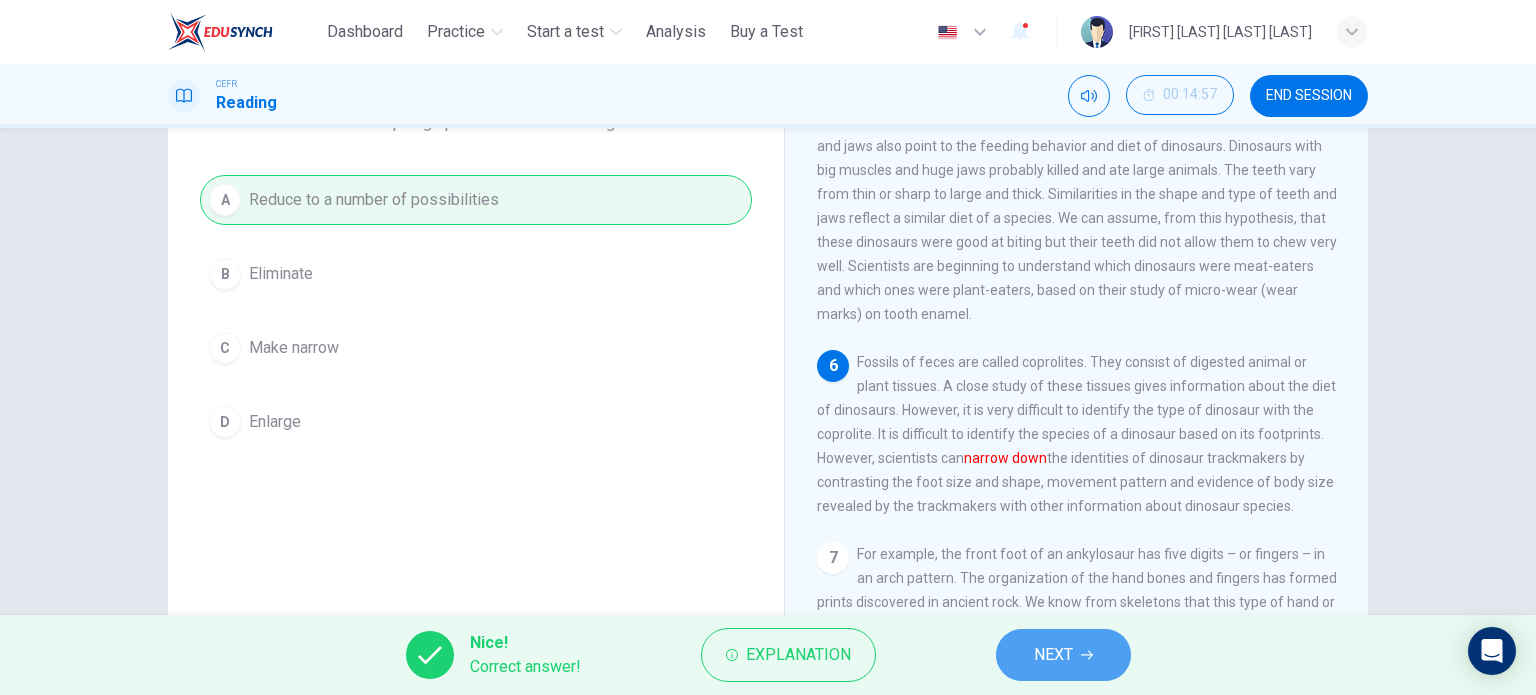 click on "NEXT" at bounding box center (1053, 655) 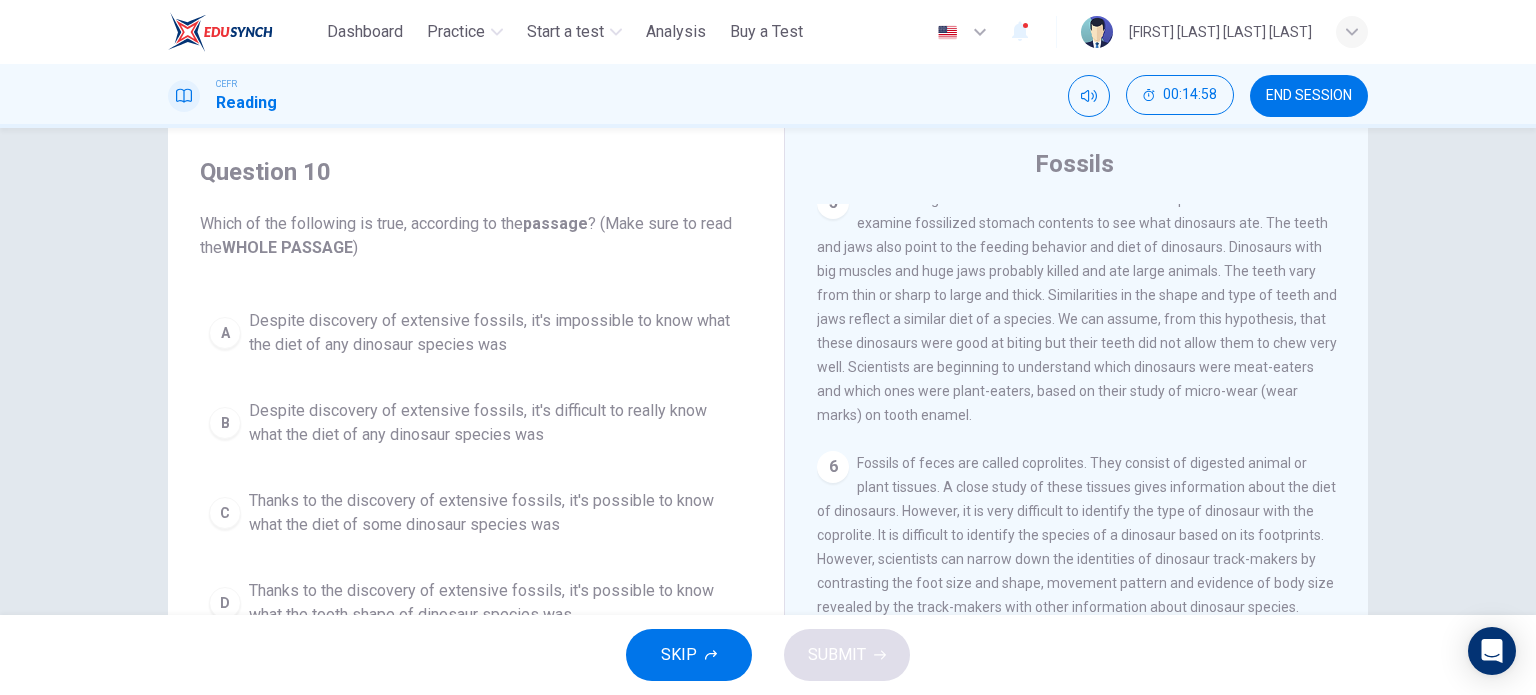 scroll, scrollTop: 51, scrollLeft: 0, axis: vertical 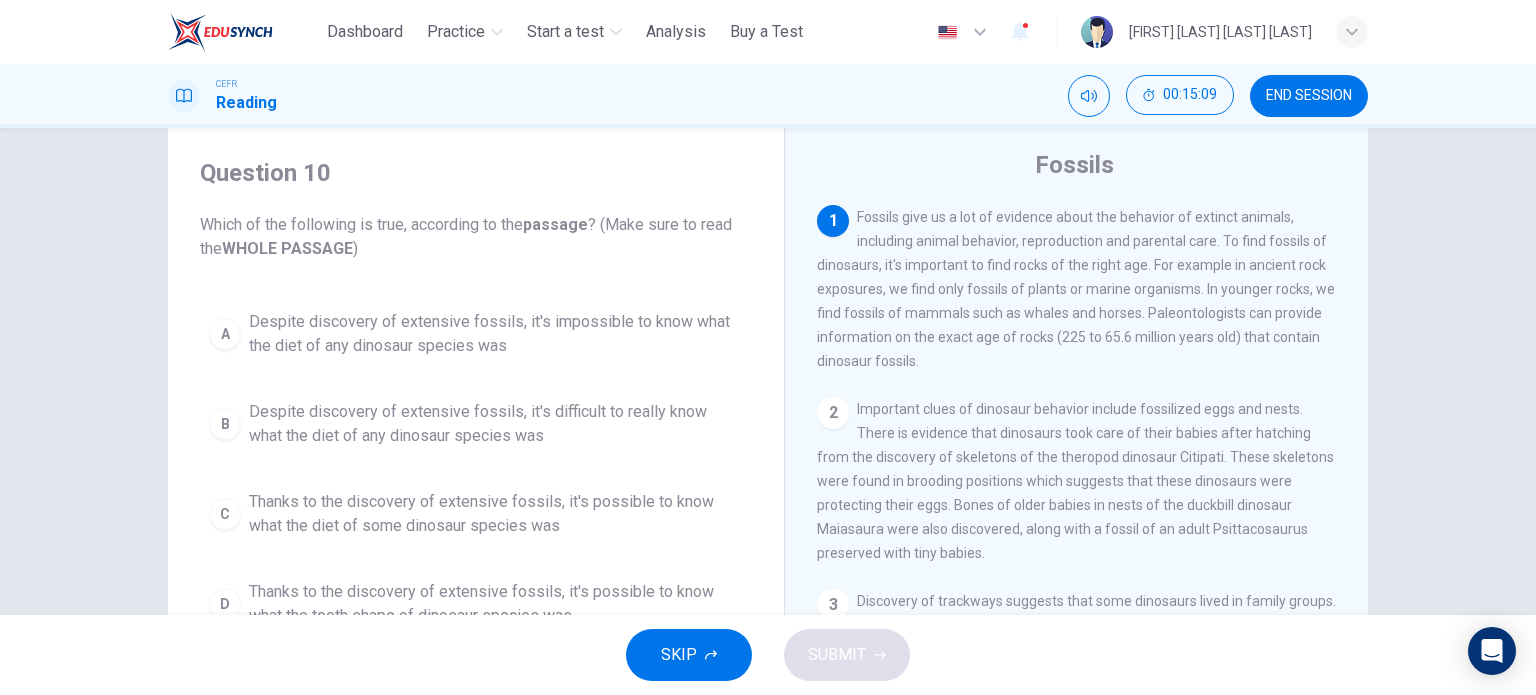 click on "2" at bounding box center [833, 413] 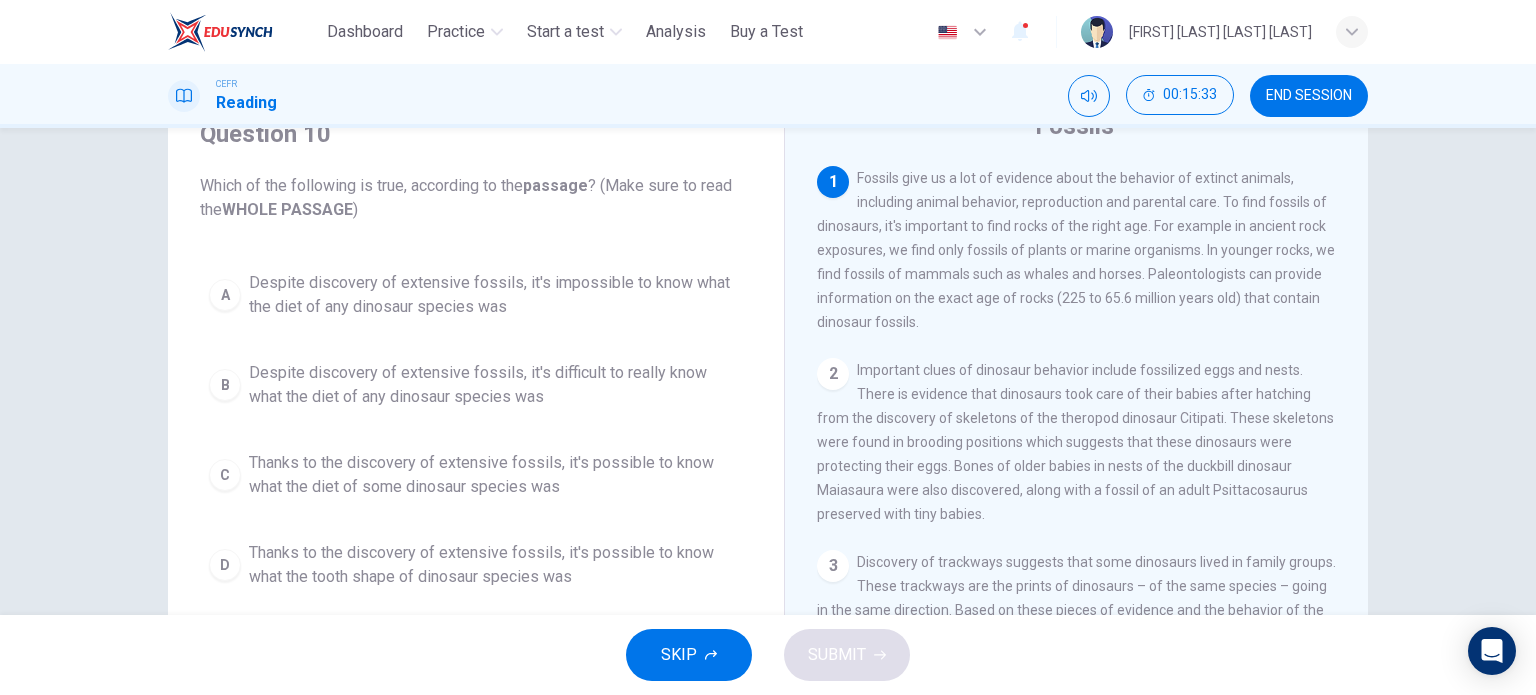 scroll, scrollTop: 91, scrollLeft: 0, axis: vertical 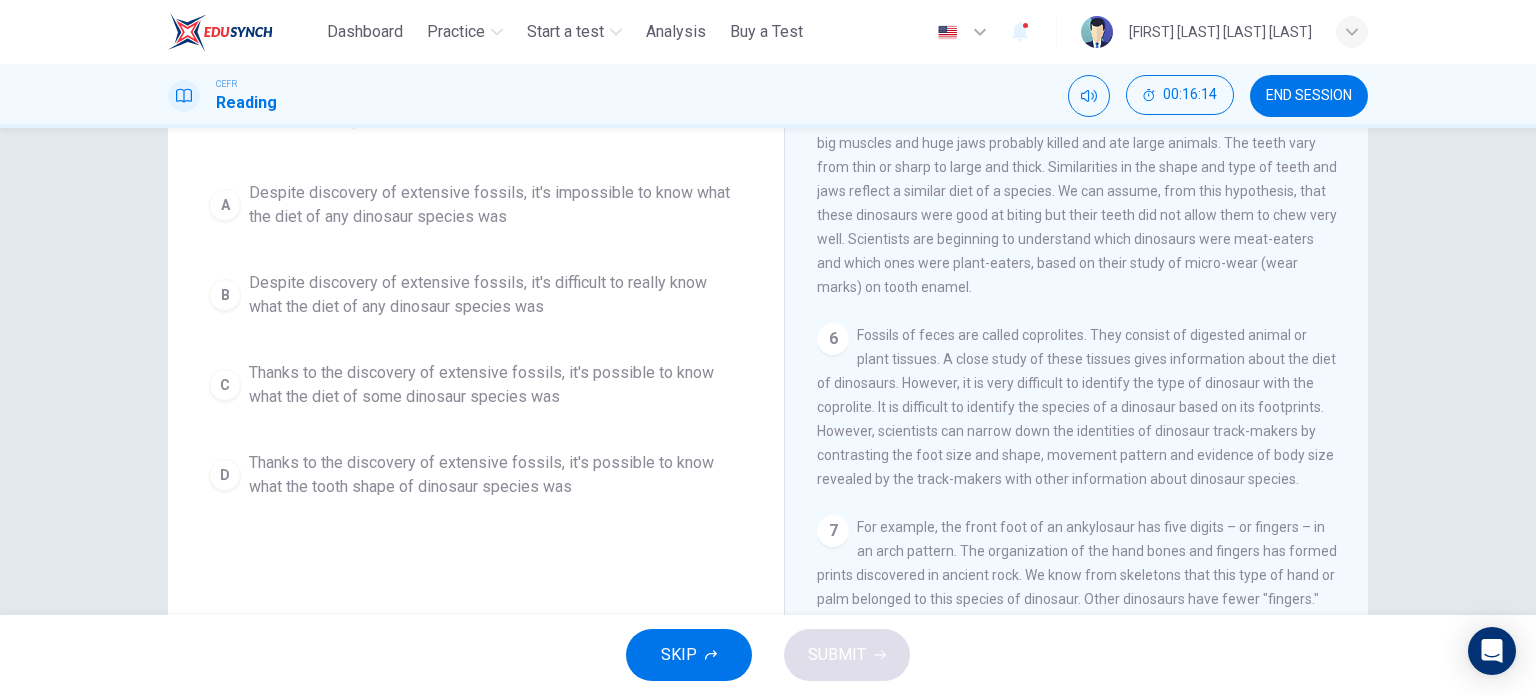 click on "Fossils of feces are called coprolites. They consist of digested animal or plant tissues. A close study of these tissues gives information about the diet of dinosaurs. However, it is very difficult to identify the type of dinosaur with the coprolite. It is difficult to identify the species of a dinosaur based on its footprints. However, scientists can narrow down the identities of dinosaur track-makers by contrasting the foot size and shape, movement pattern and evidence of body size revealed by the track-makers with other information about dinosaur species." at bounding box center [1076, 407] 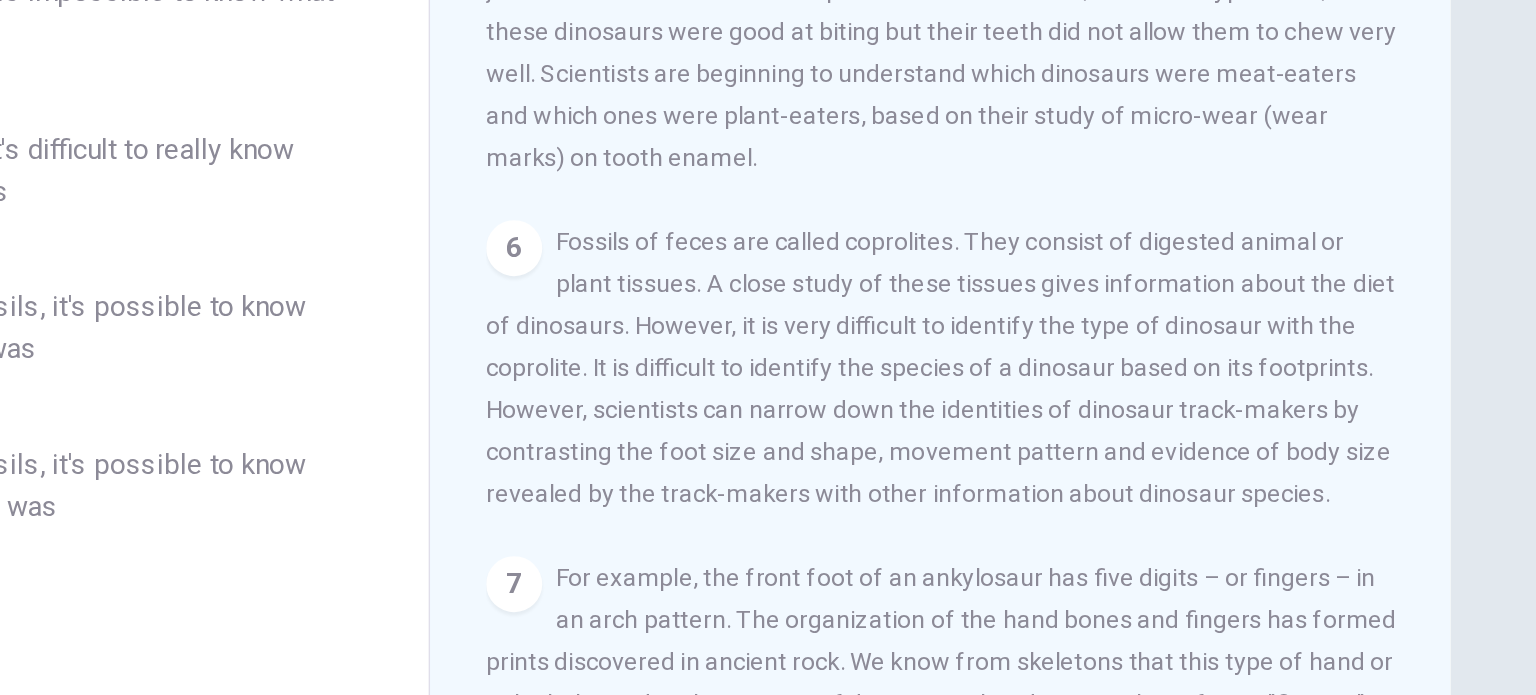 scroll, scrollTop: 288, scrollLeft: 0, axis: vertical 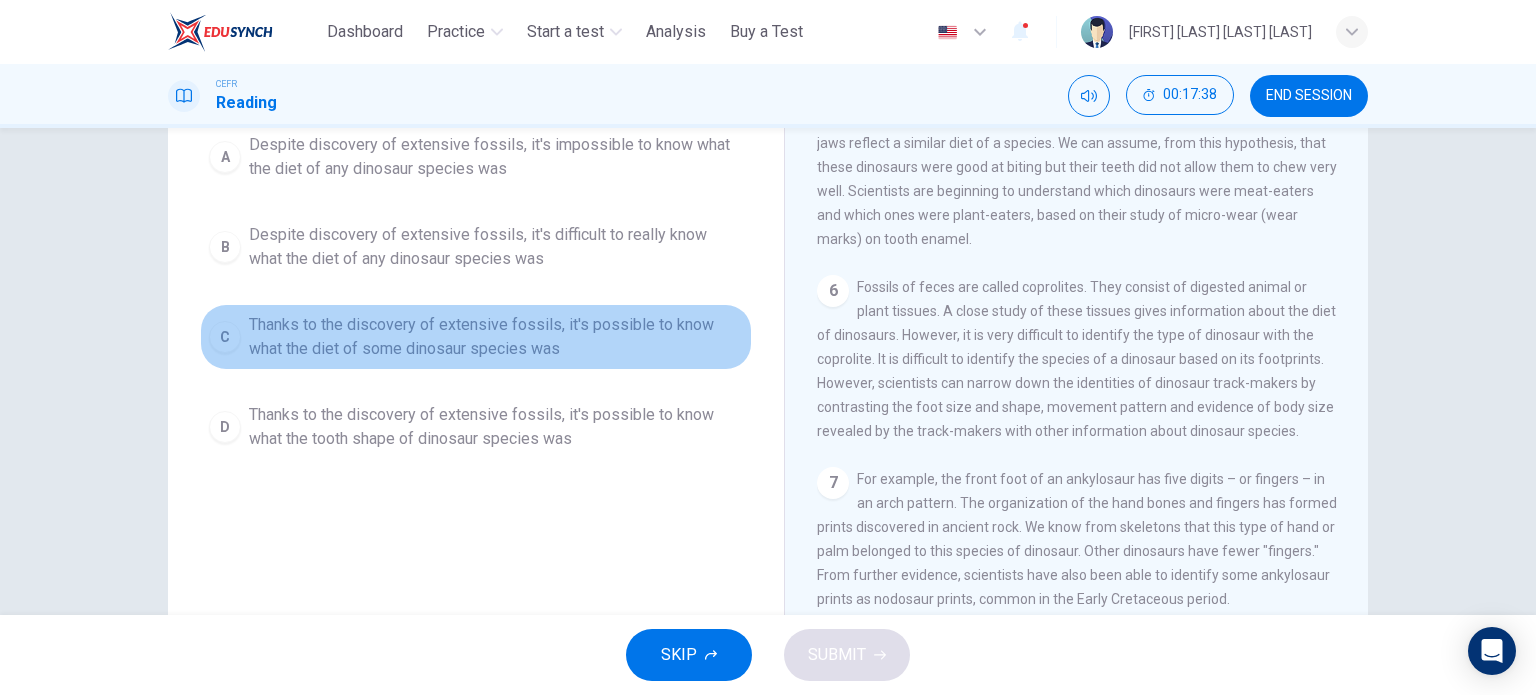 click on "Thanks to the discovery of extensive fossils, it's possible to know what the diet of some dinosaur species was" at bounding box center [496, 337] 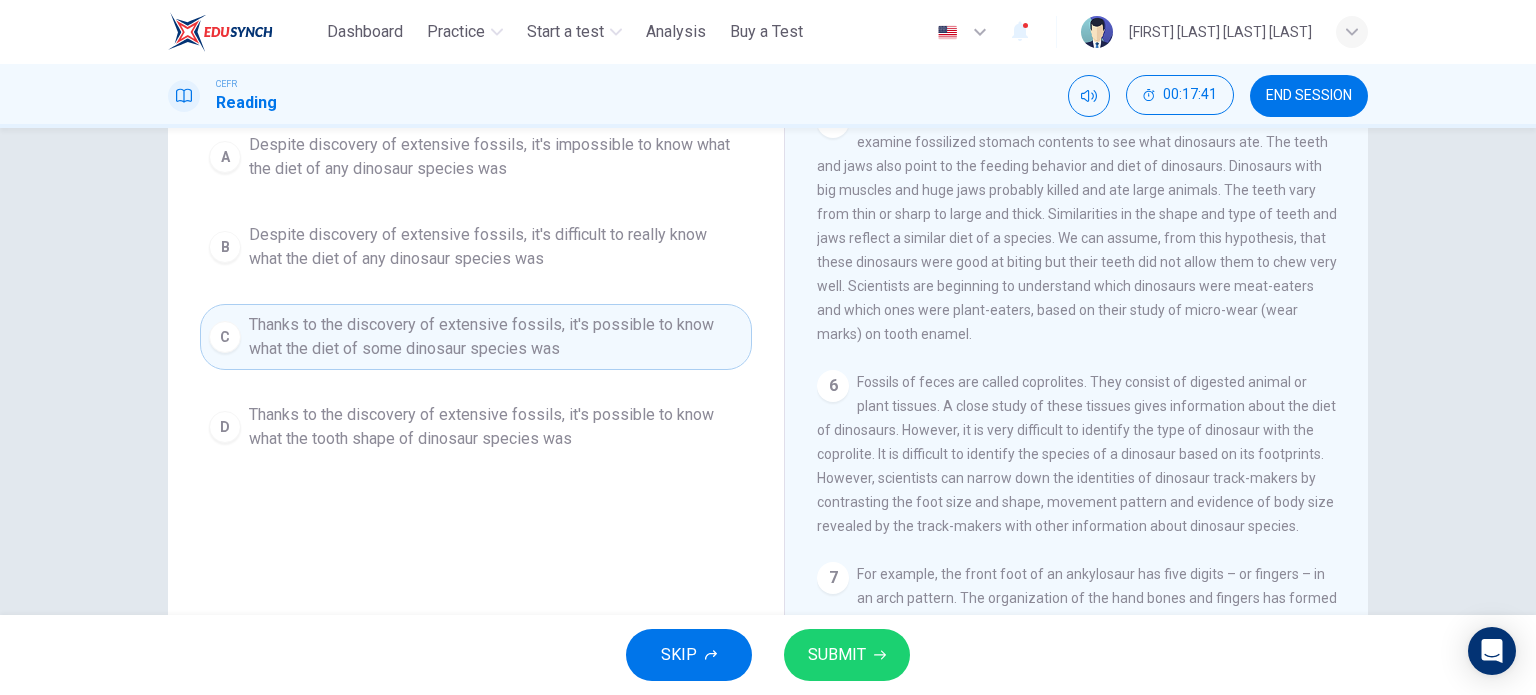 scroll, scrollTop: 665, scrollLeft: 0, axis: vertical 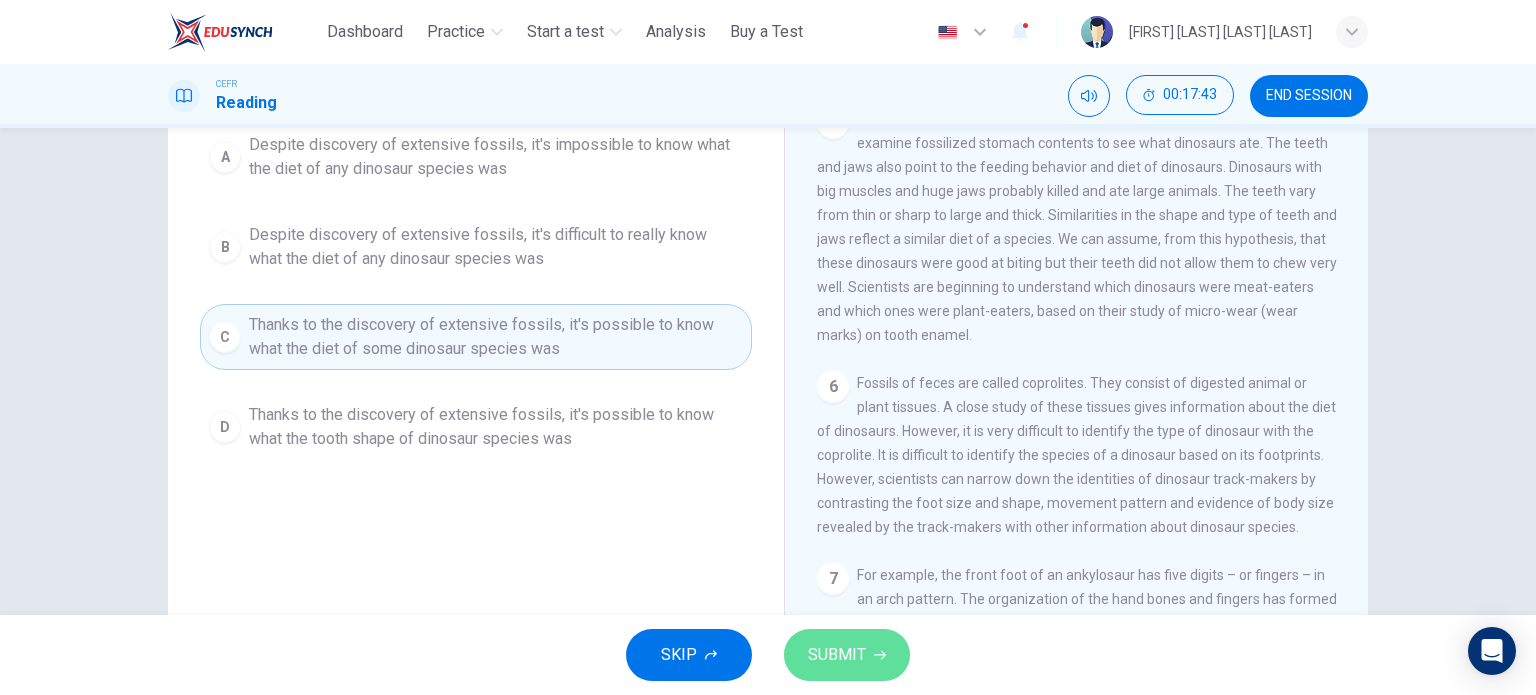 click on "SUBMIT" at bounding box center [837, 655] 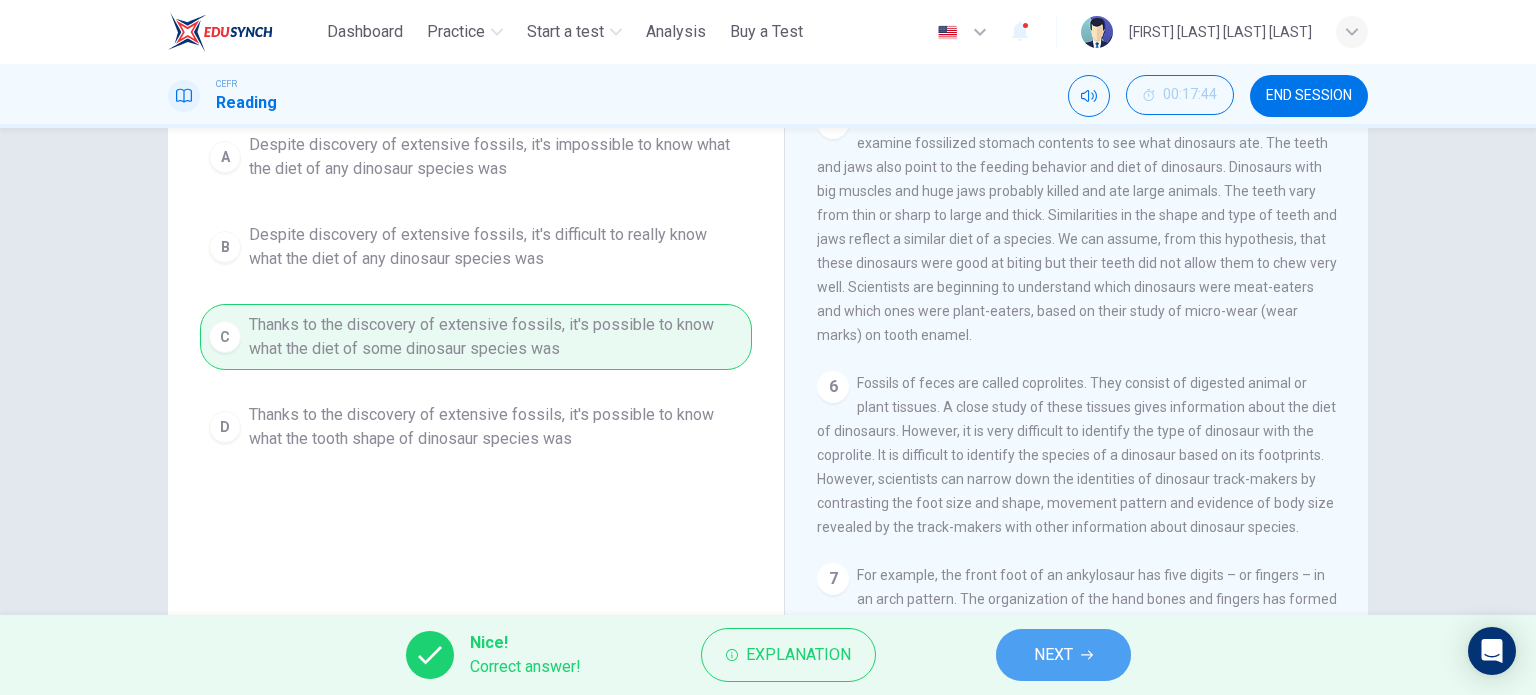 click on "NEXT" at bounding box center (1053, 655) 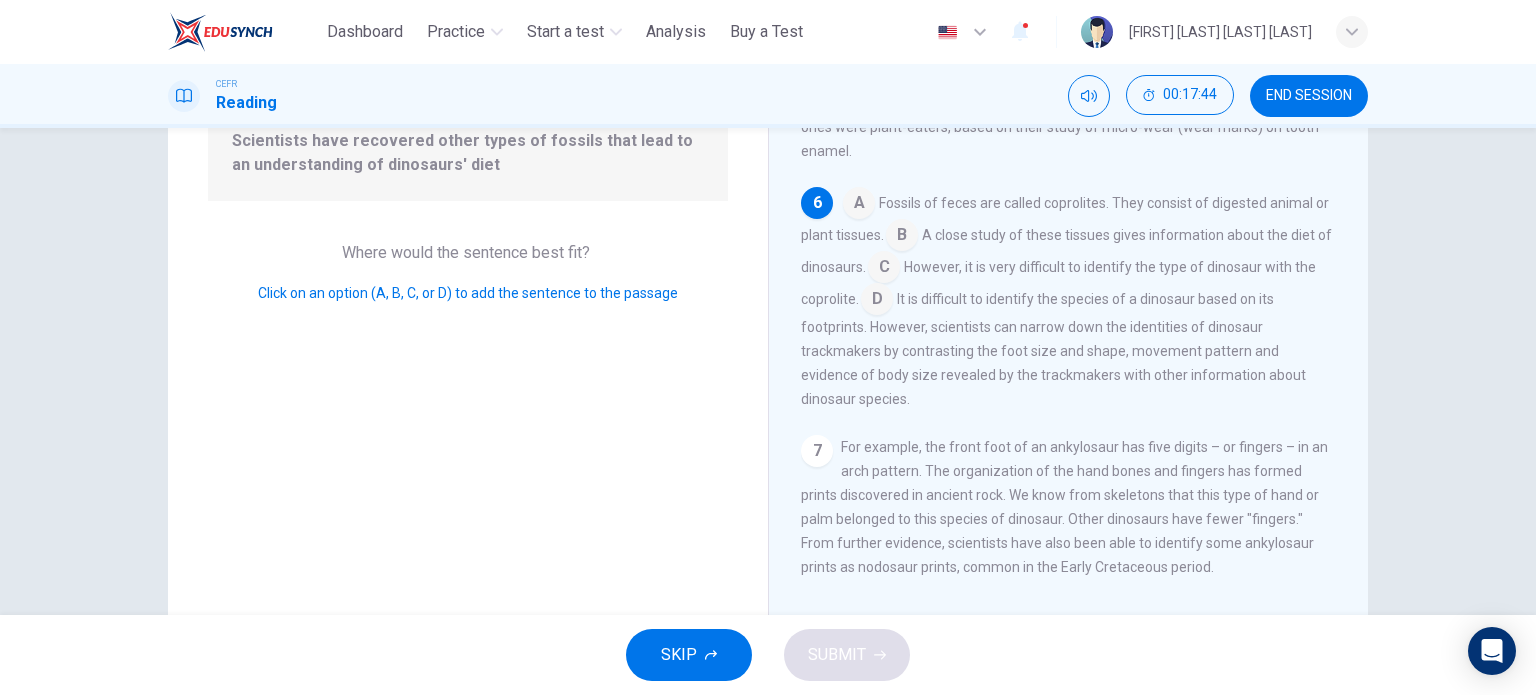 scroll, scrollTop: 858, scrollLeft: 0, axis: vertical 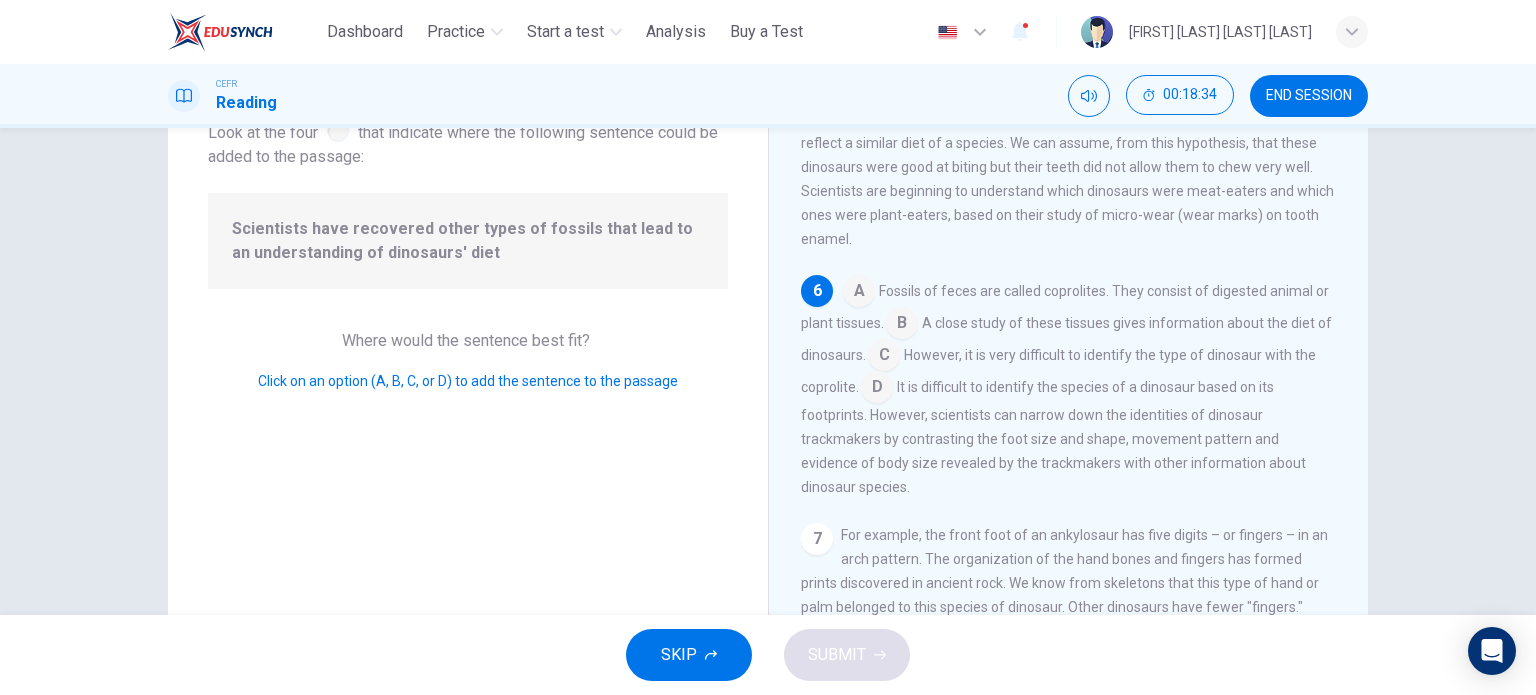 click at bounding box center [859, 293] 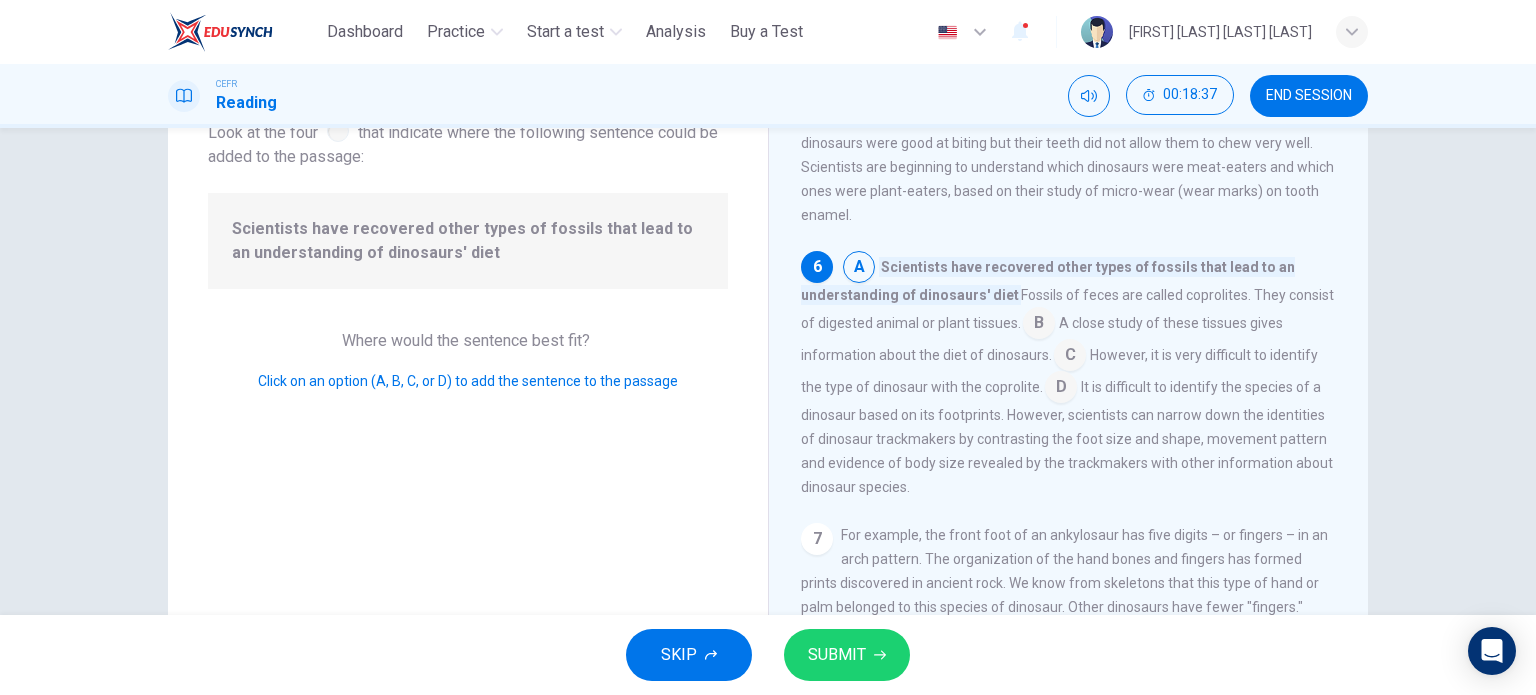 scroll, scrollTop: 882, scrollLeft: 0, axis: vertical 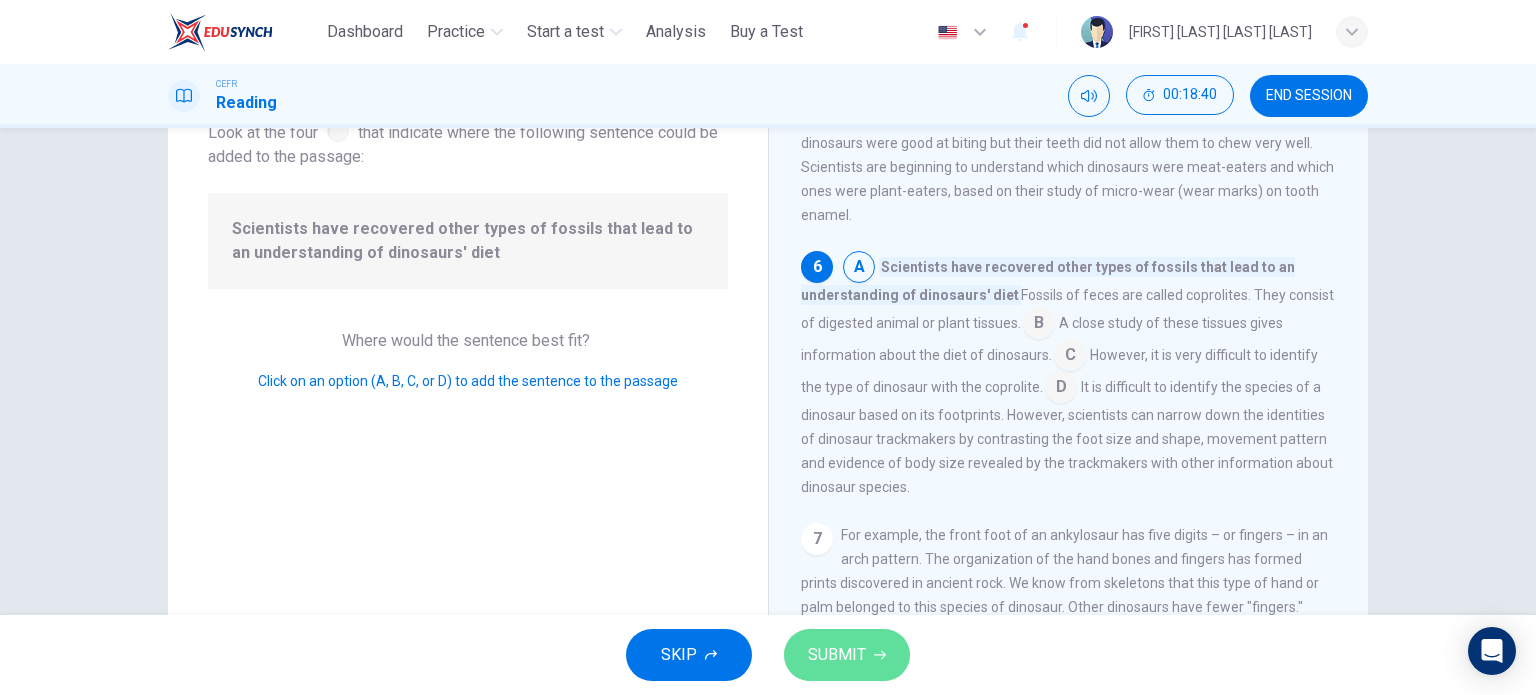 click on "SUBMIT" at bounding box center [837, 655] 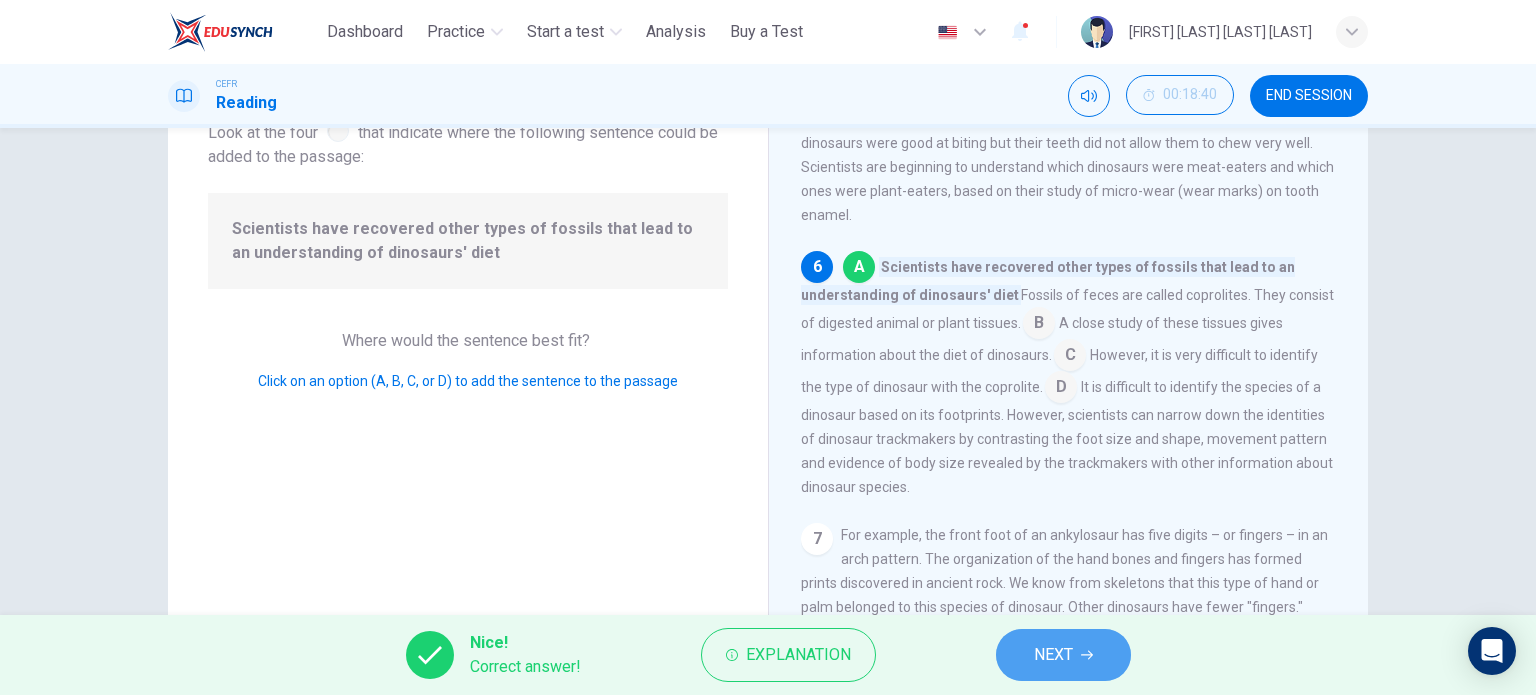 click on "NEXT" at bounding box center [1063, 655] 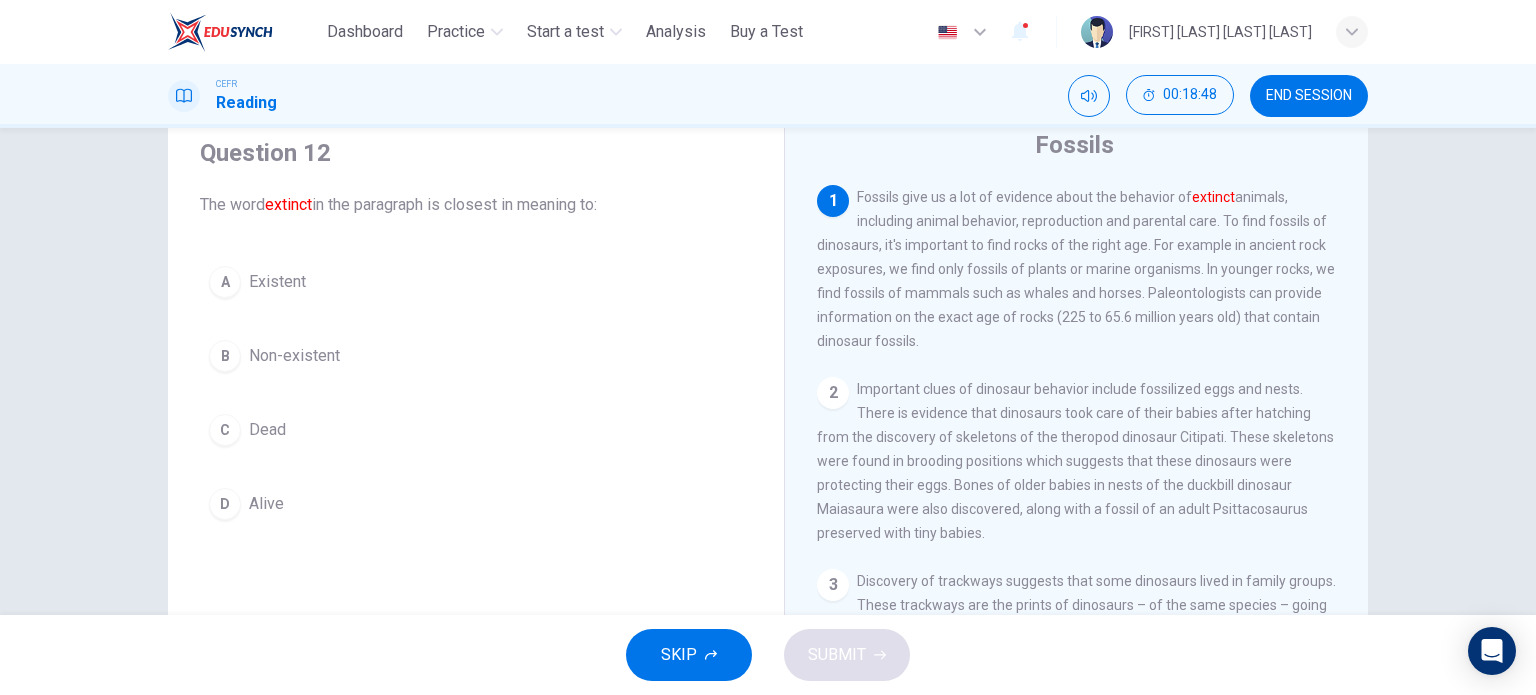 scroll, scrollTop: 72, scrollLeft: 0, axis: vertical 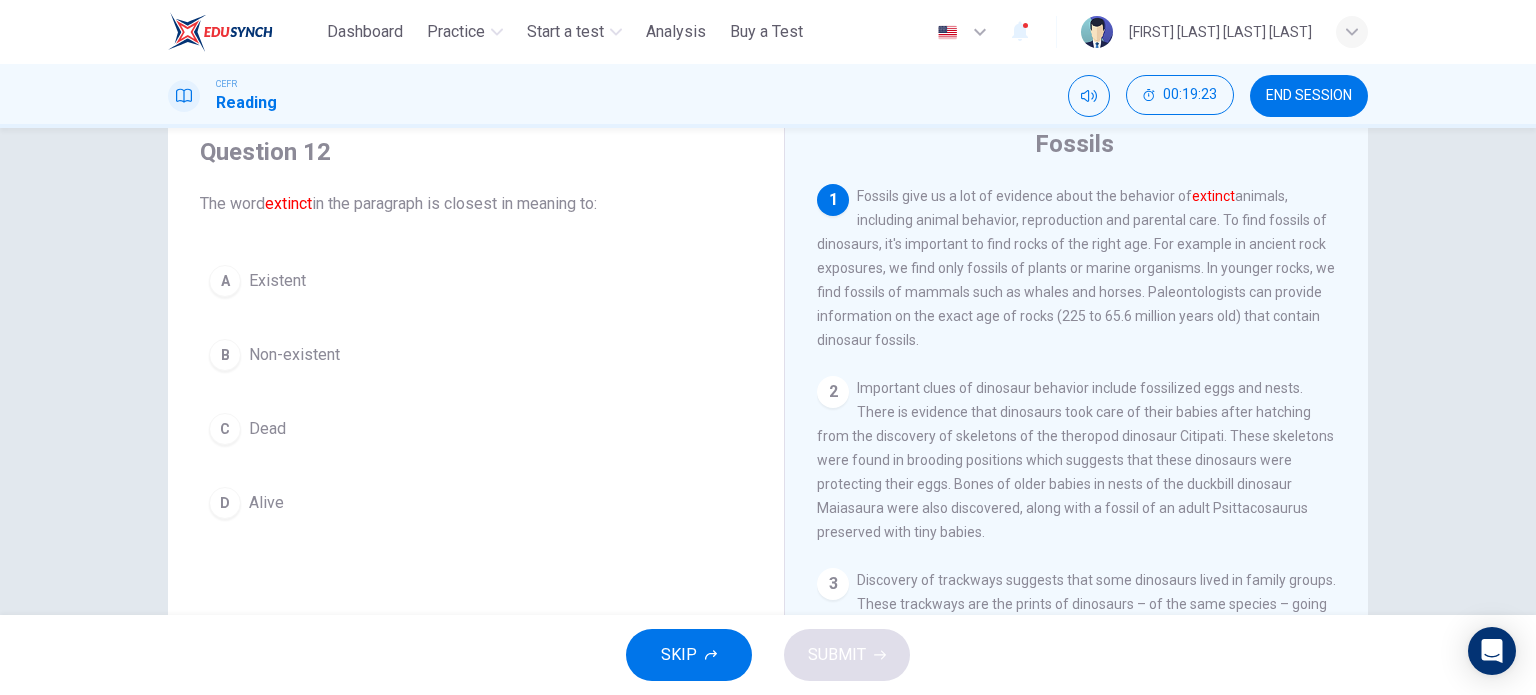 click on "C Dead" at bounding box center (476, 429) 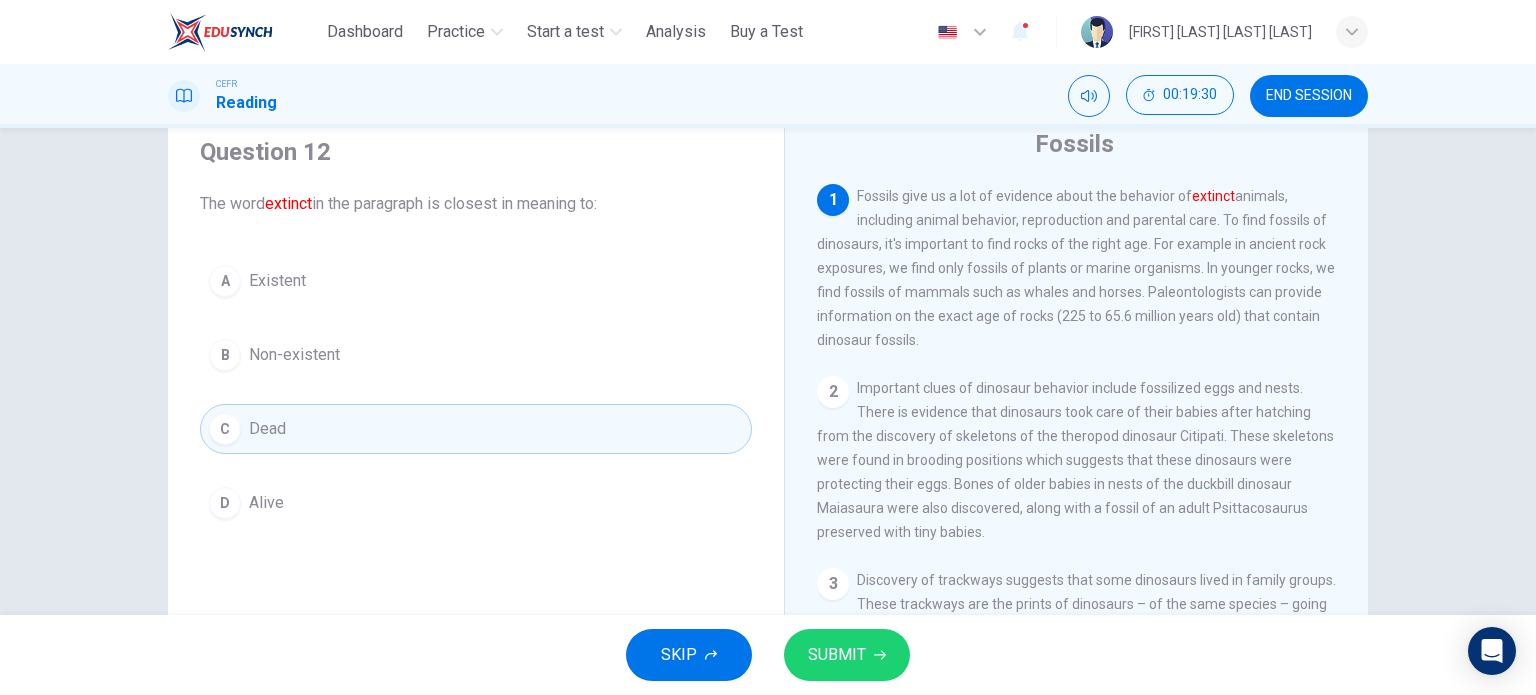 click on "SUBMIT" at bounding box center (837, 655) 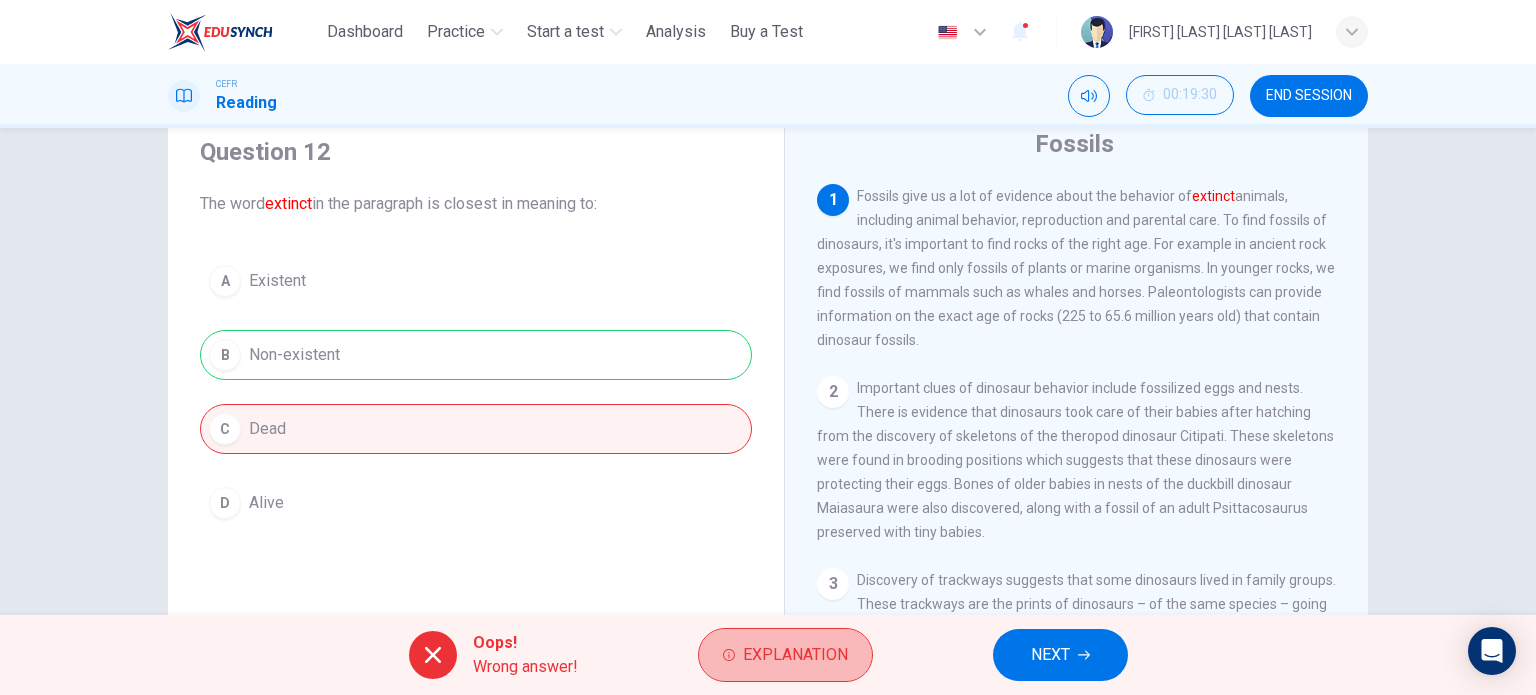 click on "Explanation" at bounding box center [795, 655] 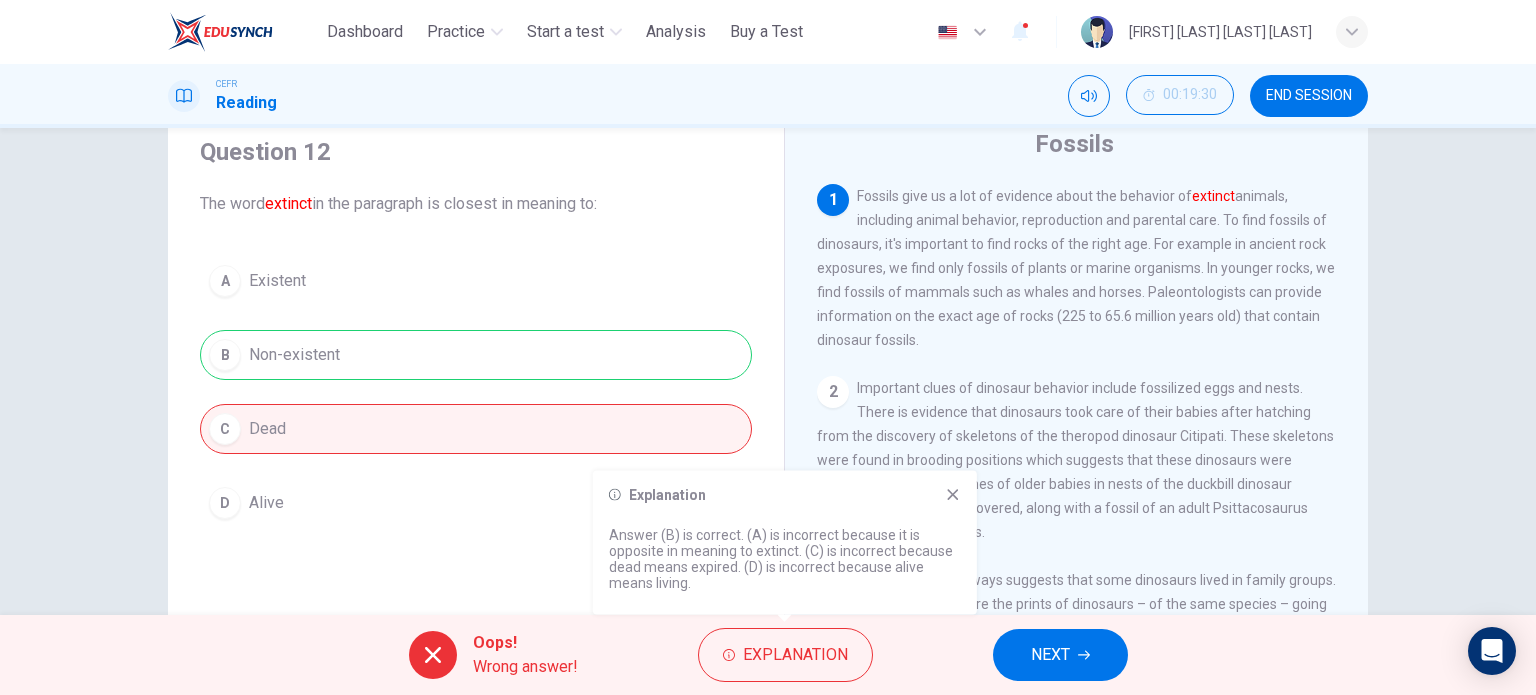 click 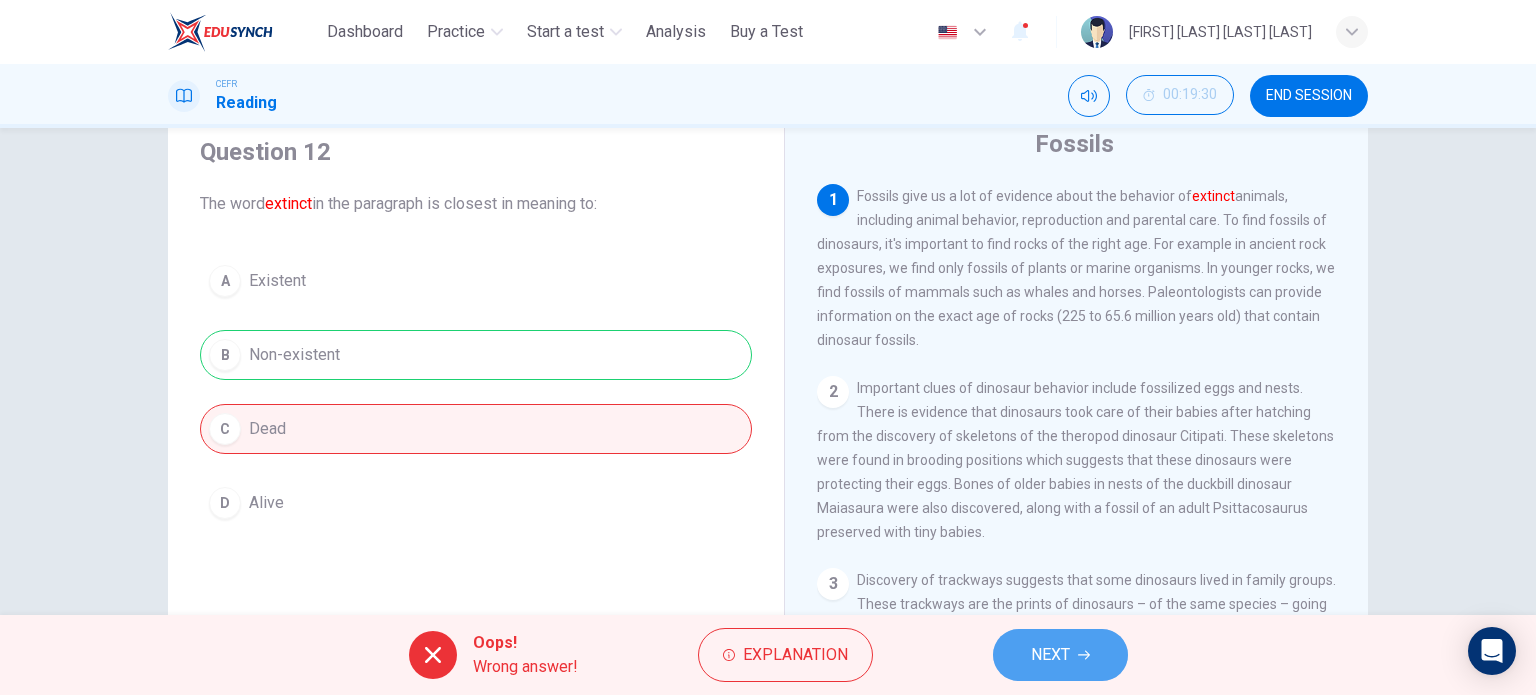 click on "NEXT" at bounding box center [1050, 655] 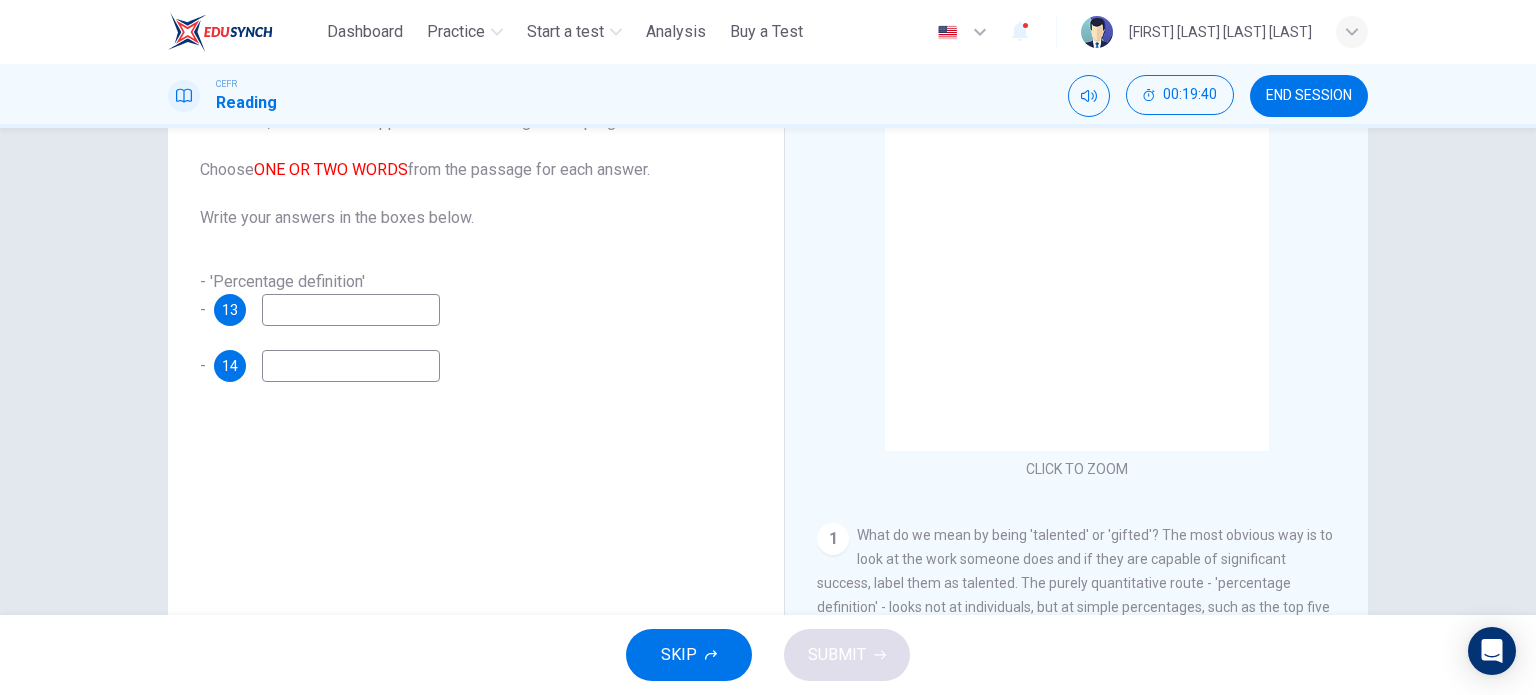 scroll, scrollTop: 152, scrollLeft: 0, axis: vertical 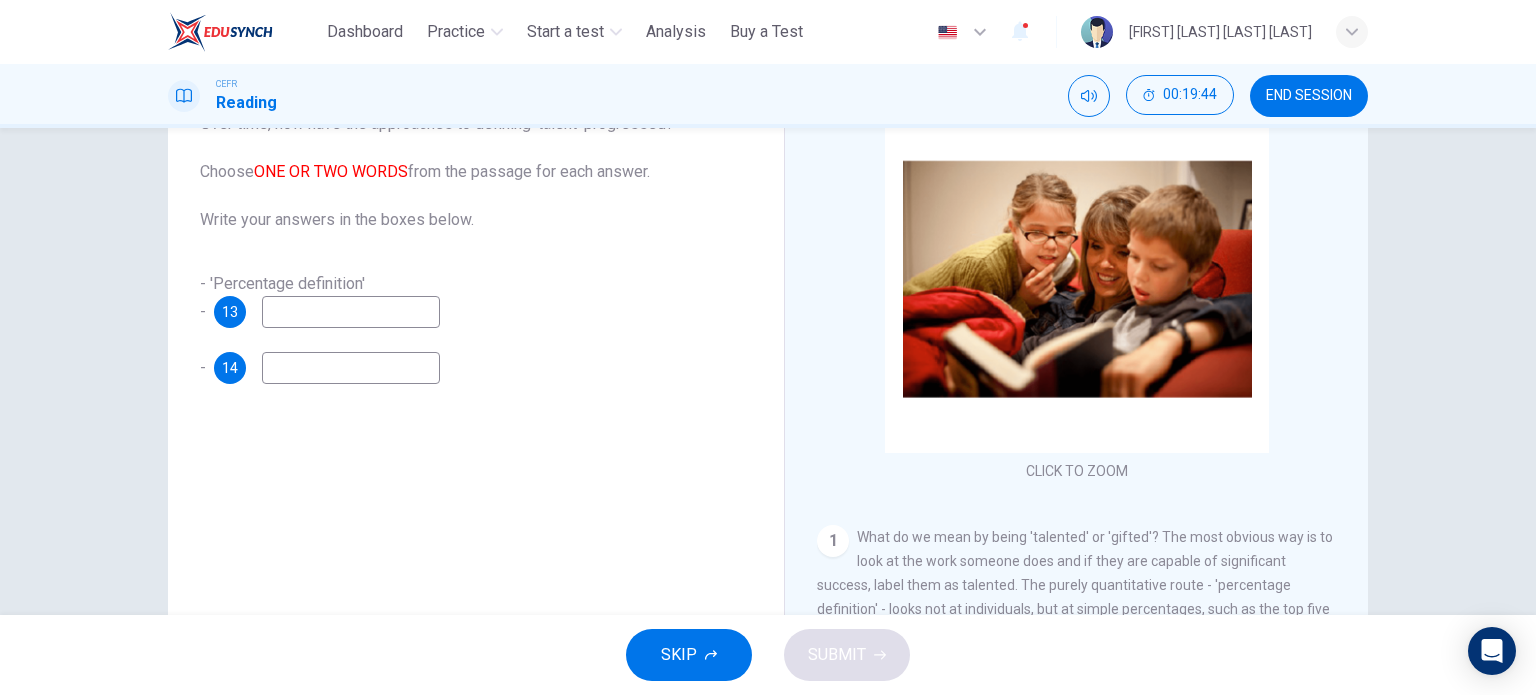 click at bounding box center [351, 312] 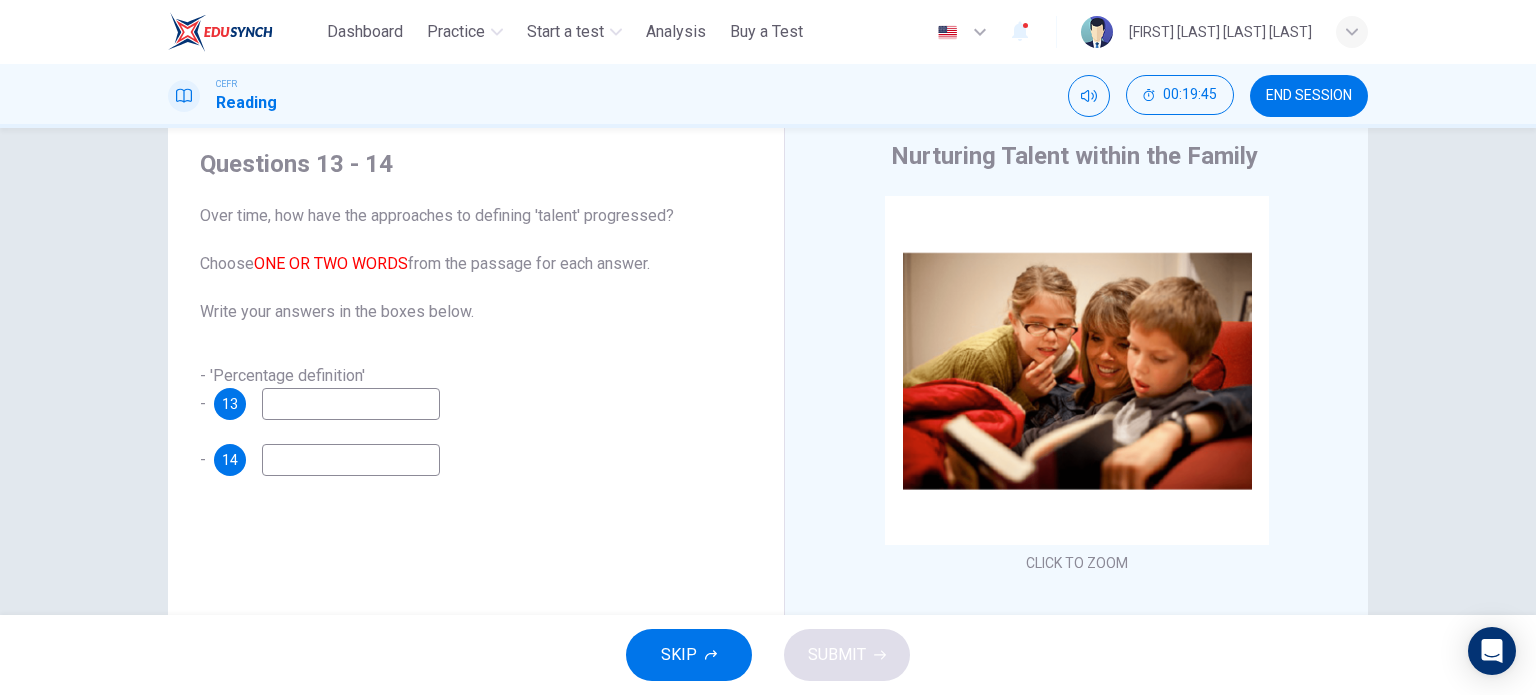 scroll, scrollTop: 60, scrollLeft: 0, axis: vertical 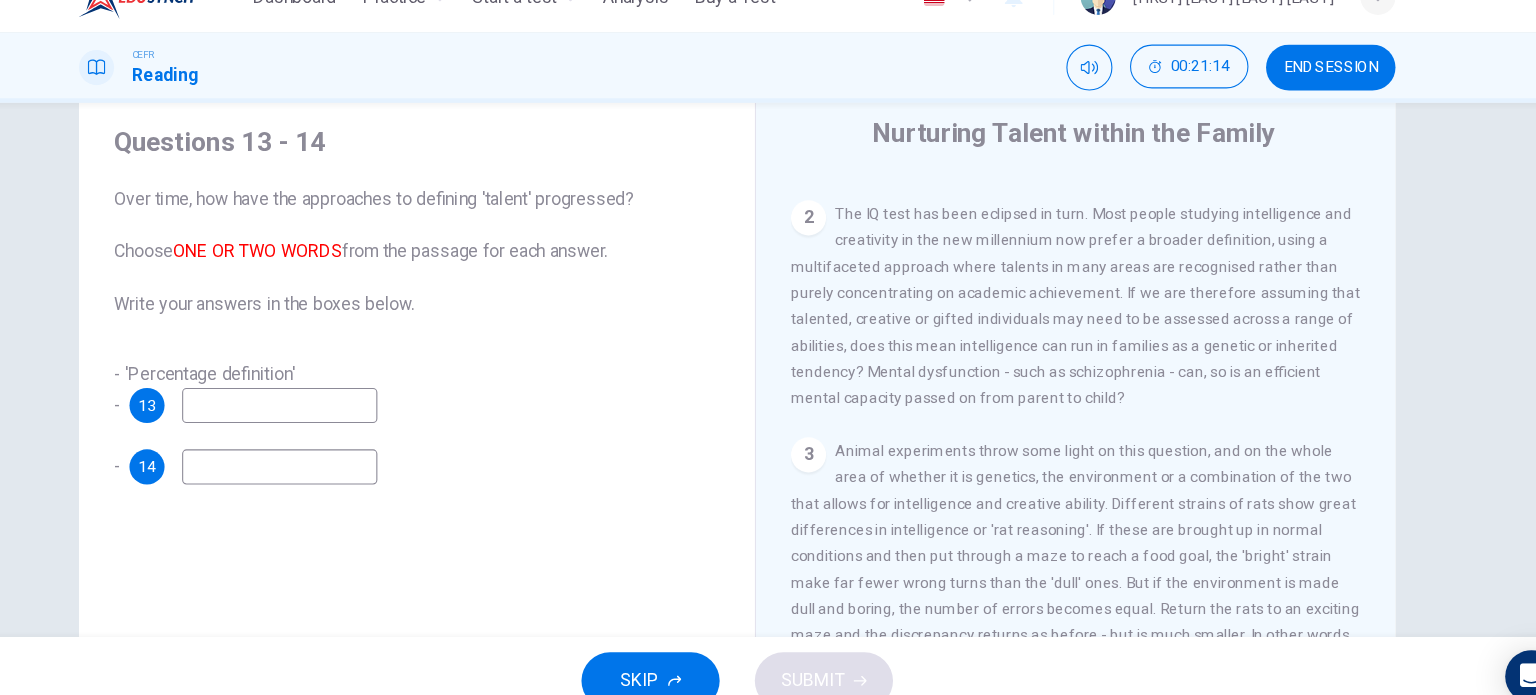 click on "The IQ test has been eclipsed in turn. Most people studying intelligence and creativity in the new millennium now prefer a broader definition, using a multifaceted approach where talents in many areas are recognised rather than purely concentrating on academic achievement. If we are therefore assuming that talented, creative or gifted individuals may need to be assessed across a range of abilities, does this mean intelligence can run in families as a genetic or inherited tendency? Mental dysfunction - such as schizophrenia - can, so is an efficient mental capacity passed on from parent to child?" at bounding box center (1076, 313) 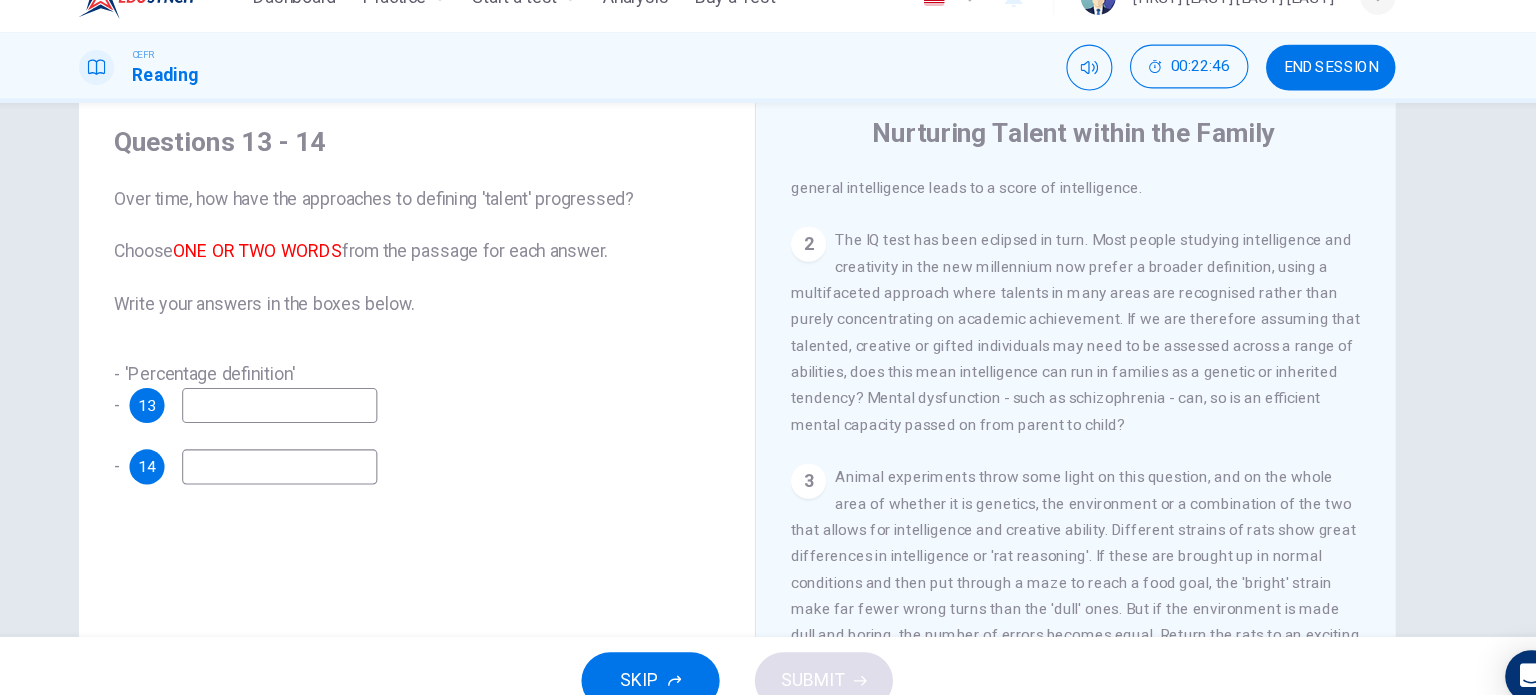 scroll, scrollTop: 593, scrollLeft: 0, axis: vertical 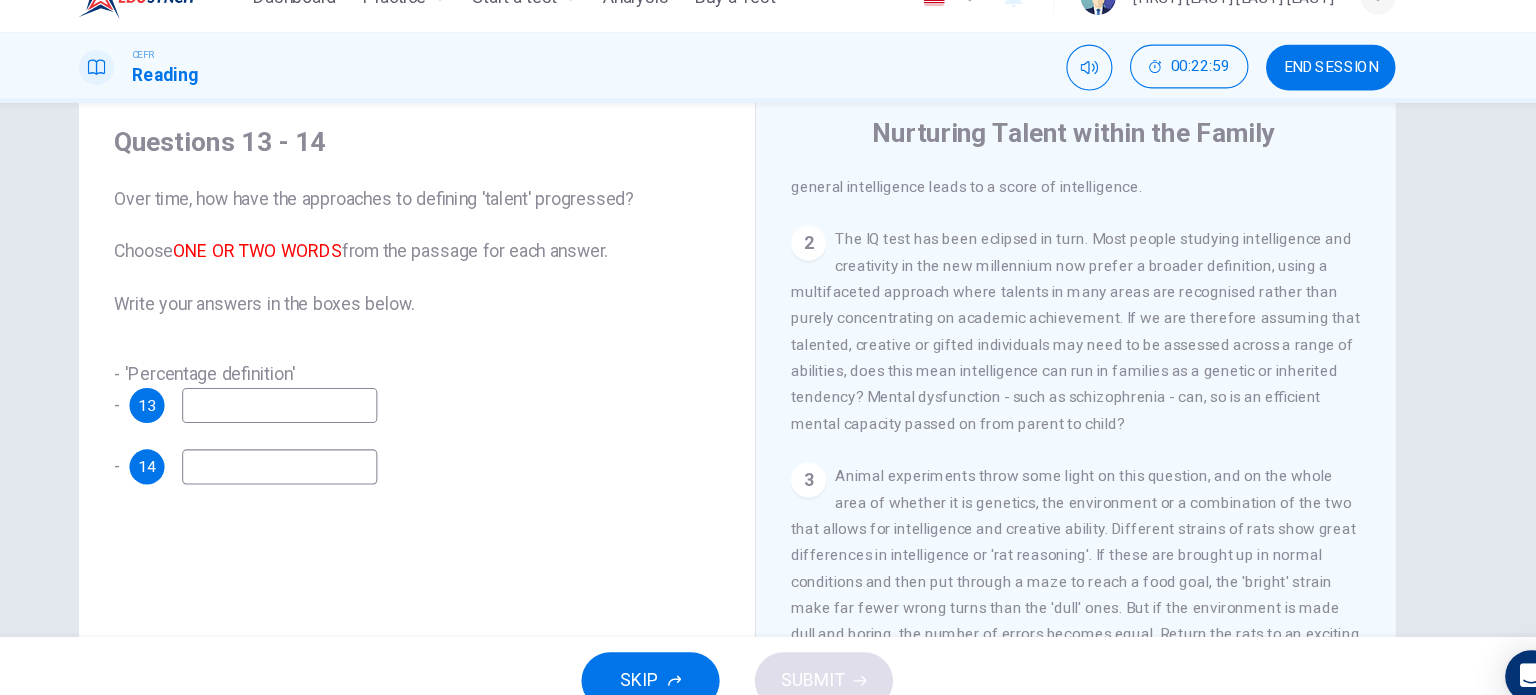 click at bounding box center [351, 404] 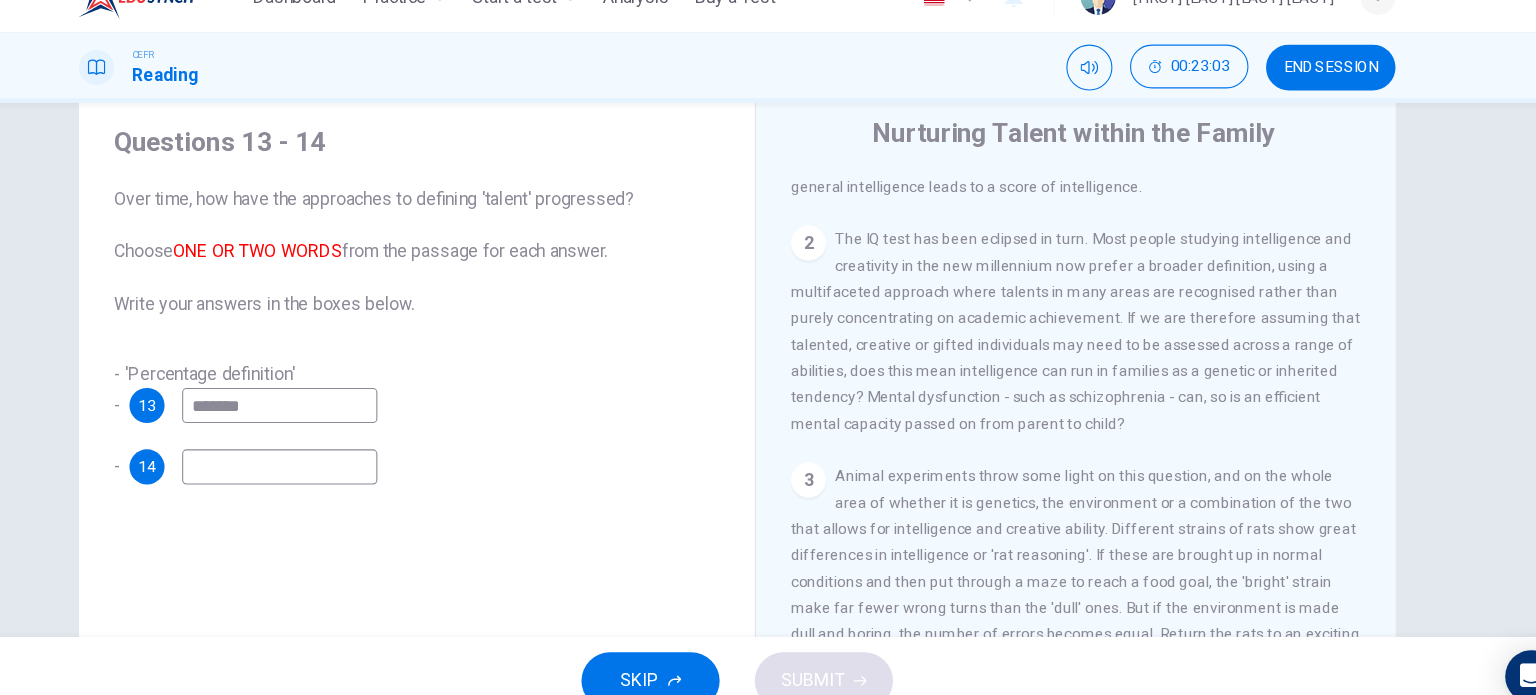 type on "*******" 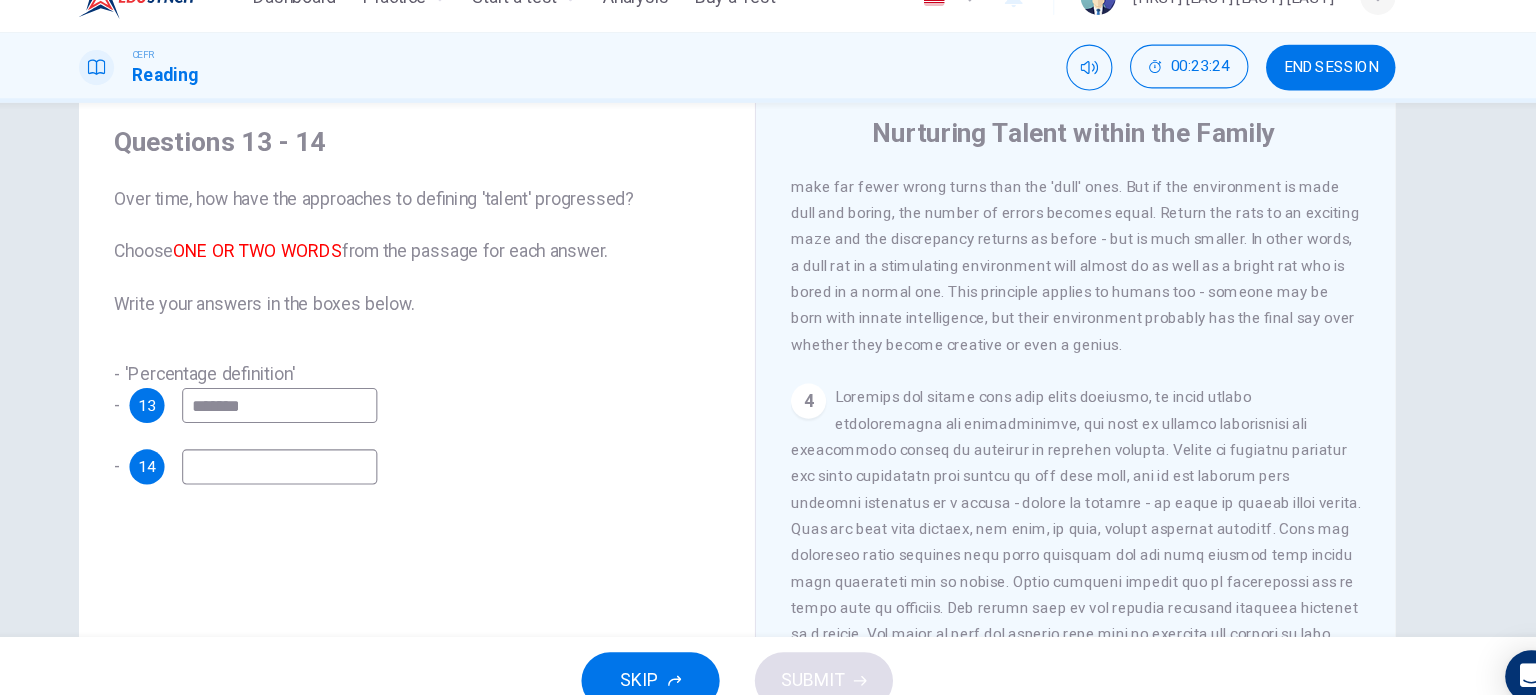 scroll, scrollTop: 979, scrollLeft: 0, axis: vertical 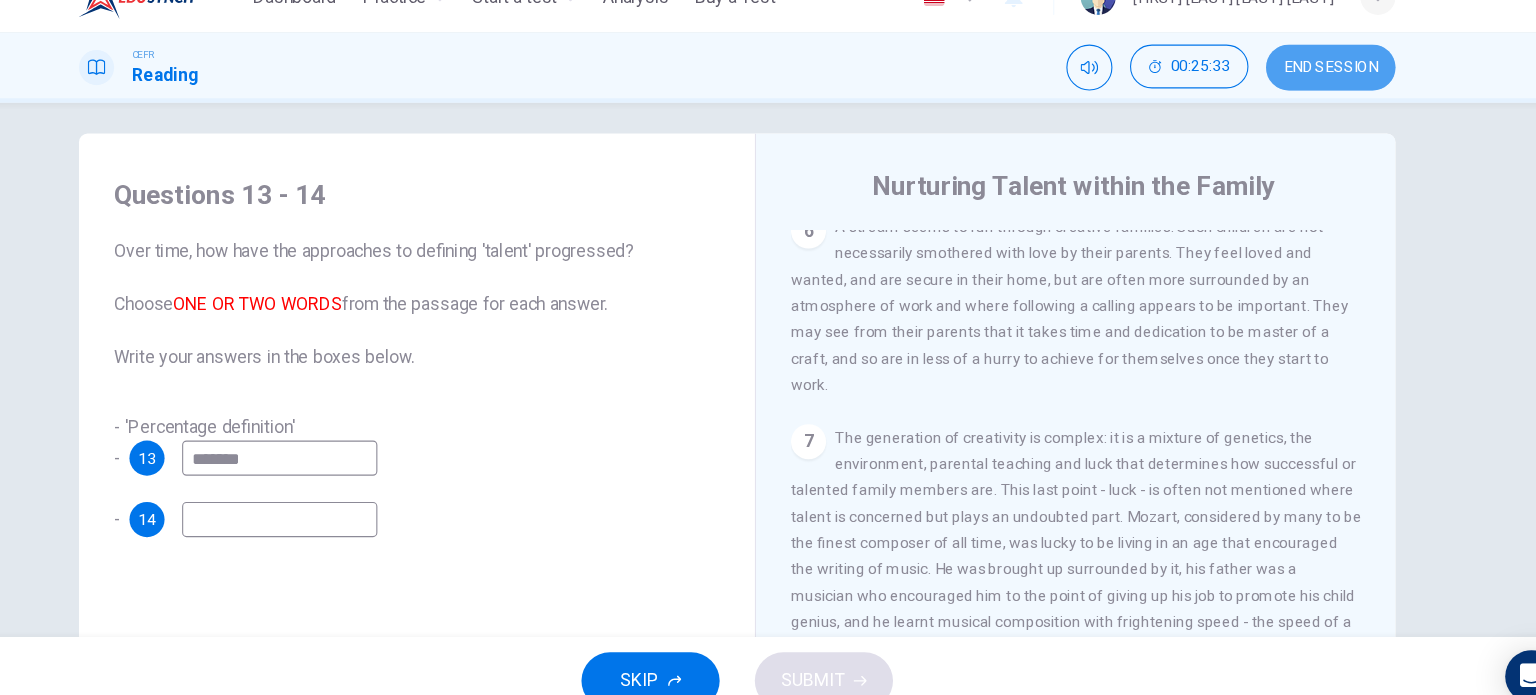 click on "END SESSION" at bounding box center [1309, 96] 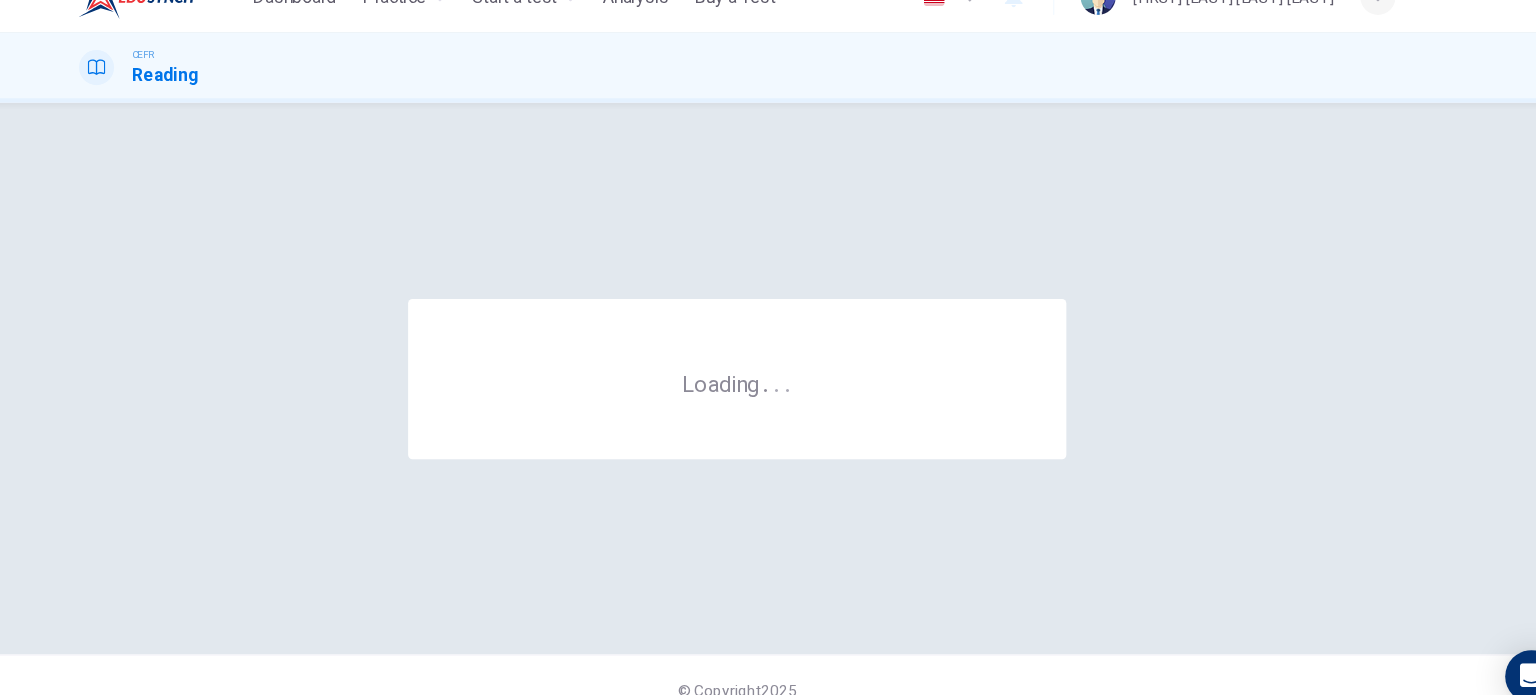 scroll, scrollTop: 0, scrollLeft: 0, axis: both 